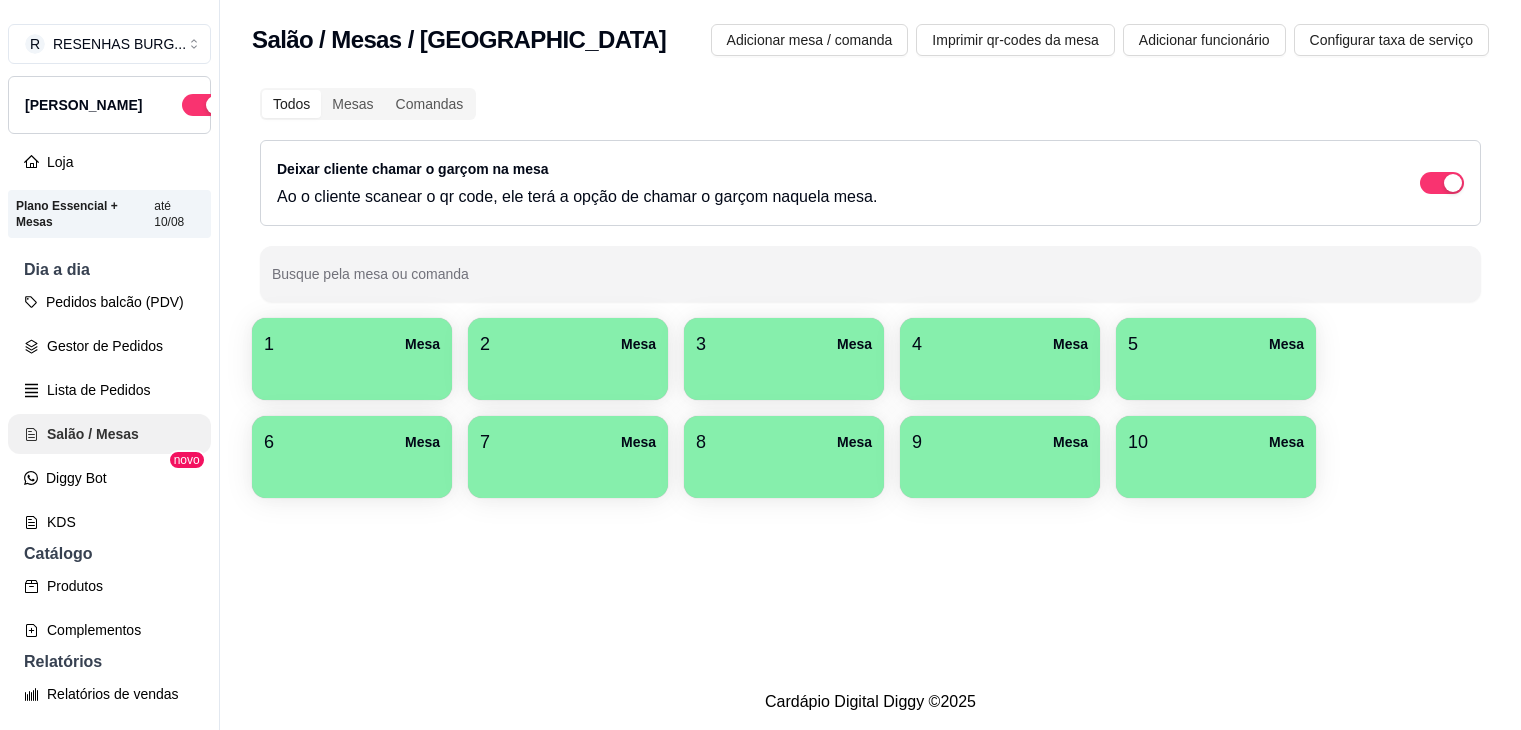 scroll, scrollTop: 0, scrollLeft: 0, axis: both 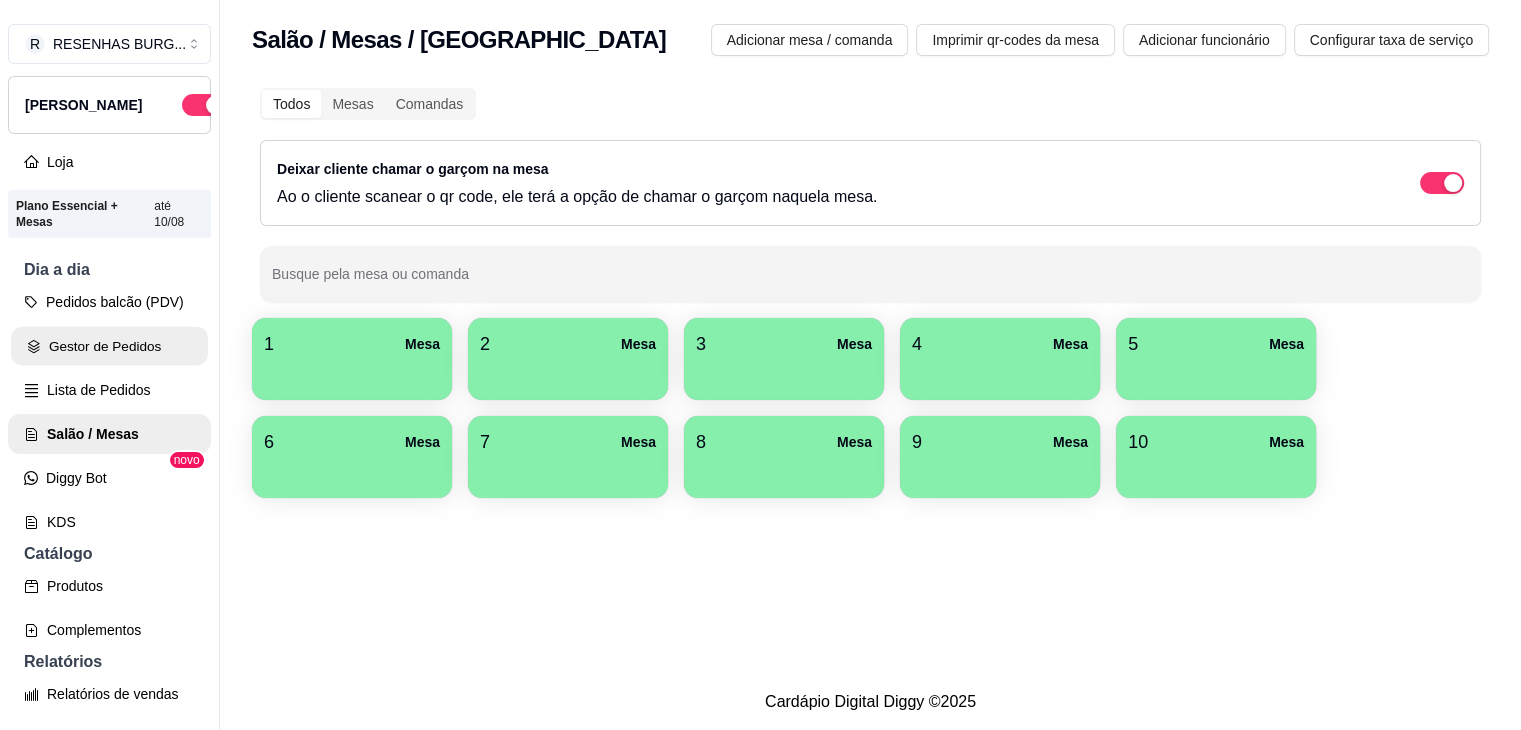 click on "Gestor de Pedidos" at bounding box center (109, 346) 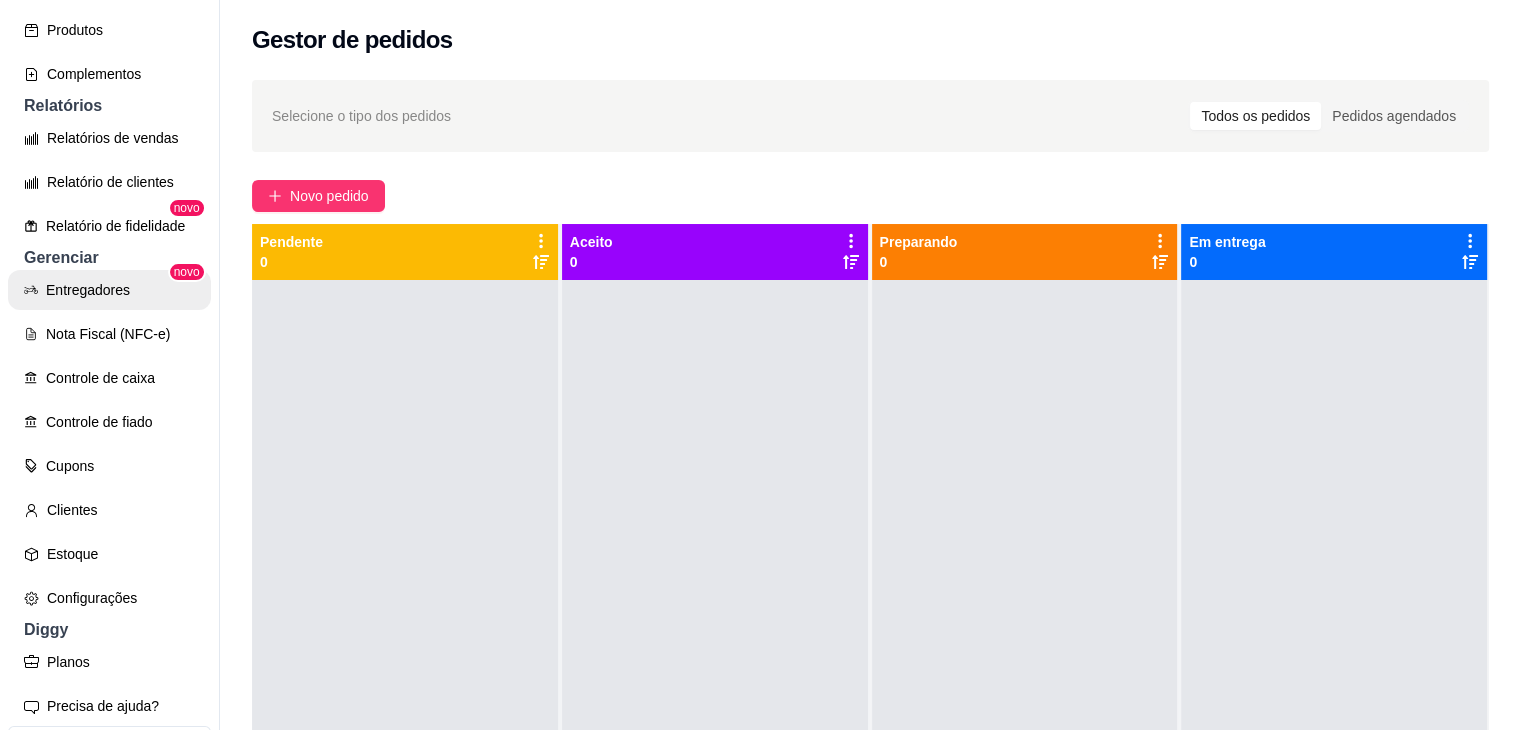 scroll, scrollTop: 456, scrollLeft: 0, axis: vertical 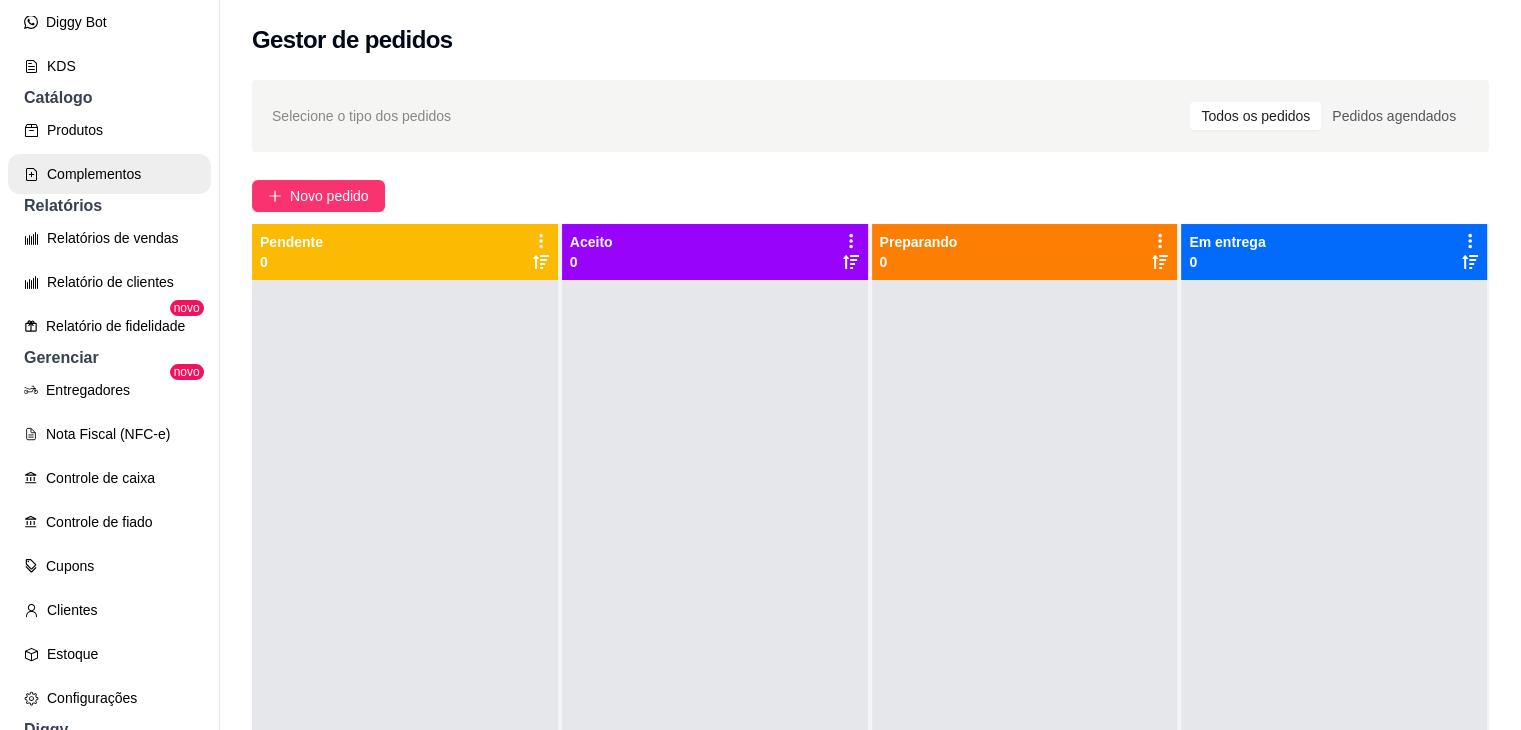 click on "Complementos" at bounding box center (109, 174) 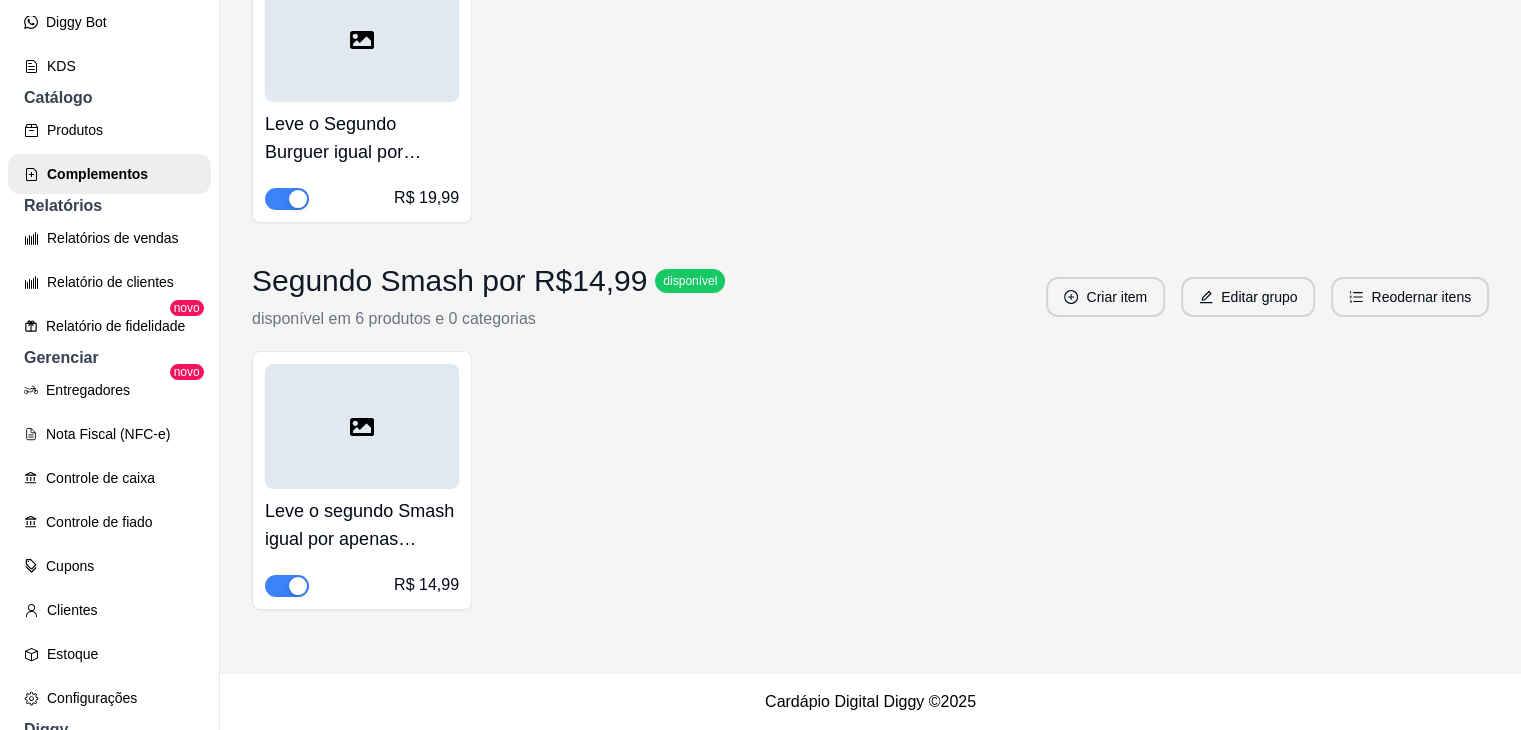 scroll, scrollTop: 7117, scrollLeft: 0, axis: vertical 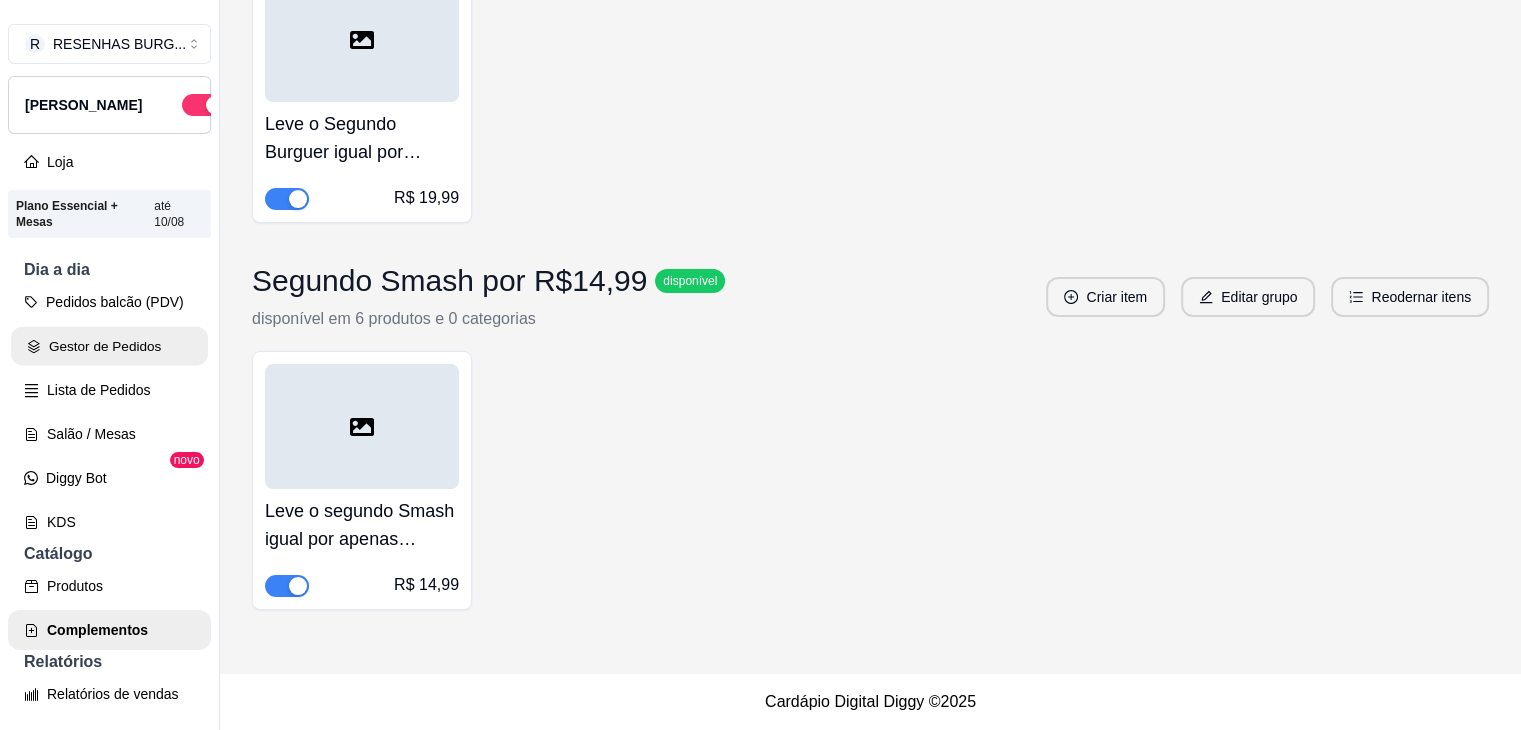 click on "Gestor de Pedidos" at bounding box center (109, 346) 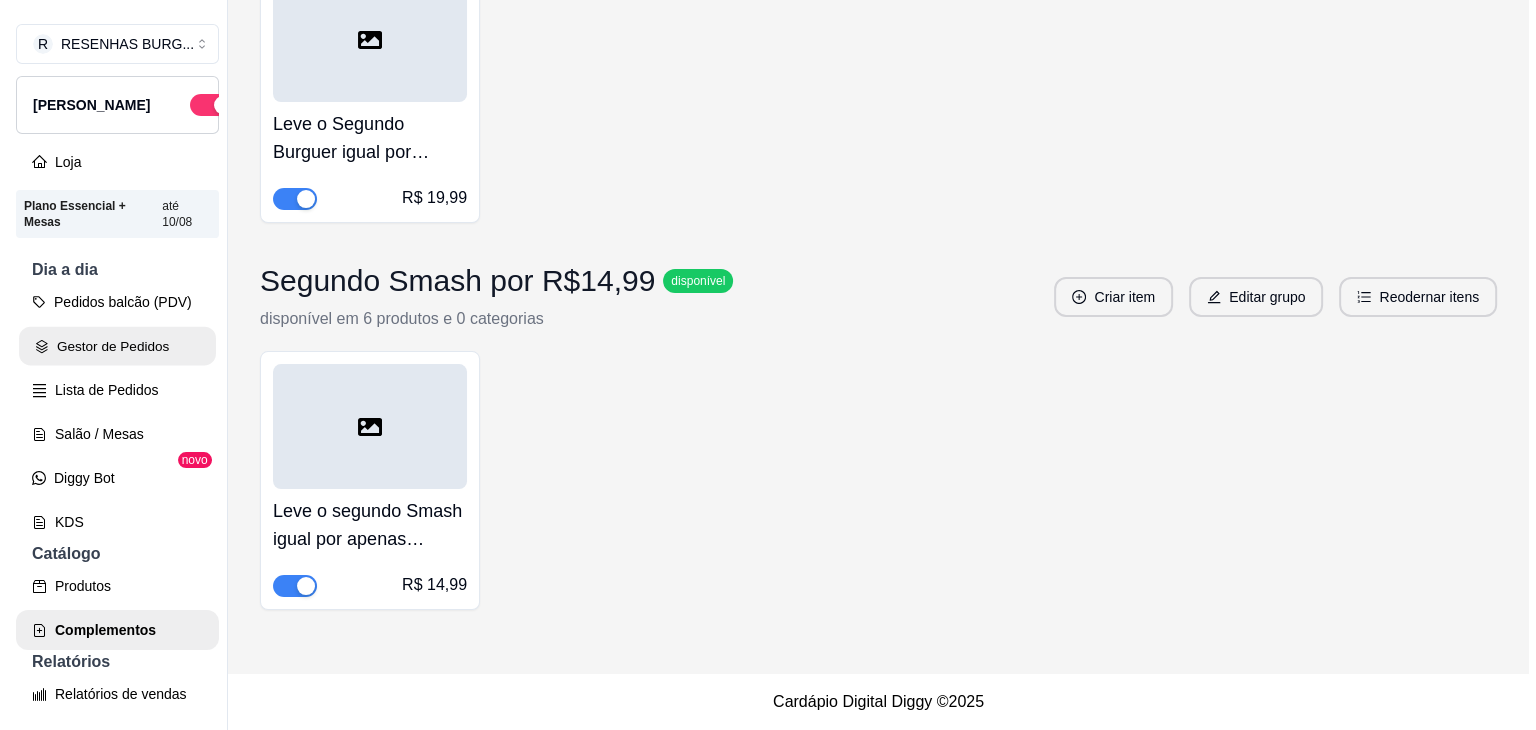 scroll, scrollTop: 0, scrollLeft: 0, axis: both 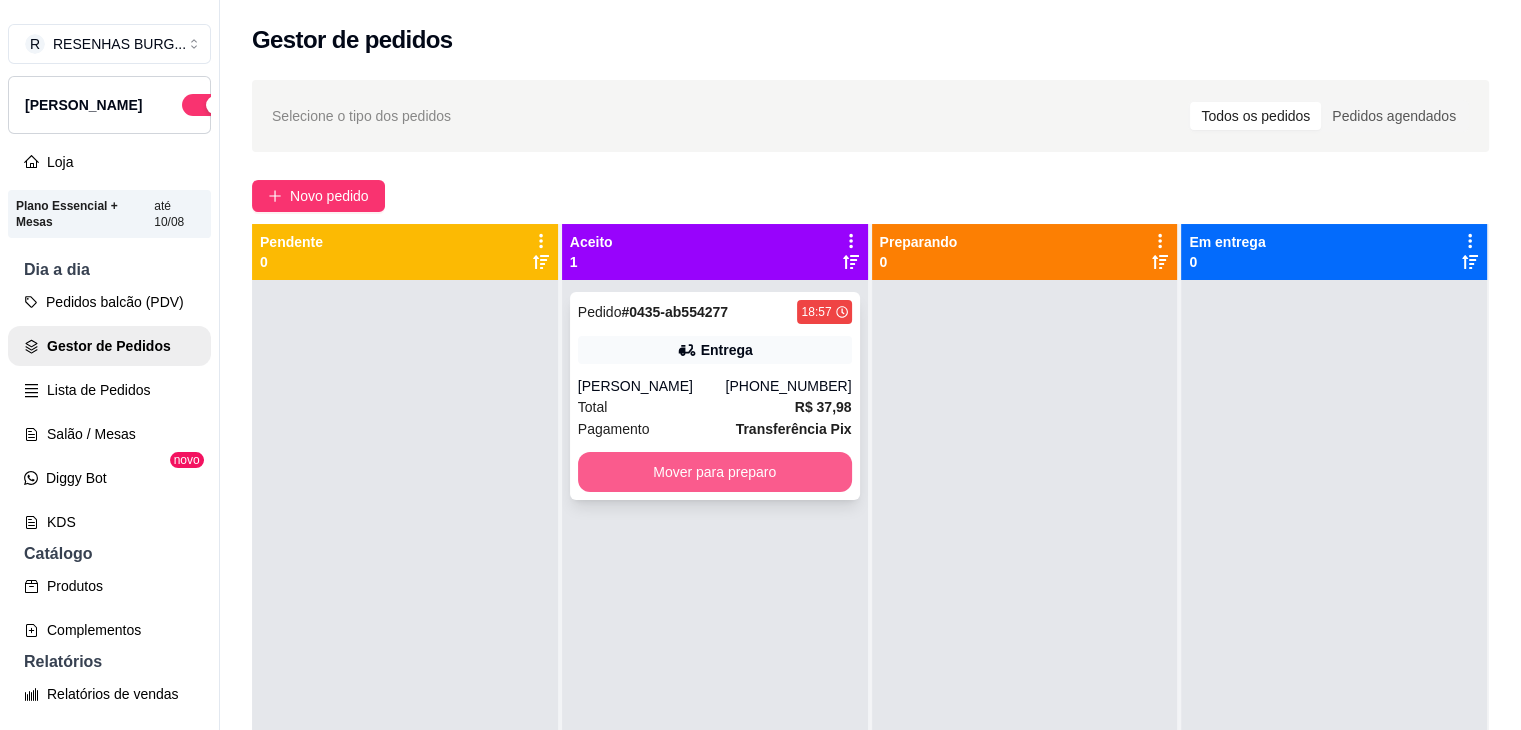 click on "Mover para preparo" at bounding box center (715, 472) 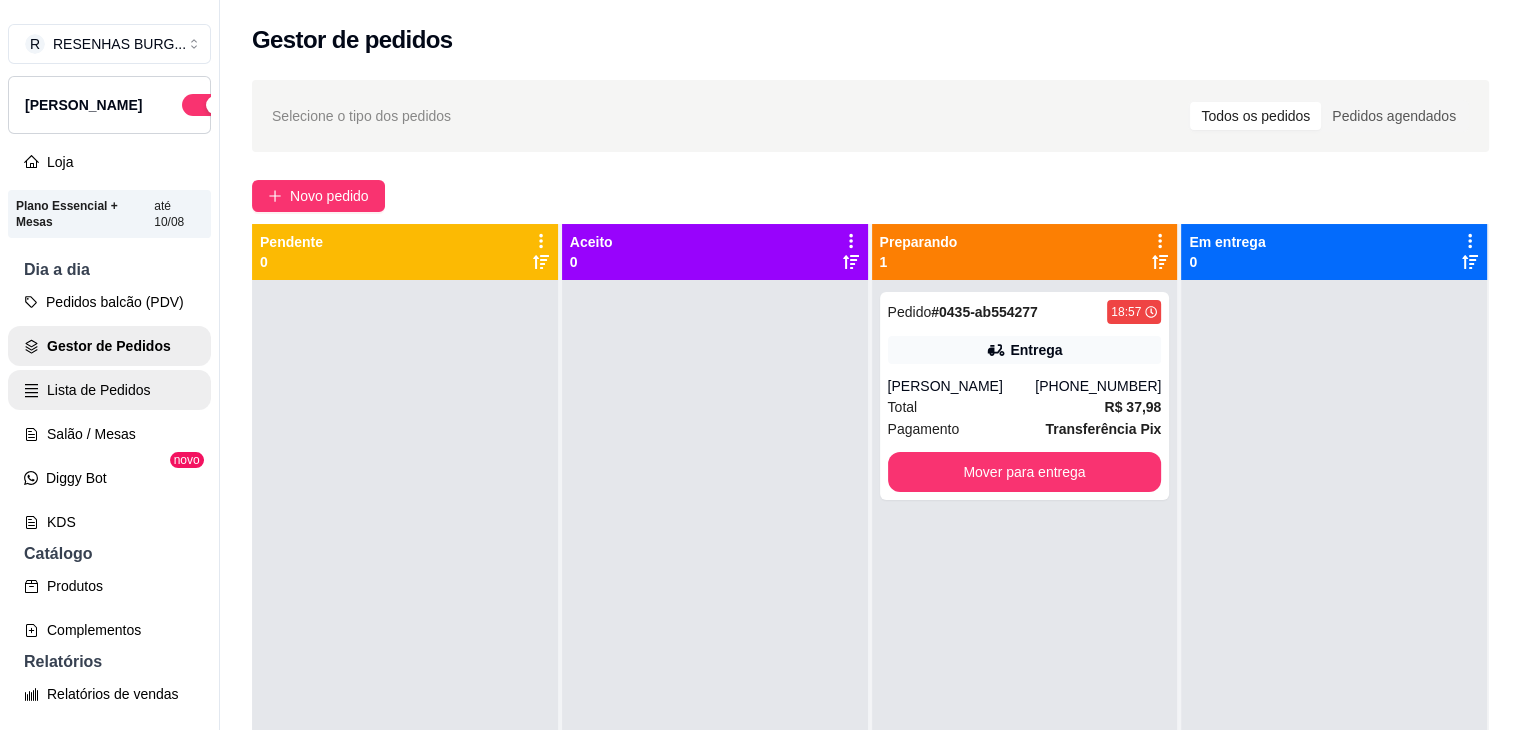 click on "Lista de Pedidos" at bounding box center [109, 390] 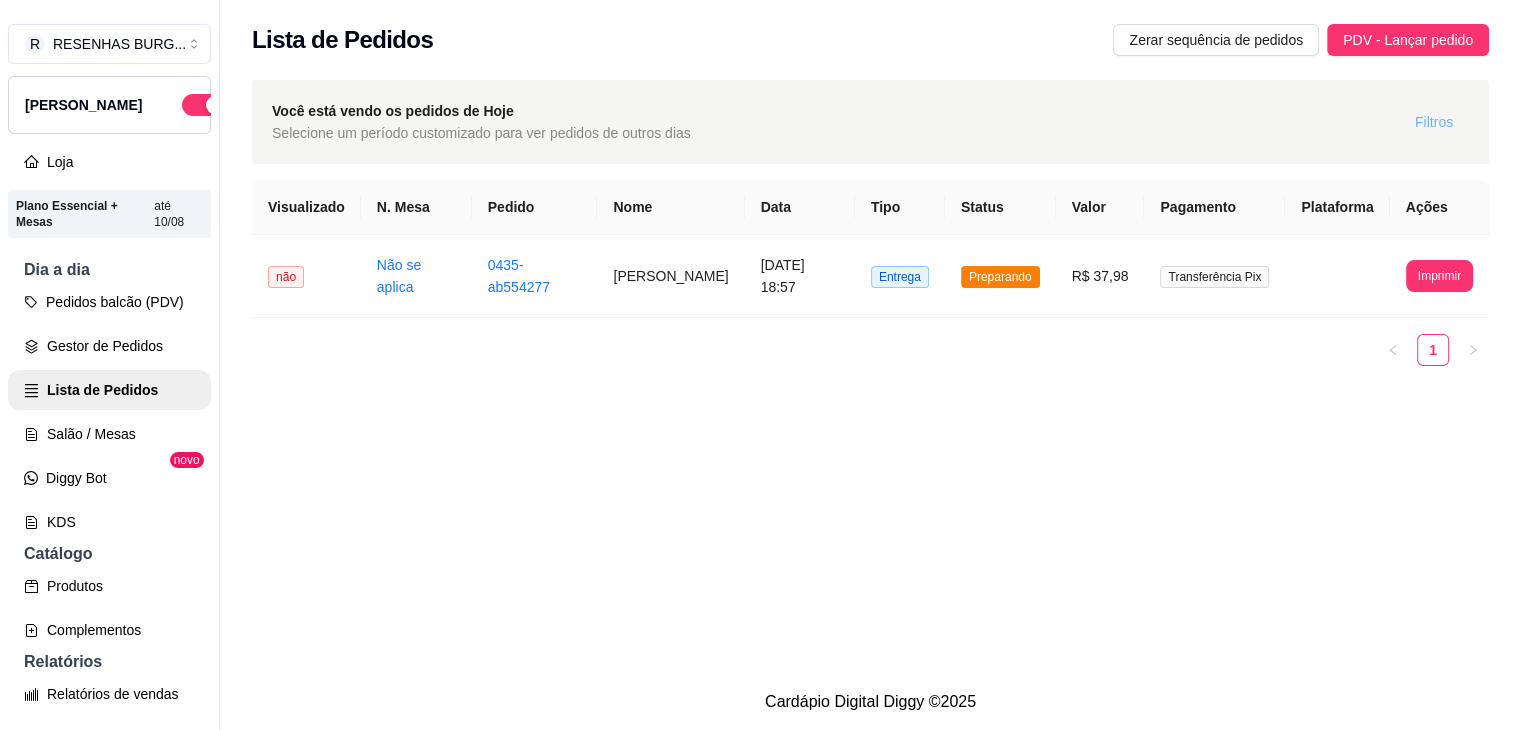 click on "Filtros" at bounding box center [1434, 122] 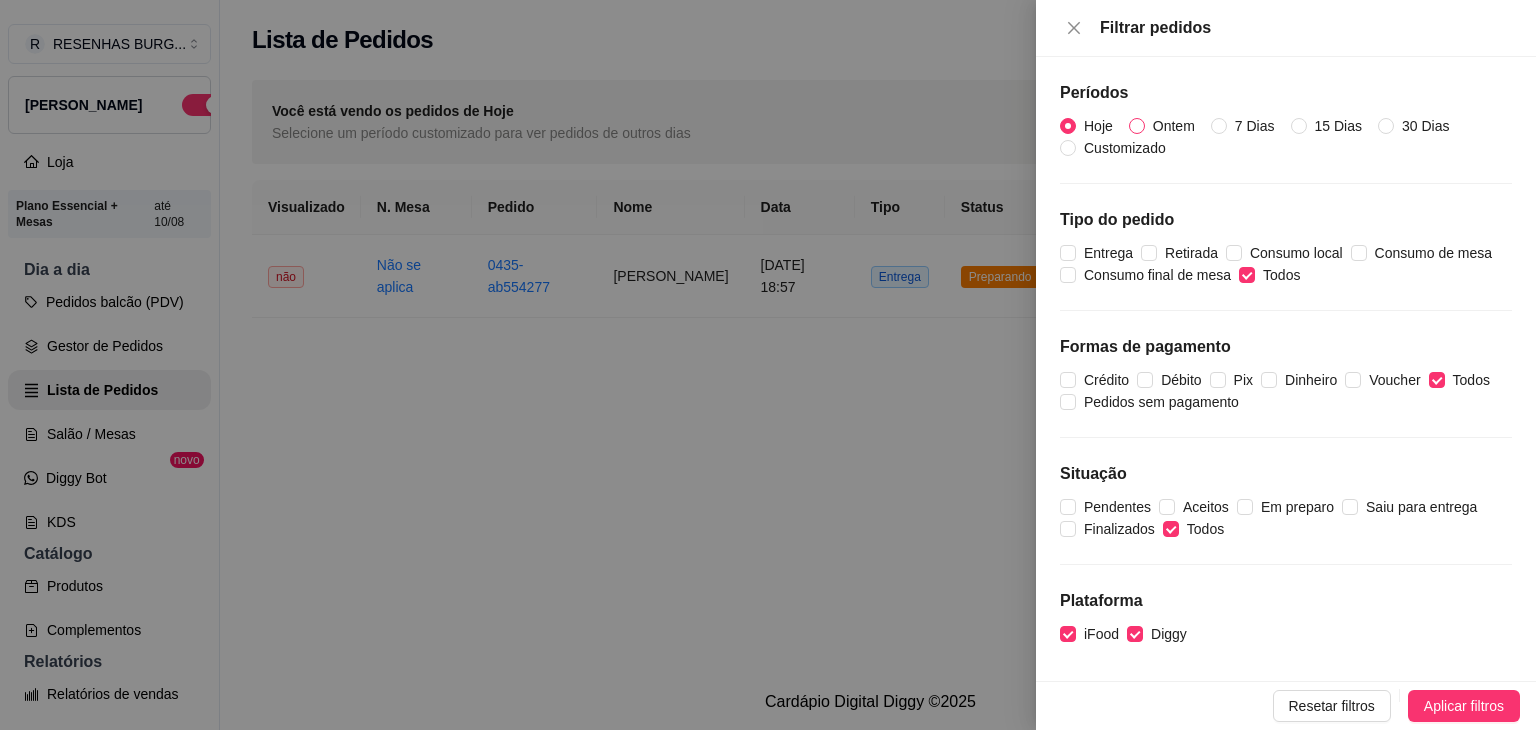 click on "Ontem" at bounding box center (1174, 126) 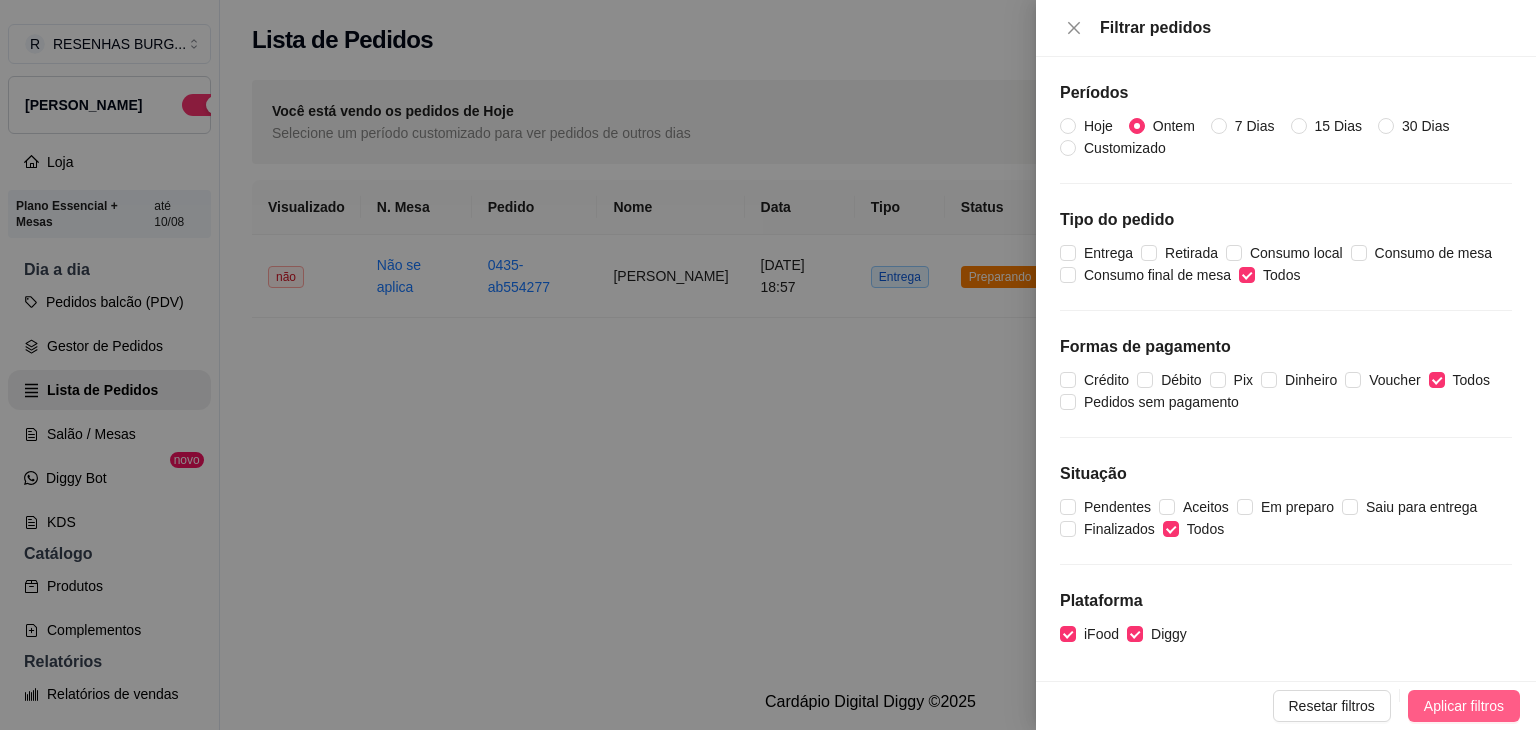 click on "Aplicar filtros" at bounding box center (1464, 706) 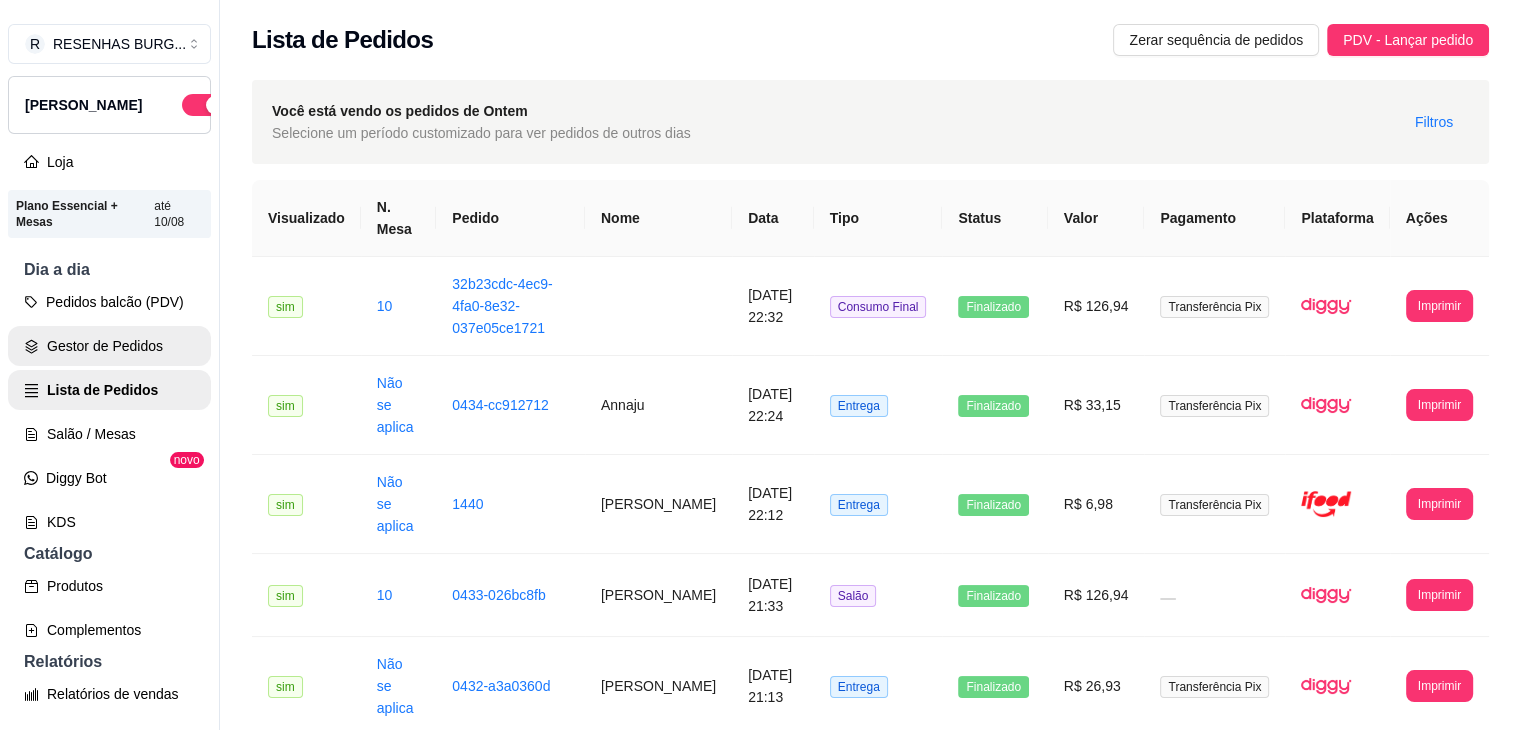 click on "Gestor de Pedidos" at bounding box center [109, 346] 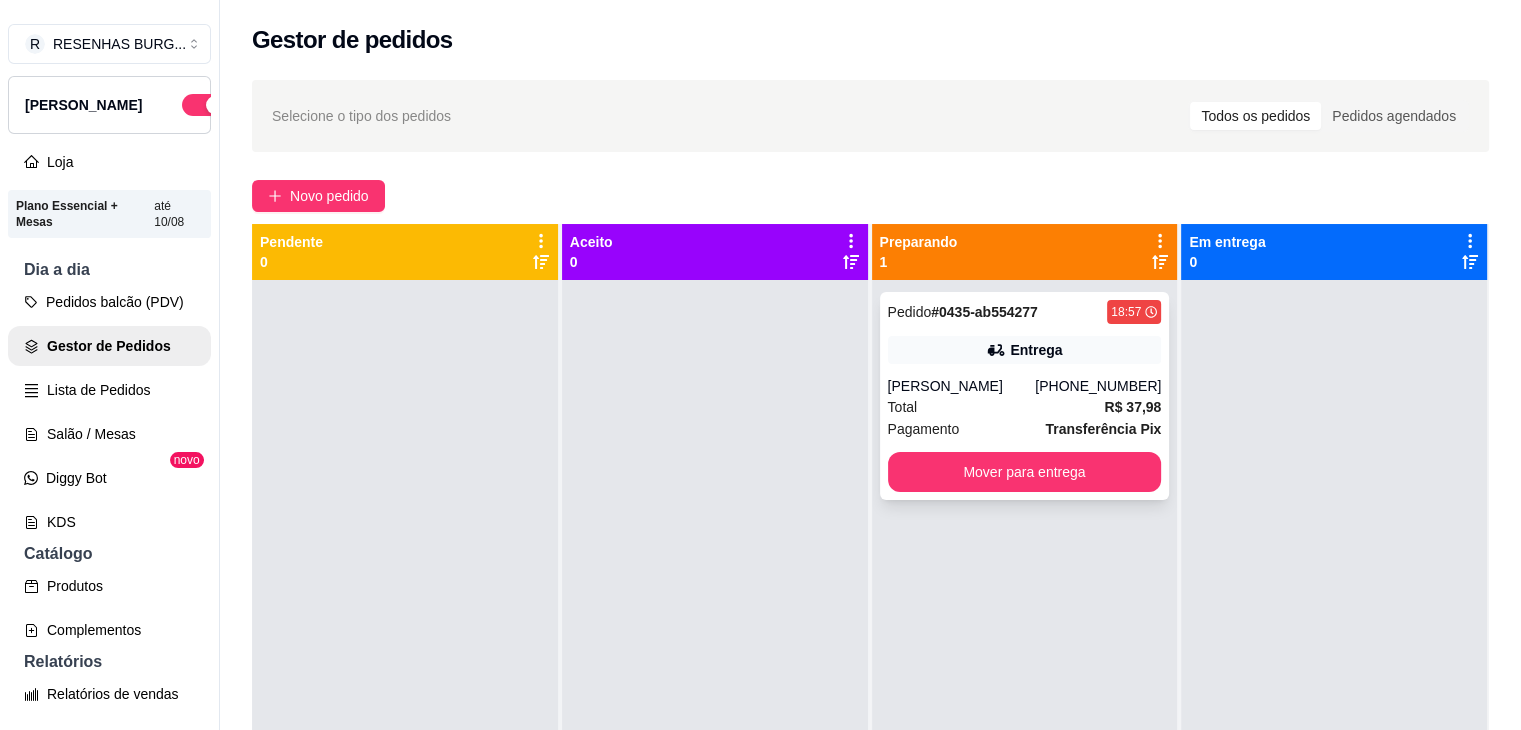 click on "Entrega" at bounding box center (1025, 350) 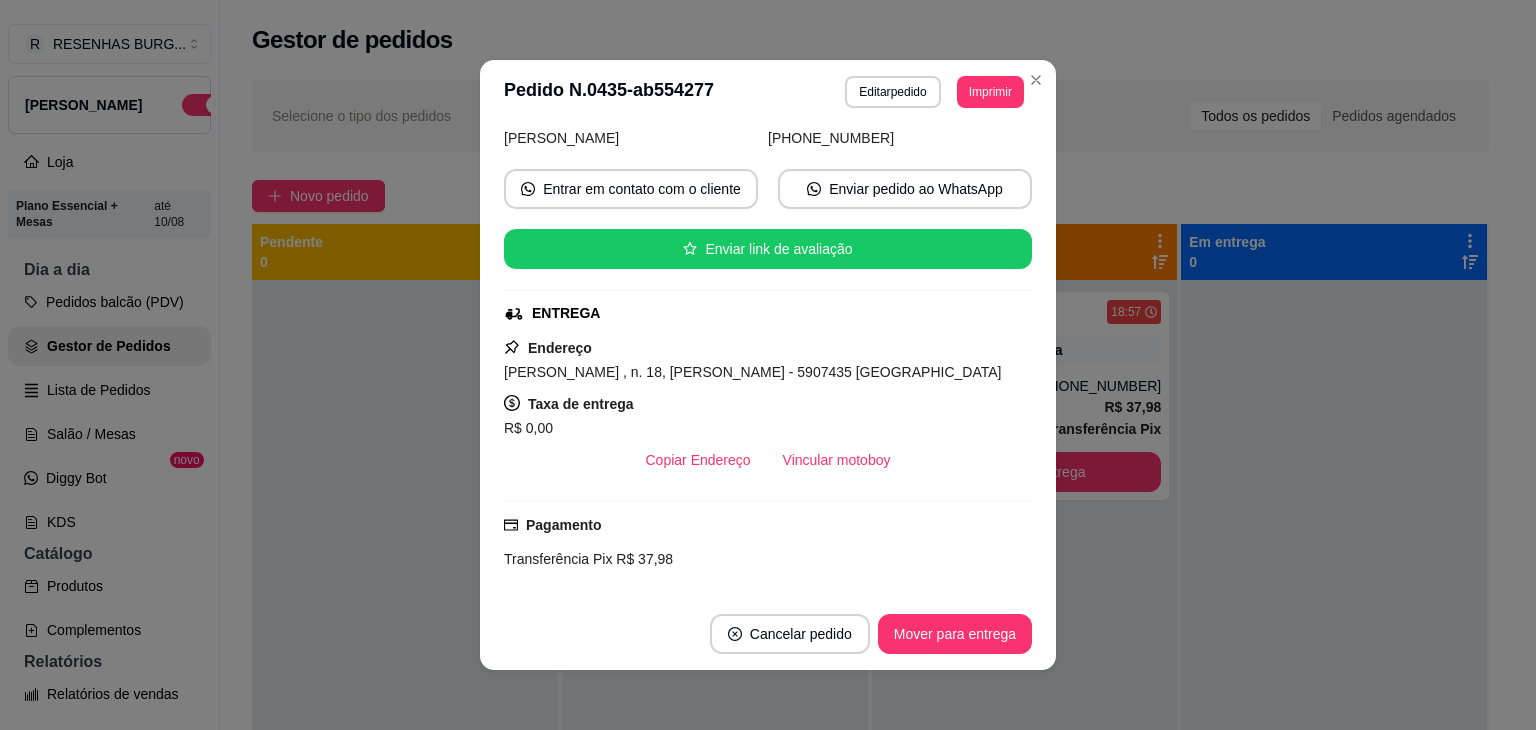 scroll, scrollTop: 200, scrollLeft: 0, axis: vertical 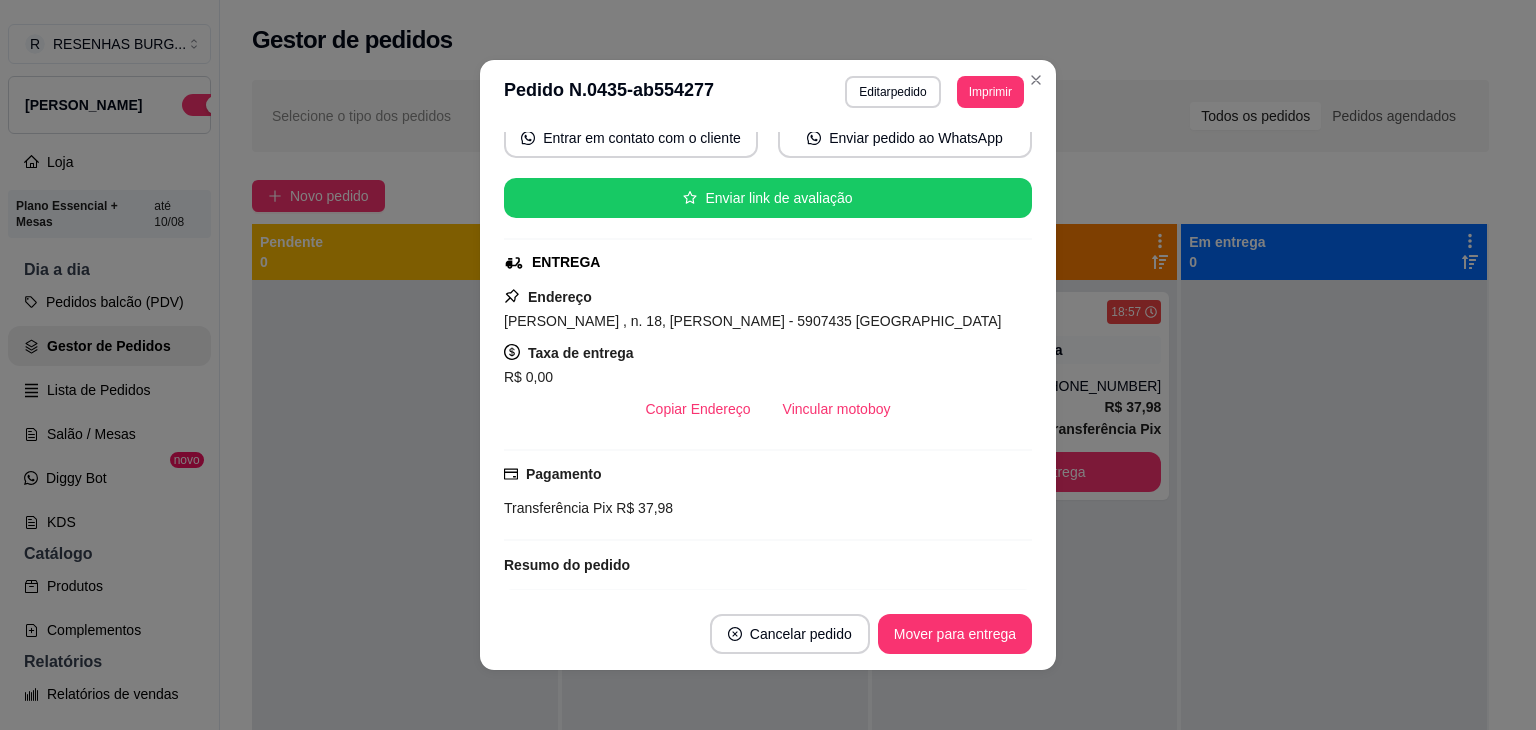 click on "Vincular motoboy" at bounding box center (837, 409) 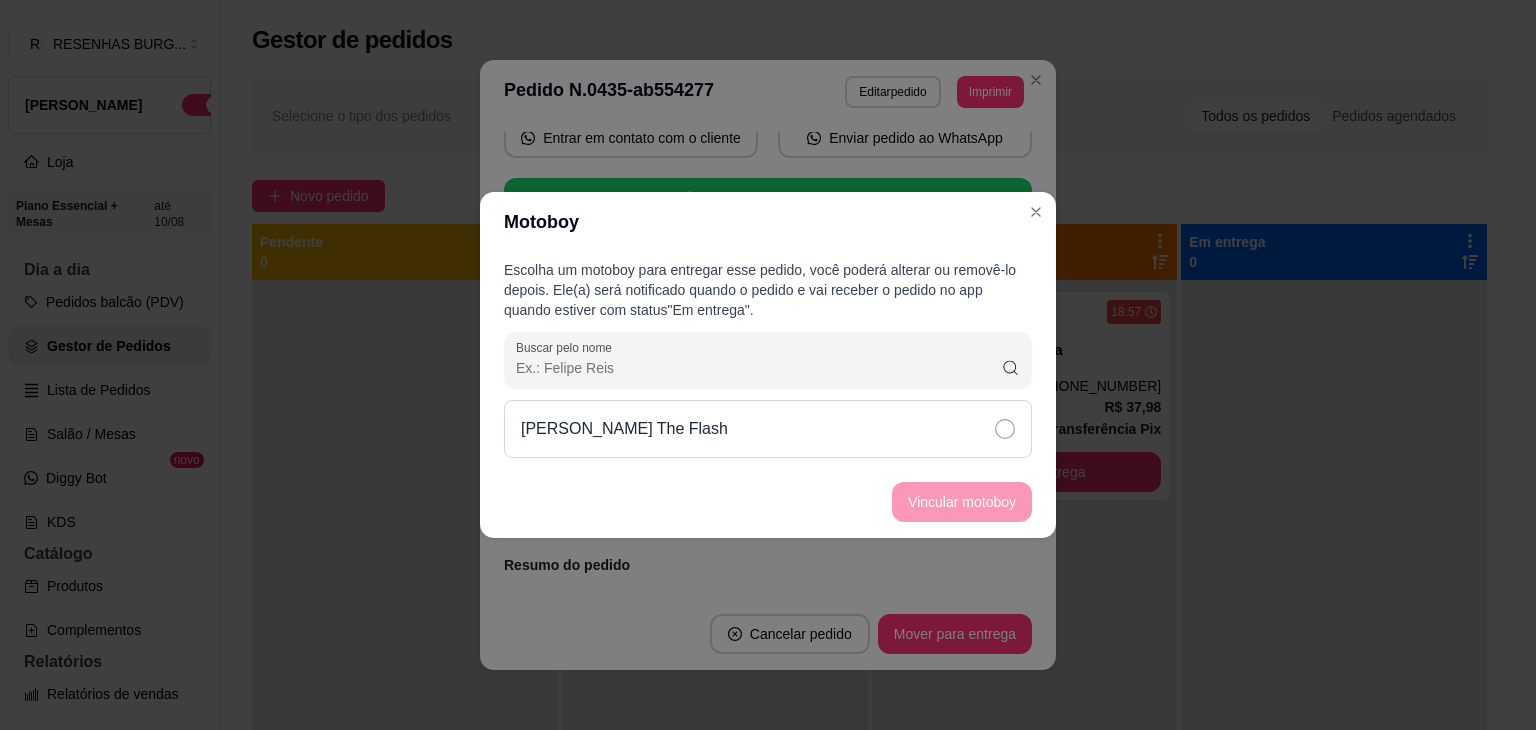 click on "[PERSON_NAME] The Flash" at bounding box center (768, 429) 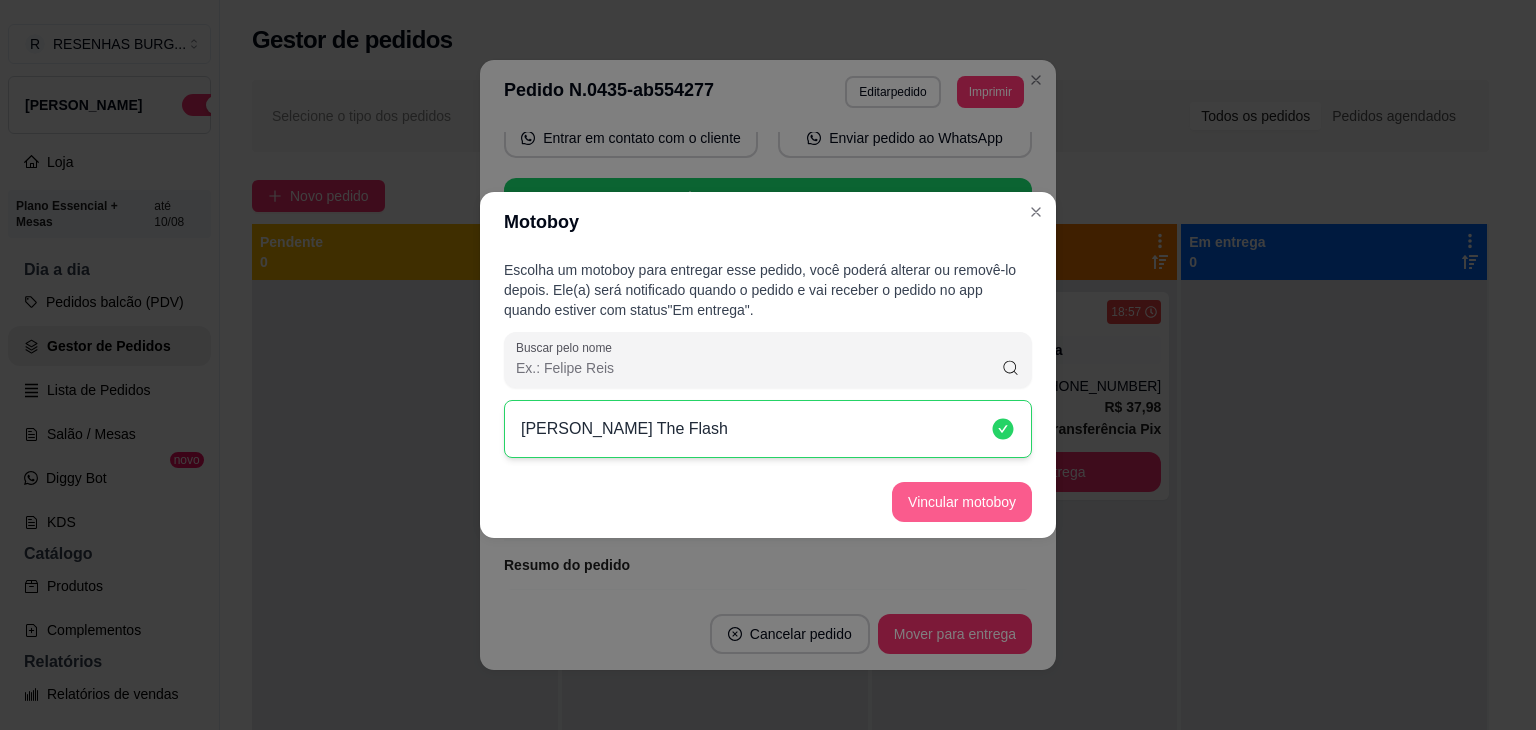 click on "Vincular motoboy" at bounding box center [962, 502] 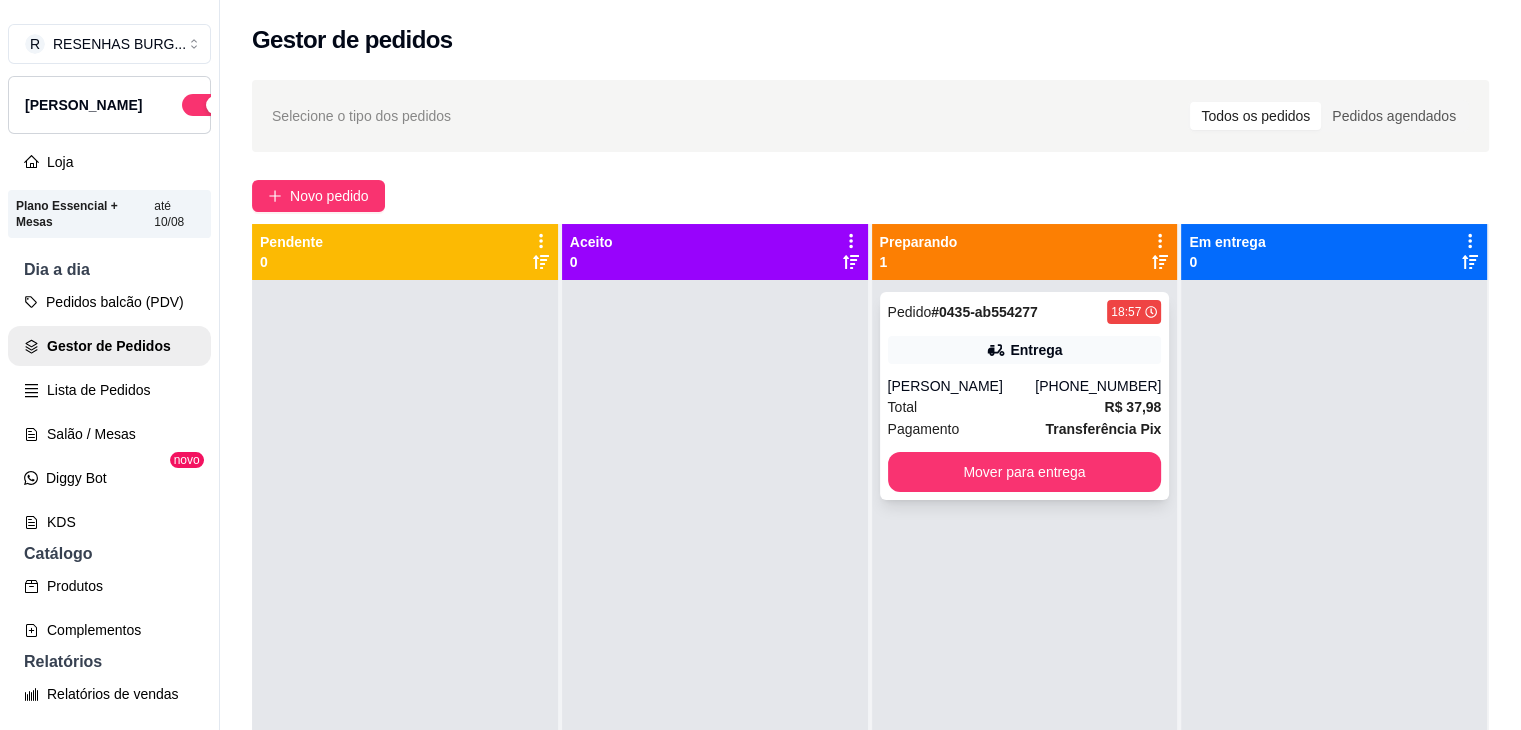 click on "Pedido  # 0435-ab554277 18:57" at bounding box center [1025, 312] 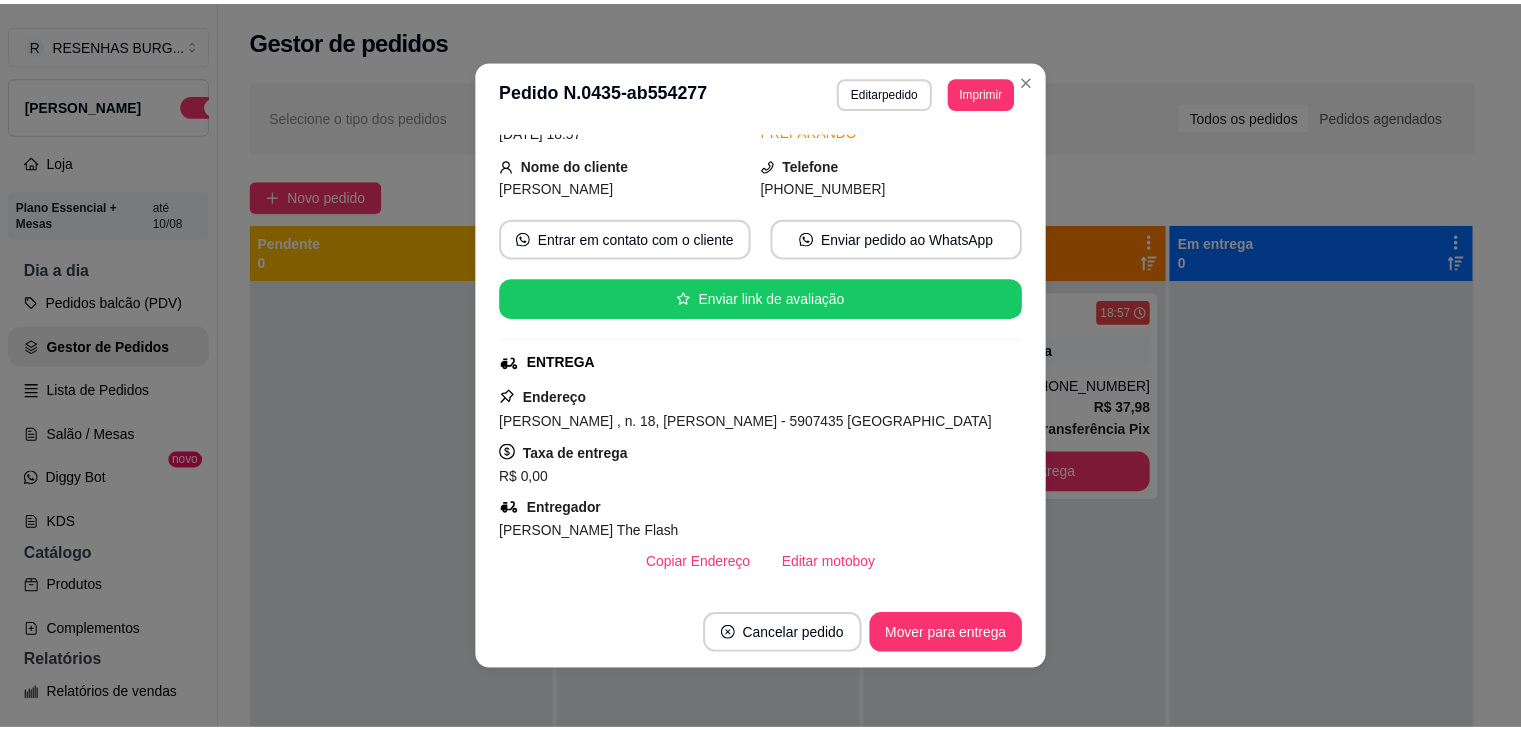 scroll, scrollTop: 200, scrollLeft: 0, axis: vertical 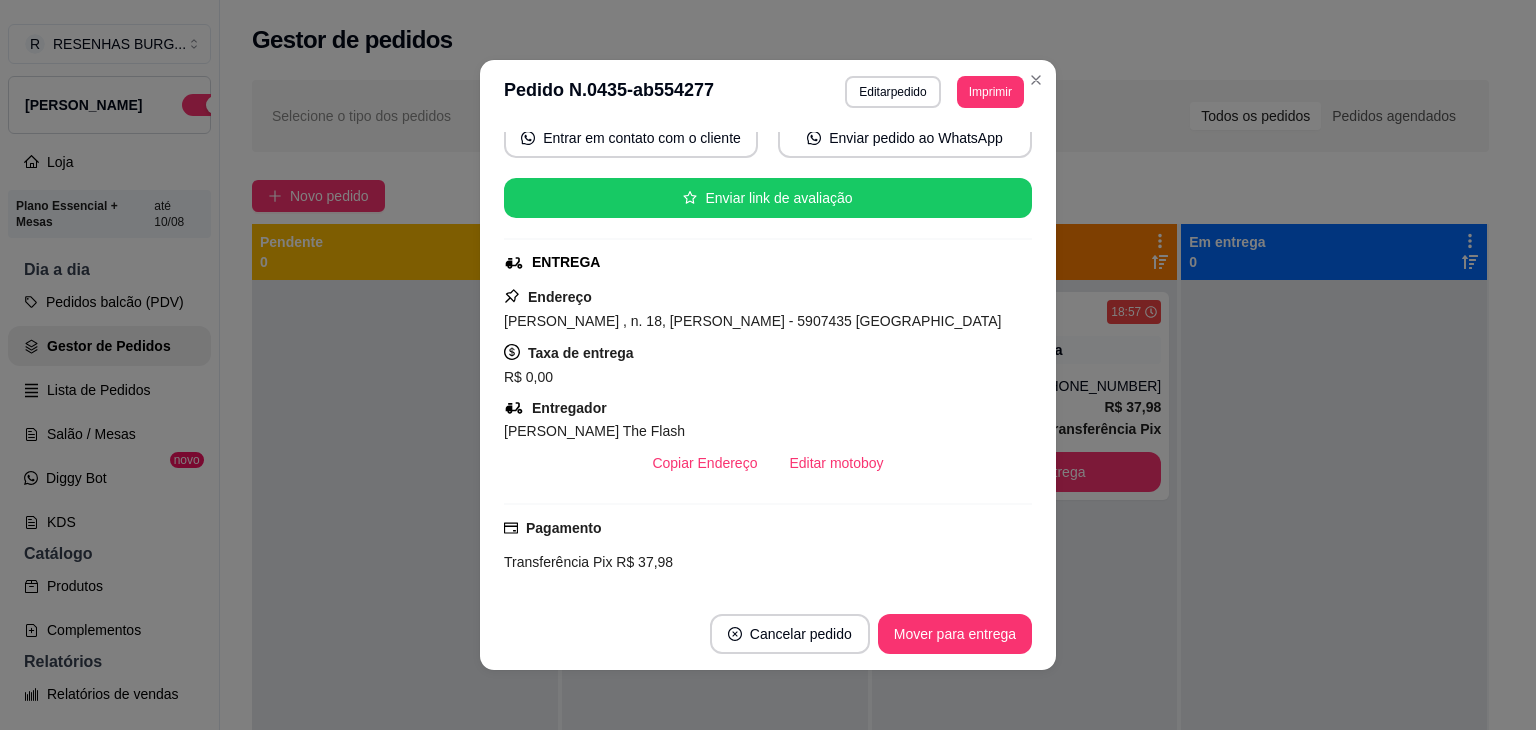 click on "**********" at bounding box center [768, 92] 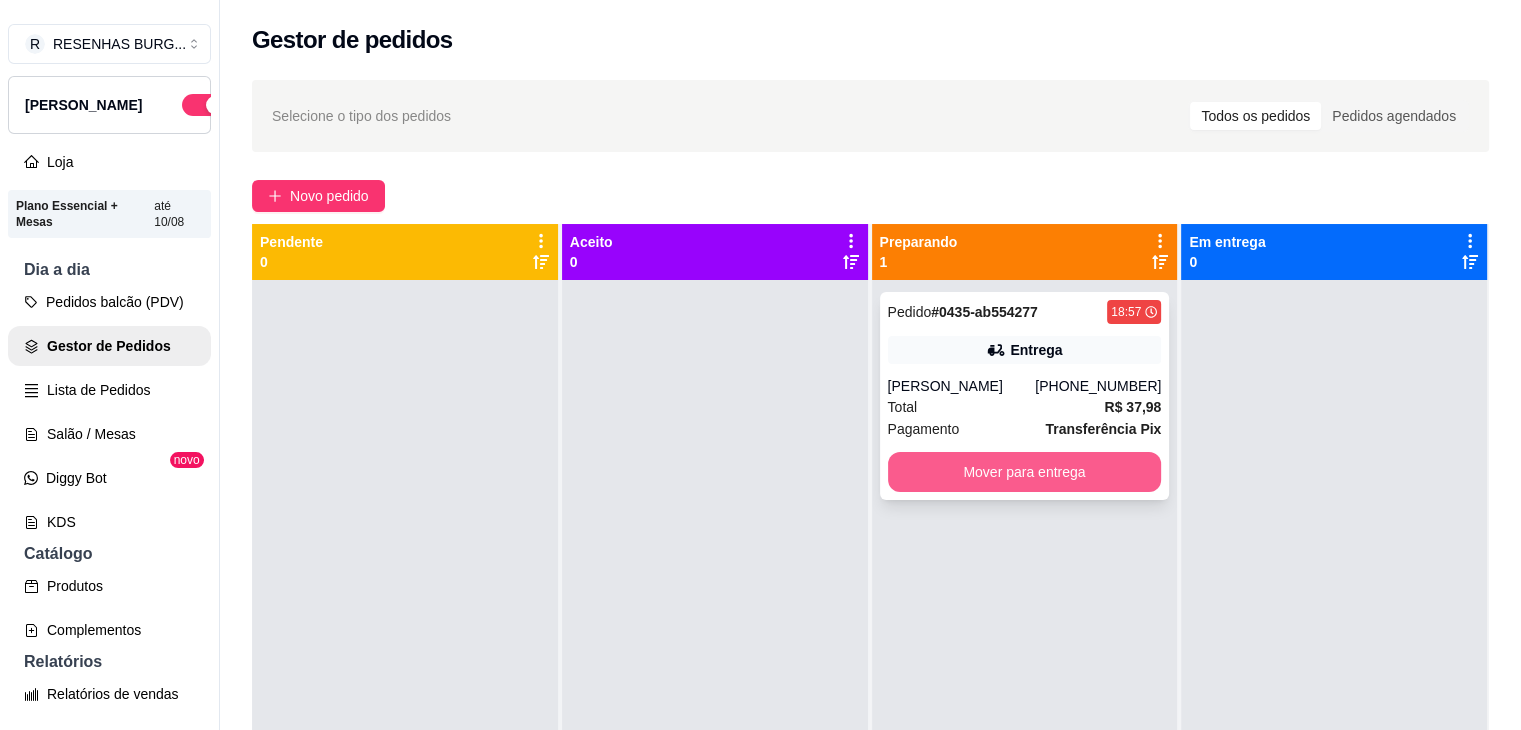 click on "Mover para entrega" at bounding box center [1025, 472] 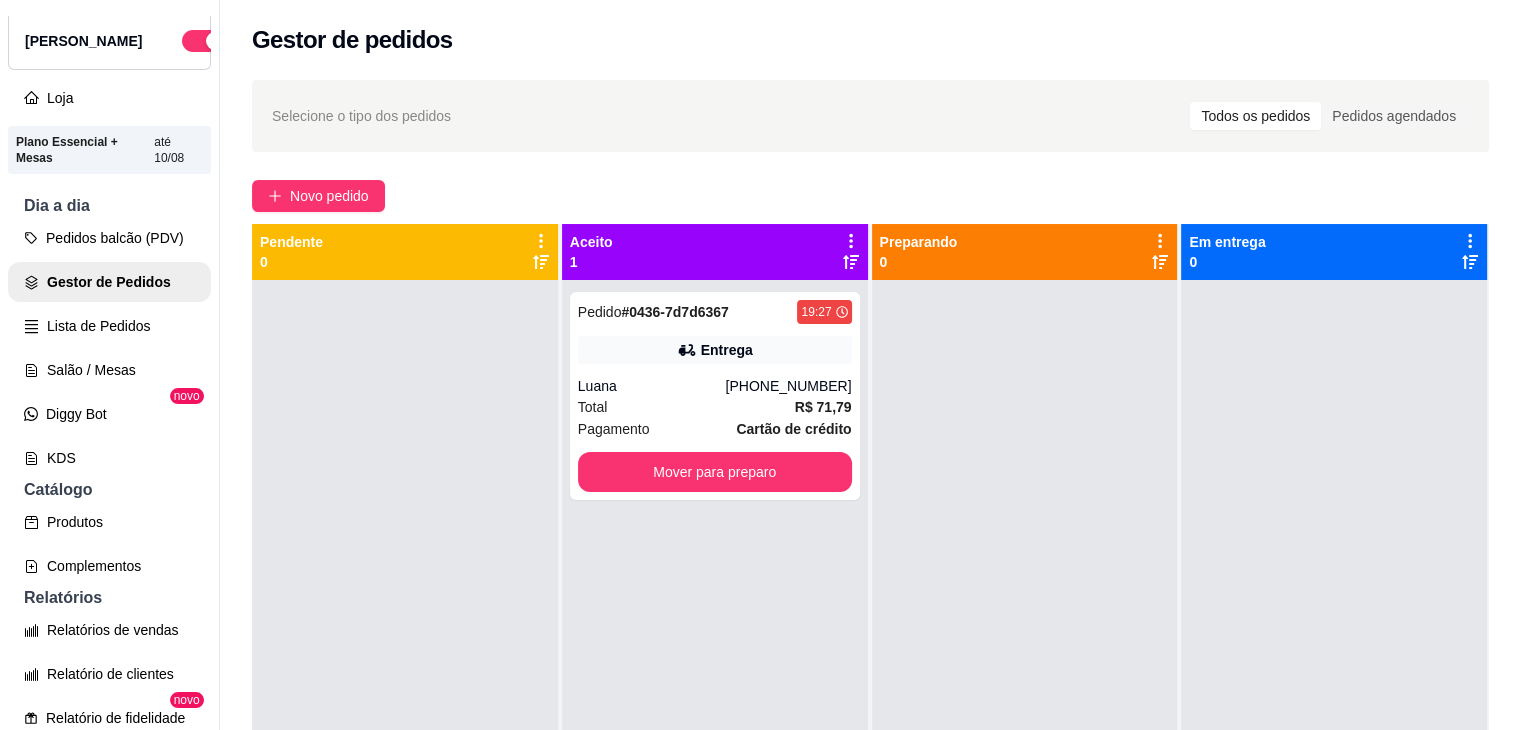 scroll, scrollTop: 100, scrollLeft: 0, axis: vertical 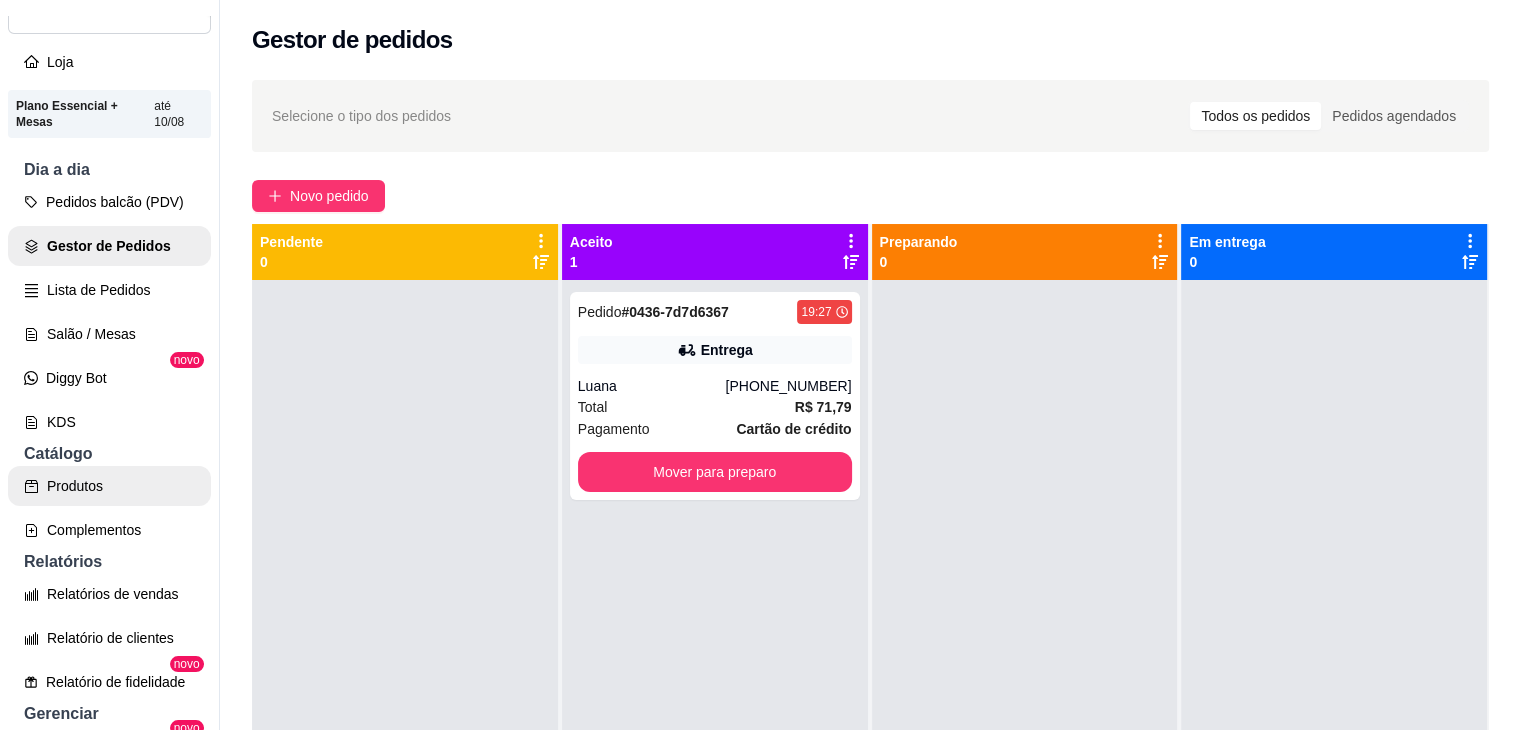click on "Produtos" at bounding box center [109, 486] 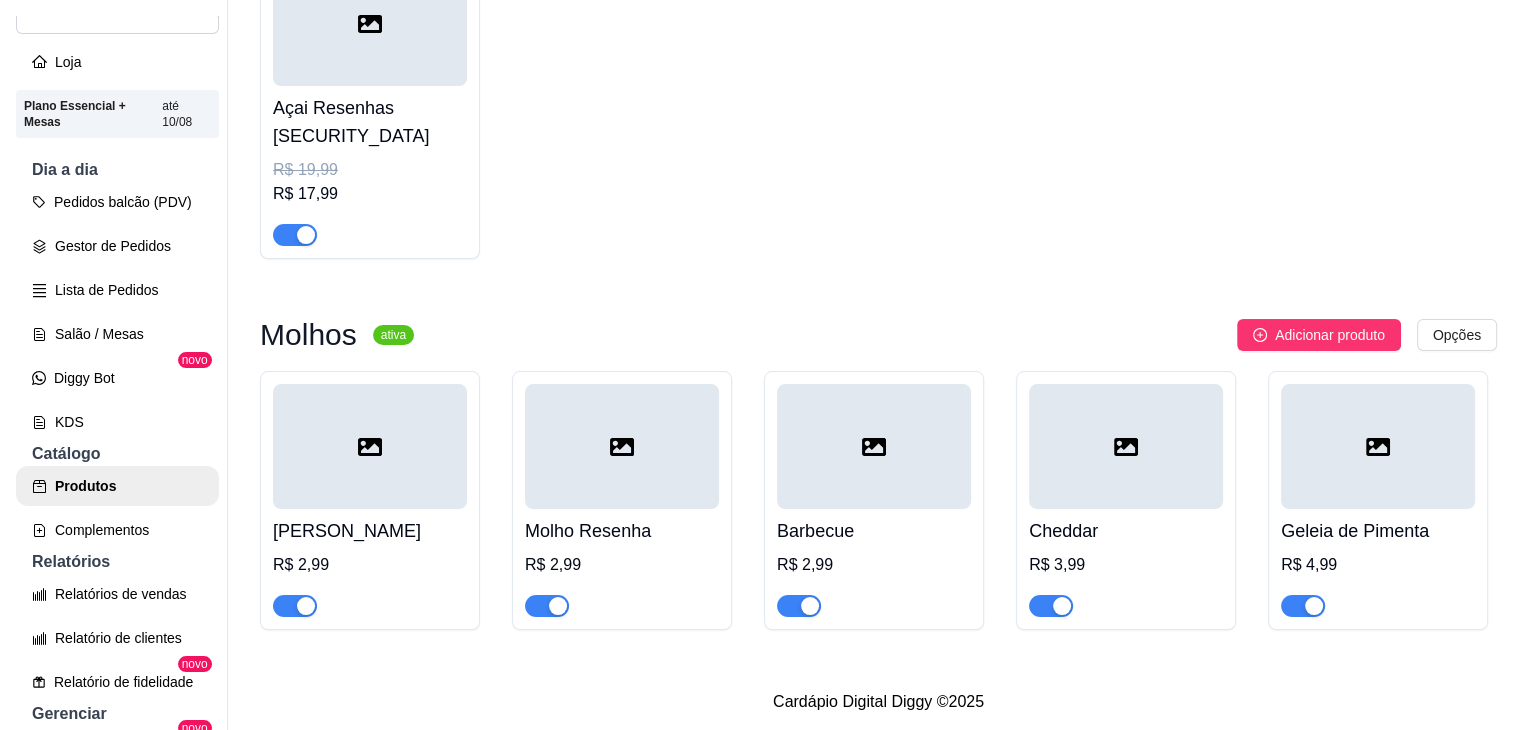 scroll, scrollTop: 8800, scrollLeft: 0, axis: vertical 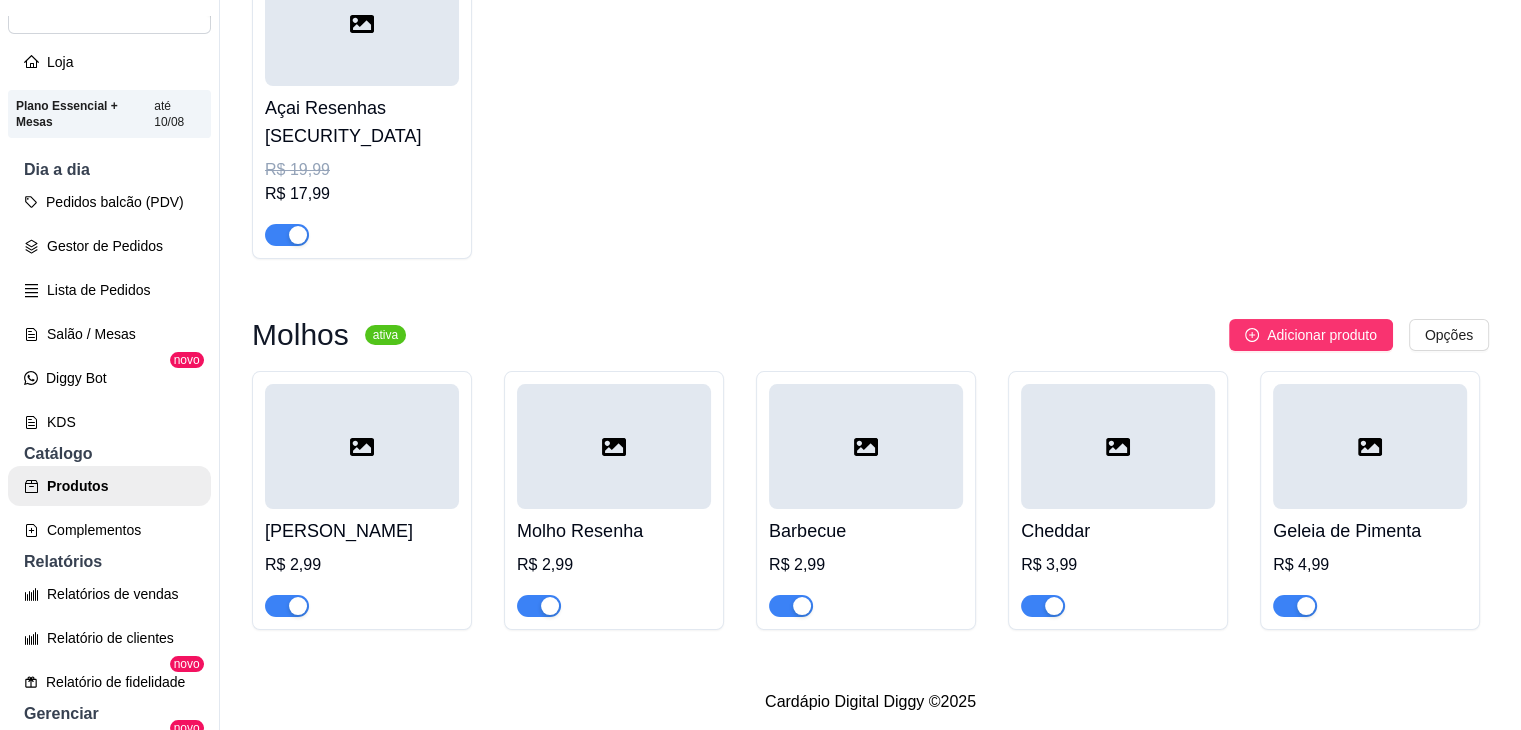 click on "R RESENHAS BURG ... Loja Aberta Loja Plano Essencial + Mesas até 10/08   Dia a dia Pedidos balcão (PDV) Gestor de Pedidos Lista de Pedidos Salão / Mesas Diggy Bot novo KDS Catálogo Produtos Complementos Relatórios Relatórios de vendas Relatório de clientes Relatório de fidelidade novo Gerenciar Entregadores novo Nota Fiscal (NFC-e) Controle de caixa Controle de fiado Cupons Clientes Estoque Configurações Diggy Planos Precisa de ajuda? Sair Produtos Adicionar categoria Reodernar categorias Aqui você cadastra e gerencia seu produtos e categorias 🔥Combos Especiais 🔥 ativa Adicionar produto Opções 2 Classic Burguer + Batata M+ Refri 1L   R$ 70,96 R$ 62,99 2 American + Batat a M + Refri Litro   R$ 76,96 R$ 68,99 2 Smash Duo + Batata M + Refri 1L   R$ 78,96 R$ 69,99 2 Resenhas + Batata M + Refri 1L   R$ 82,96 R$ 74,99 2 Gorgon Prince + Batata M + Refri 1L   R$ 82,96 R$ 74,99 2 Smash Onion 2.0+ Batata M + Refri Litro   R$ 86,96 R$ 78,99 2 Smash Meki 2.0 + Batata m + Refri Litro" at bounding box center [760, 365] 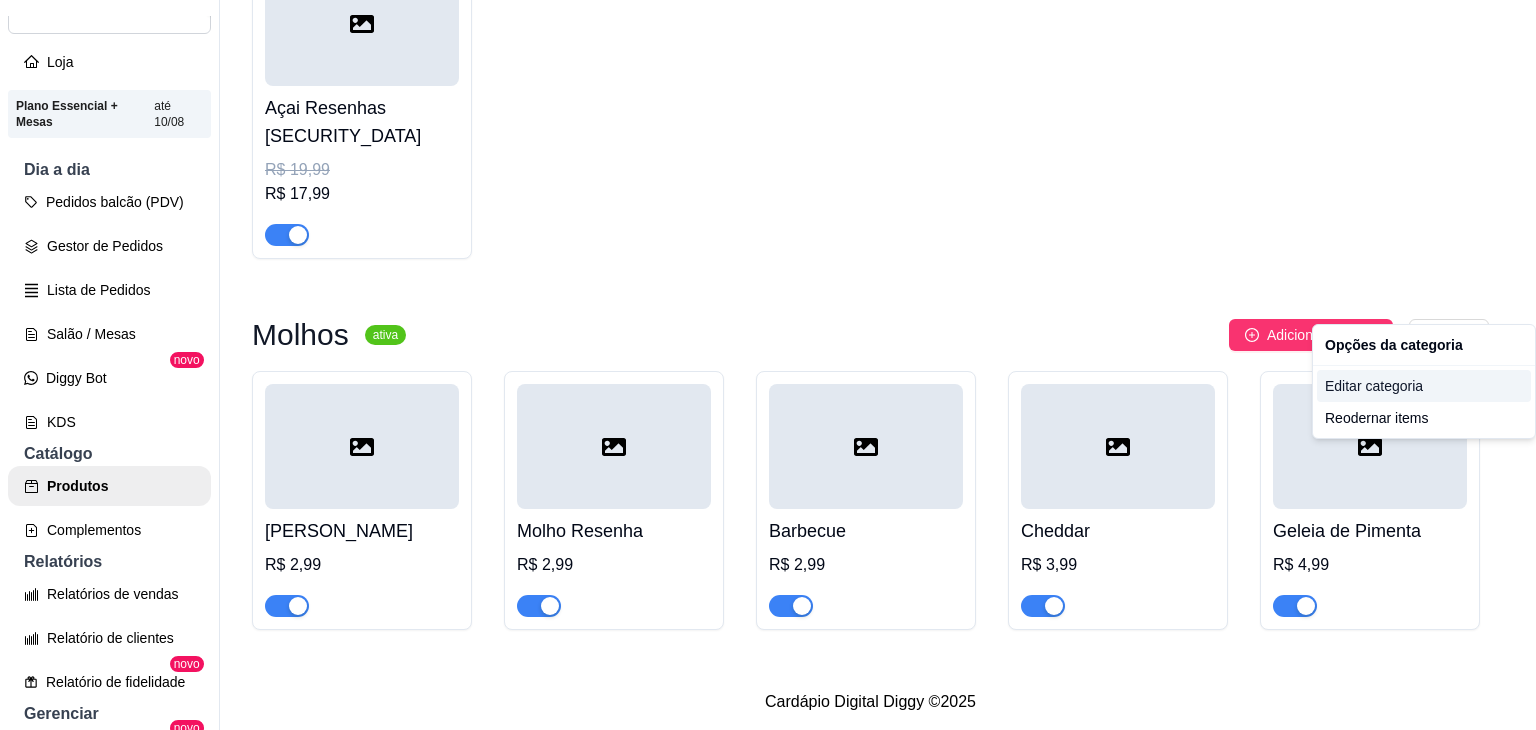 click on "Editar categoria" at bounding box center (1424, 386) 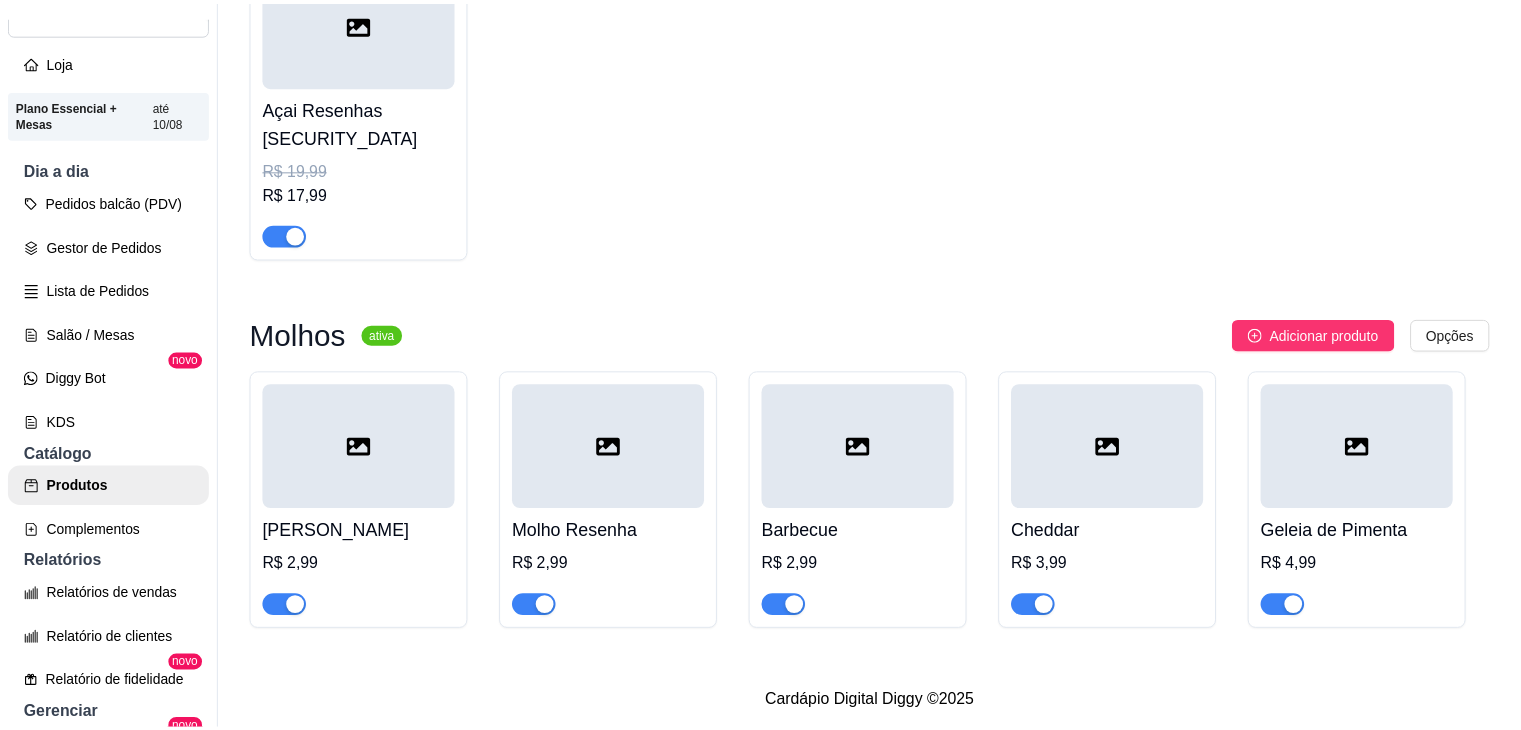 scroll, scrollTop: 7604, scrollLeft: 0, axis: vertical 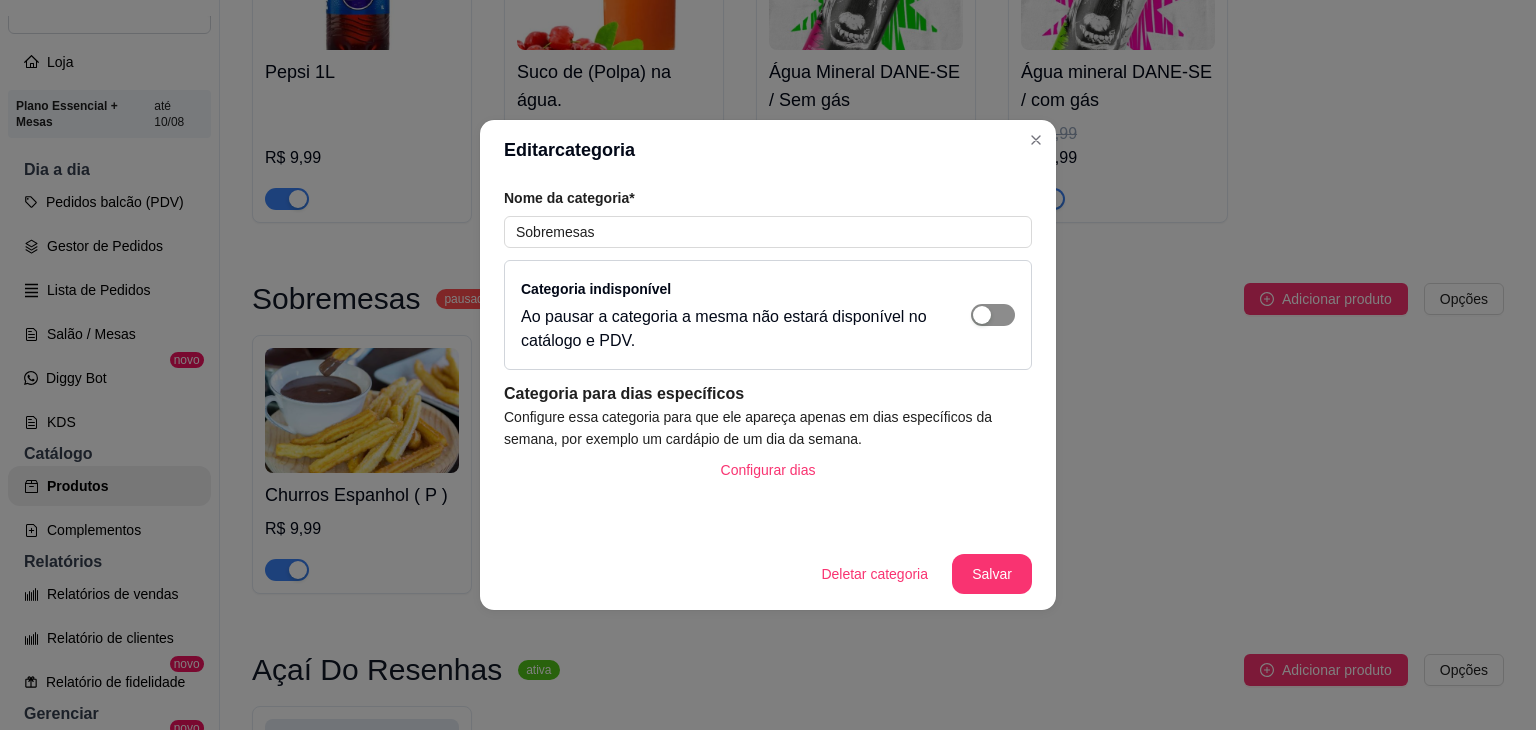 click at bounding box center (993, 315) 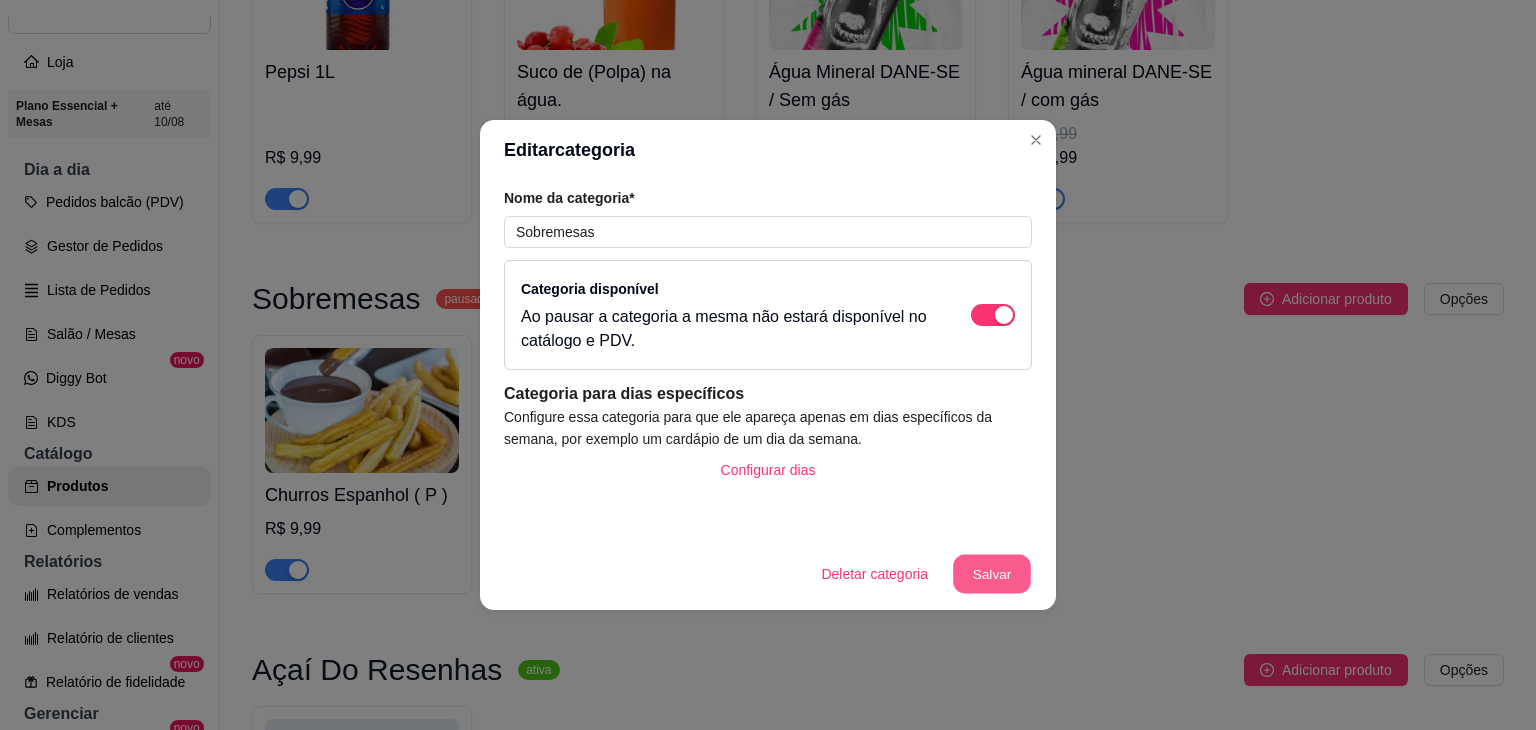 click on "Salvar" at bounding box center [992, 574] 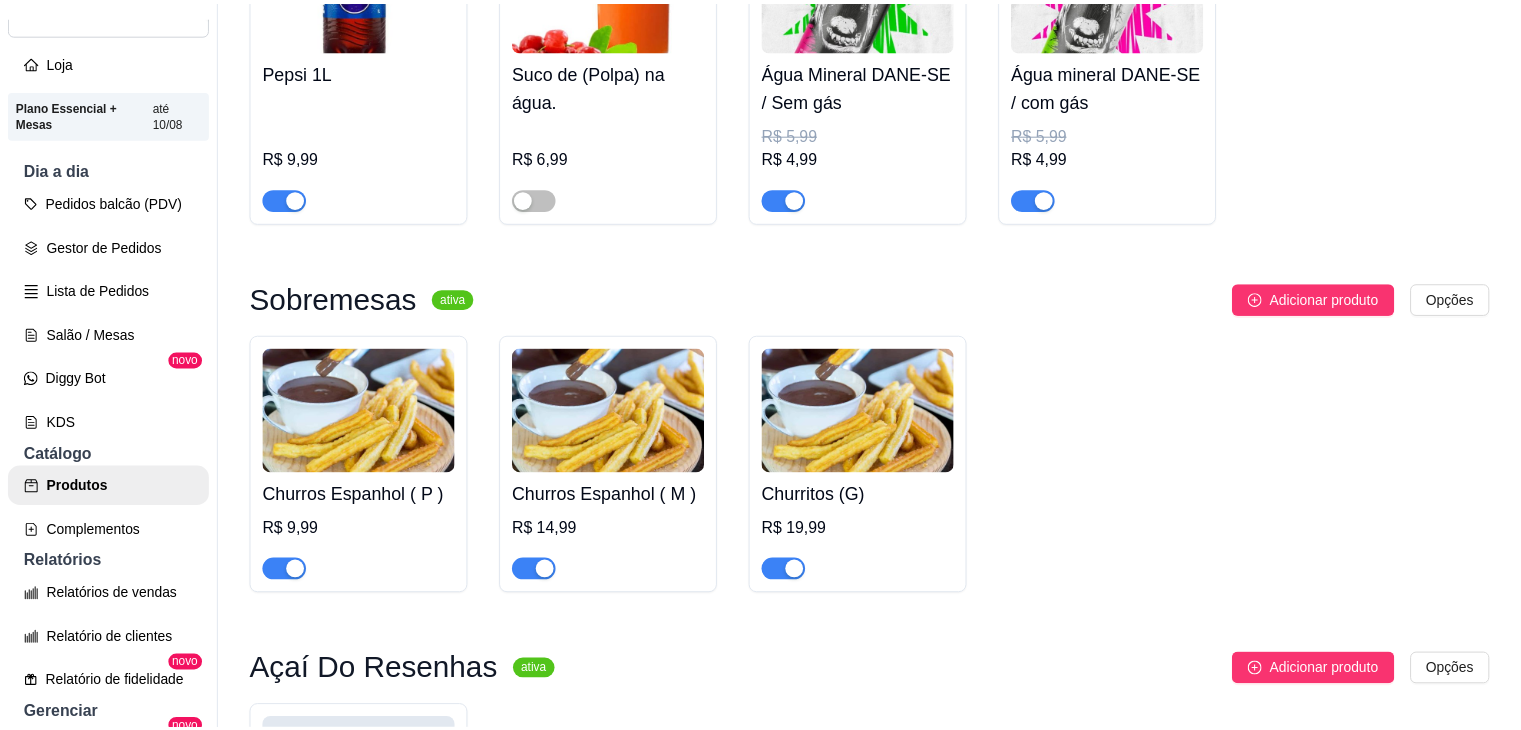 scroll, scrollTop: 8480, scrollLeft: 0, axis: vertical 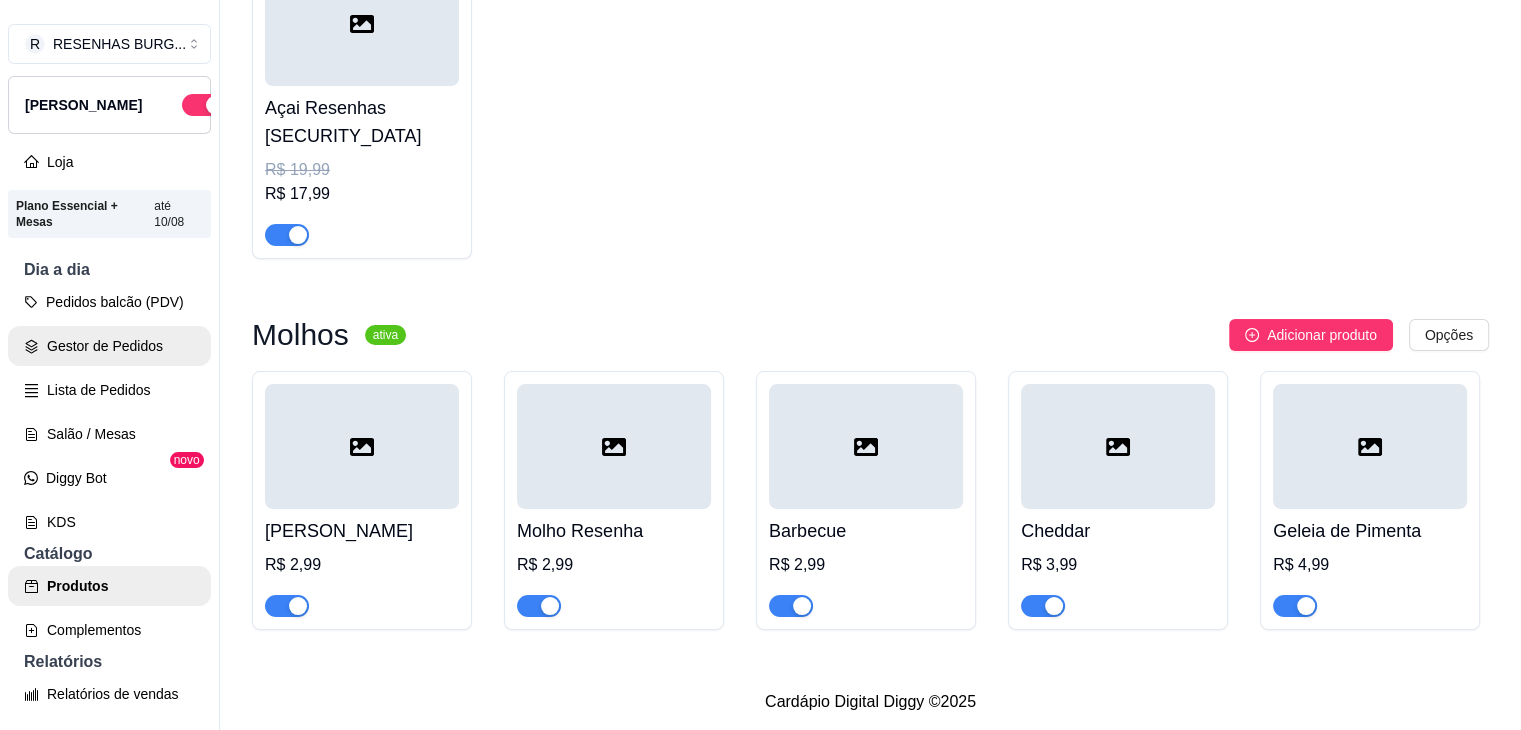 click on "Gestor de Pedidos" at bounding box center [109, 346] 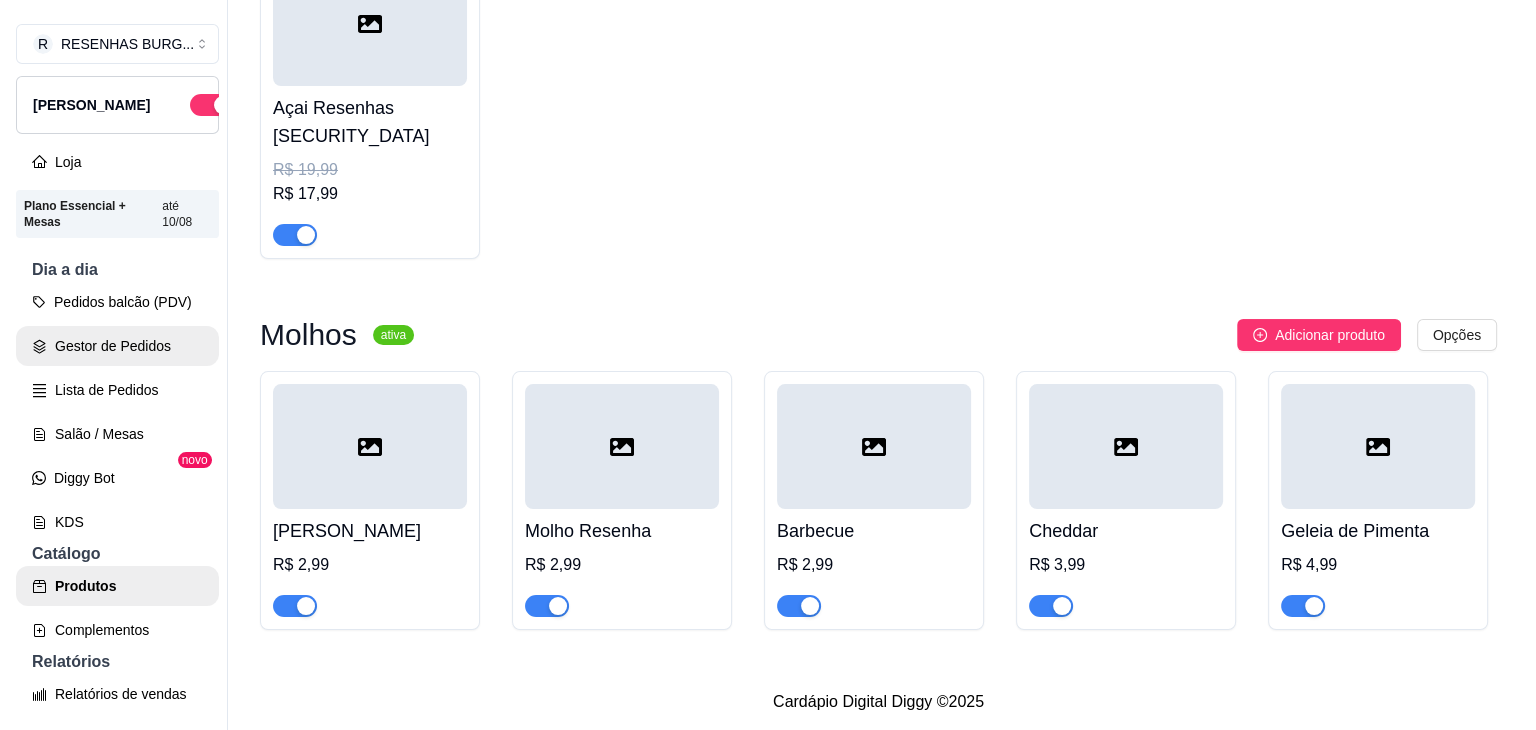 scroll, scrollTop: 0, scrollLeft: 0, axis: both 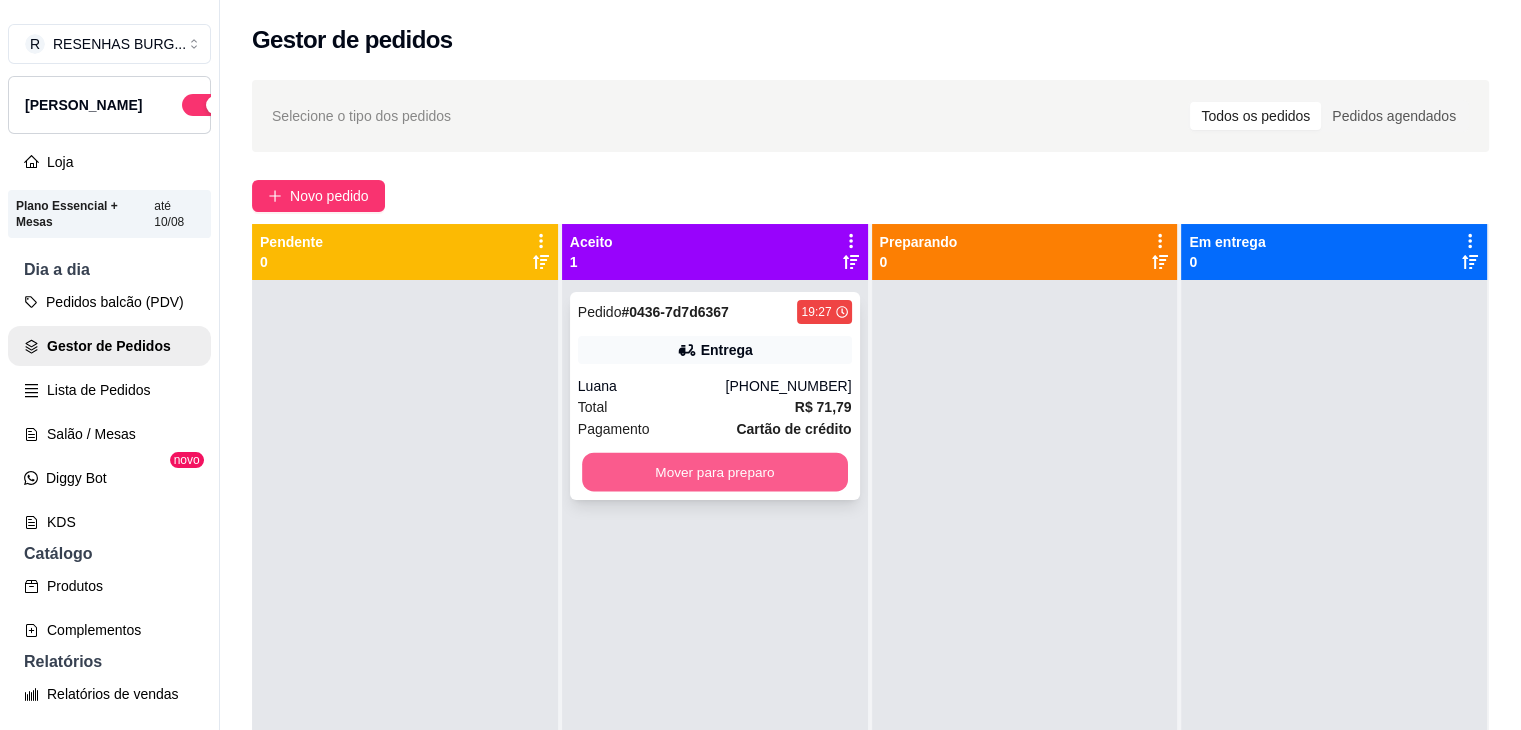 click on "Mover para preparo" at bounding box center [715, 472] 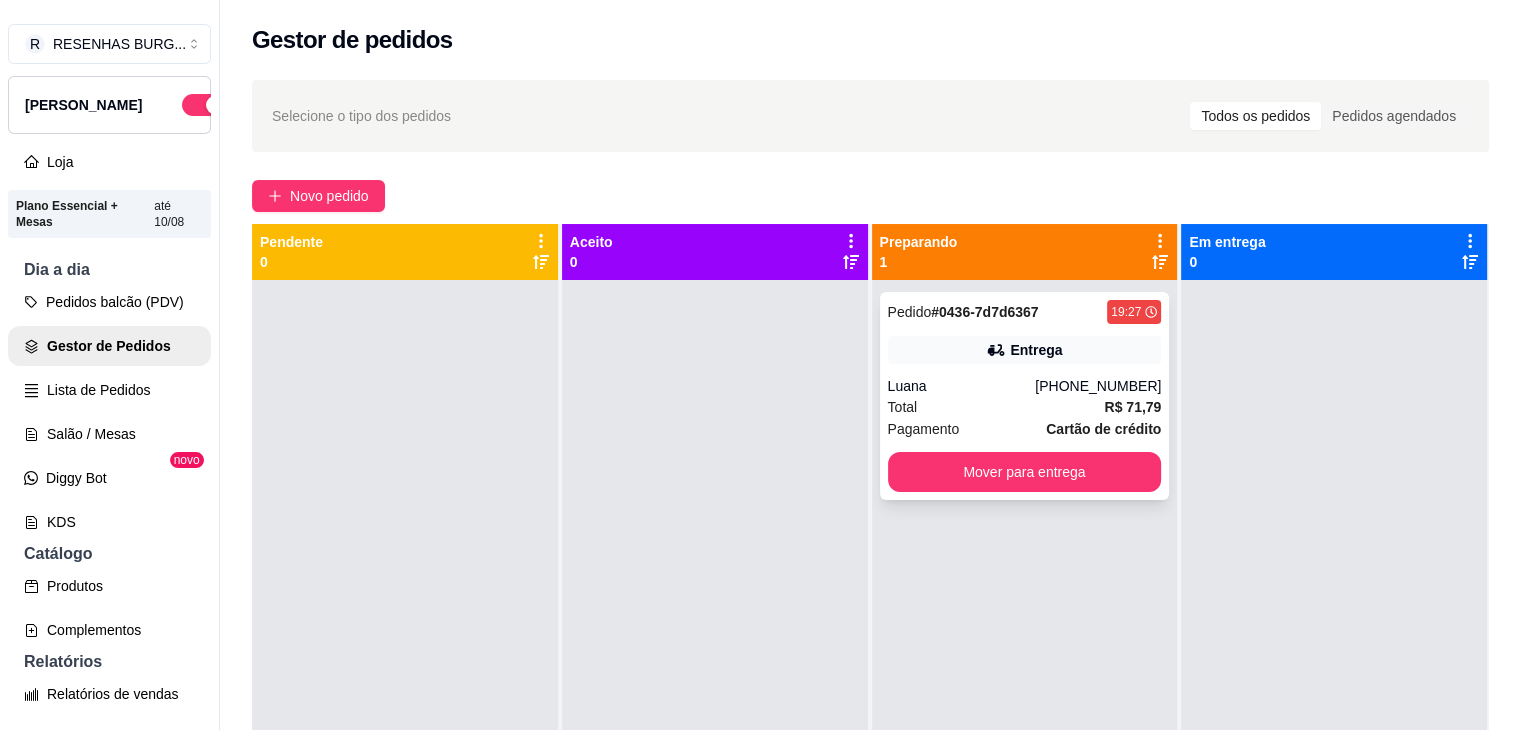 click on "Luana" at bounding box center (962, 386) 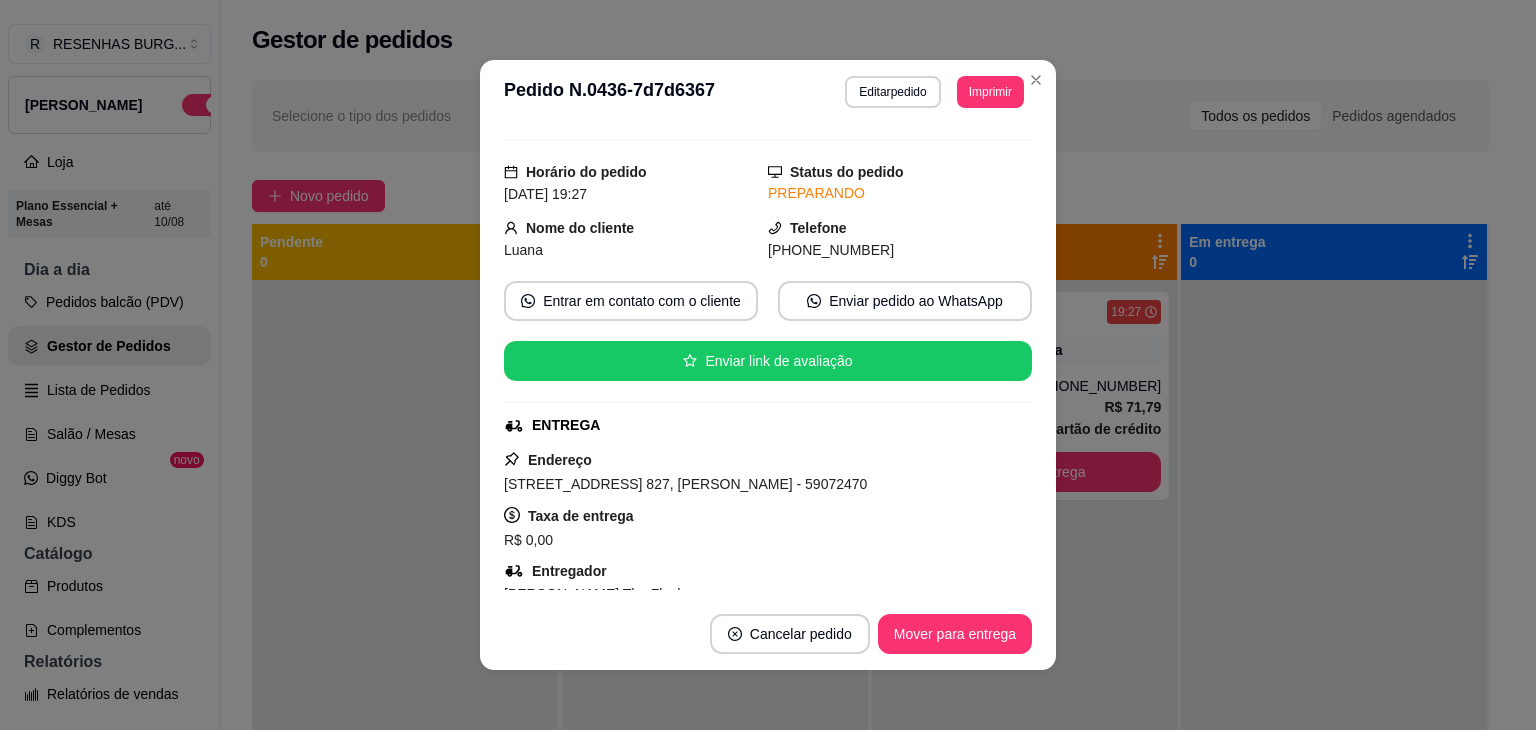 scroll, scrollTop: 100, scrollLeft: 0, axis: vertical 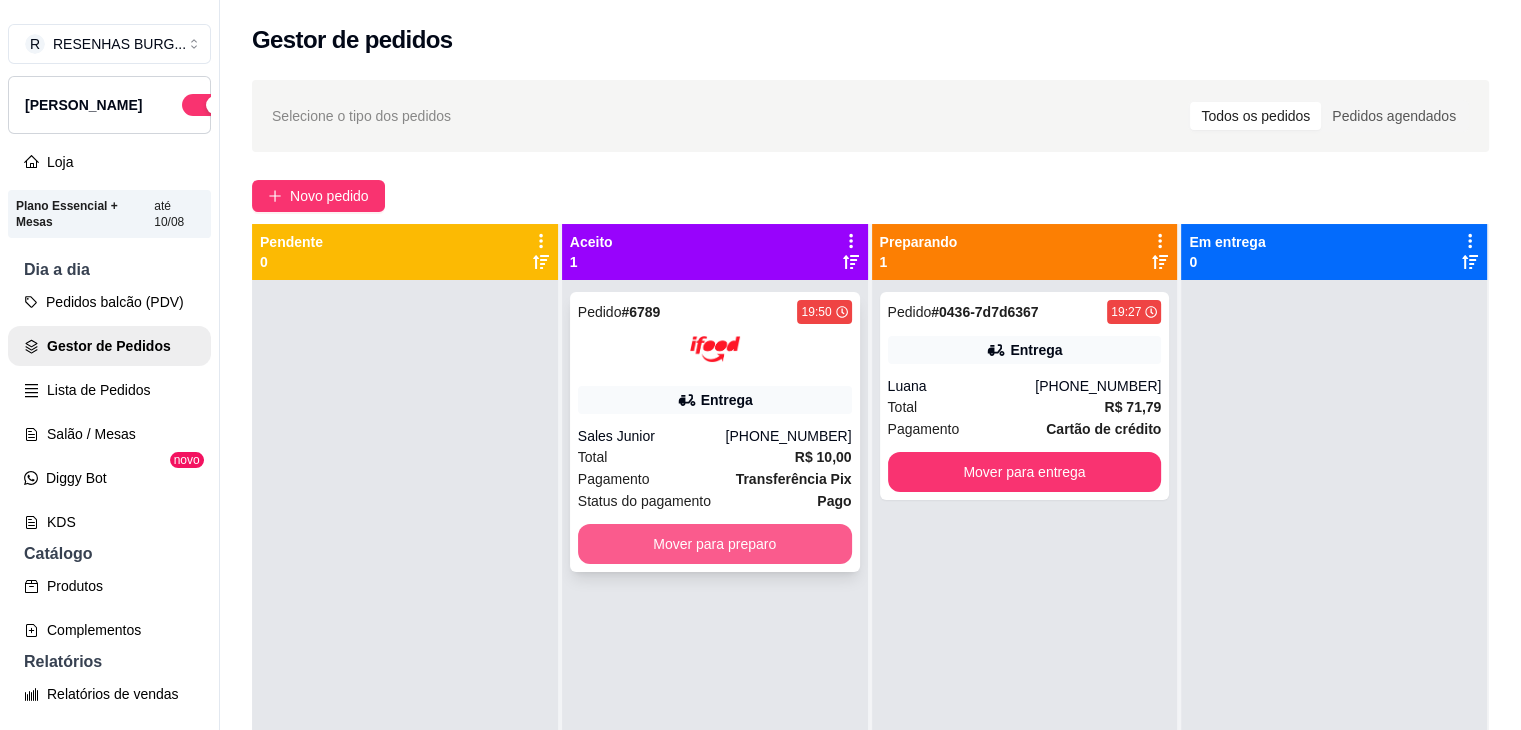 click on "Mover para preparo" at bounding box center [715, 544] 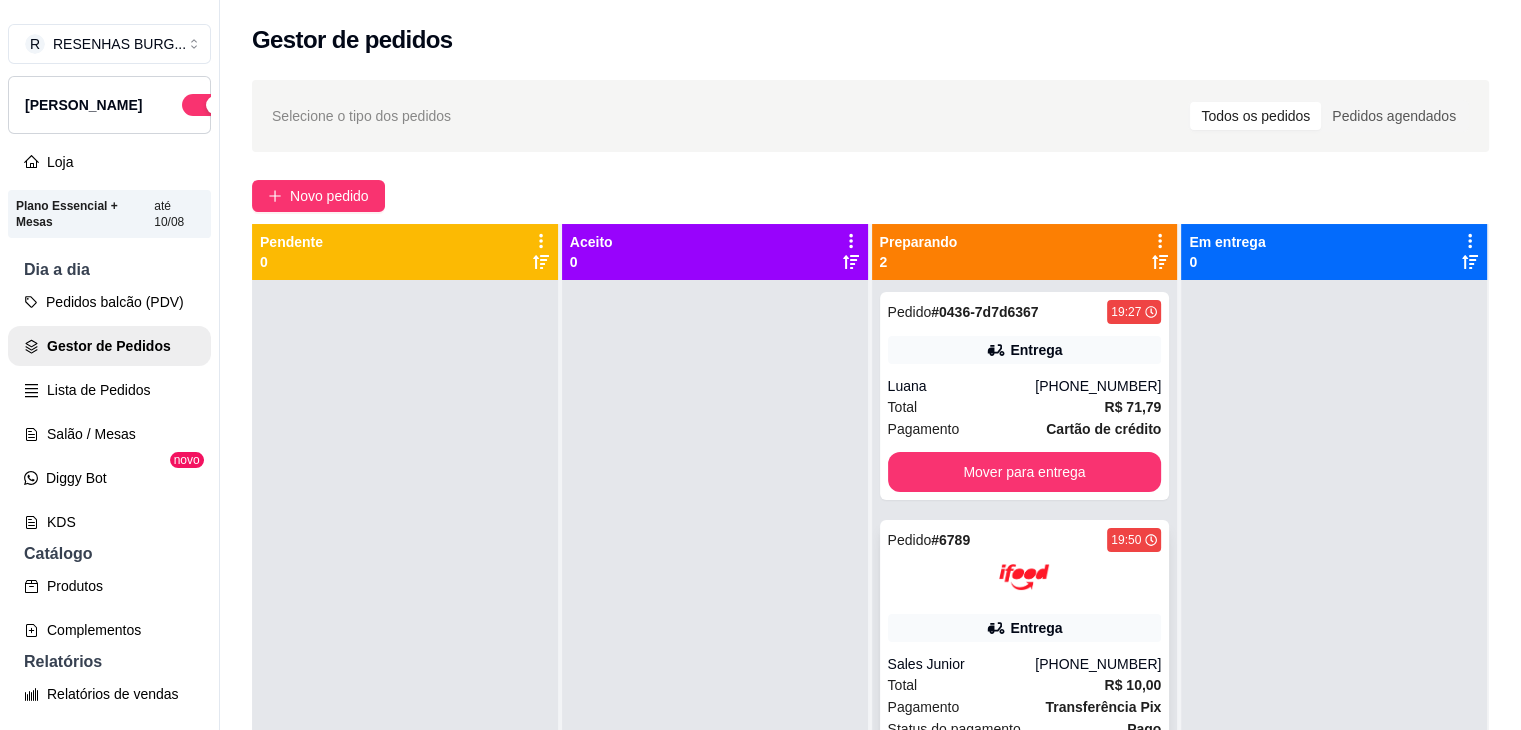 click on "Entrega" at bounding box center [1025, 628] 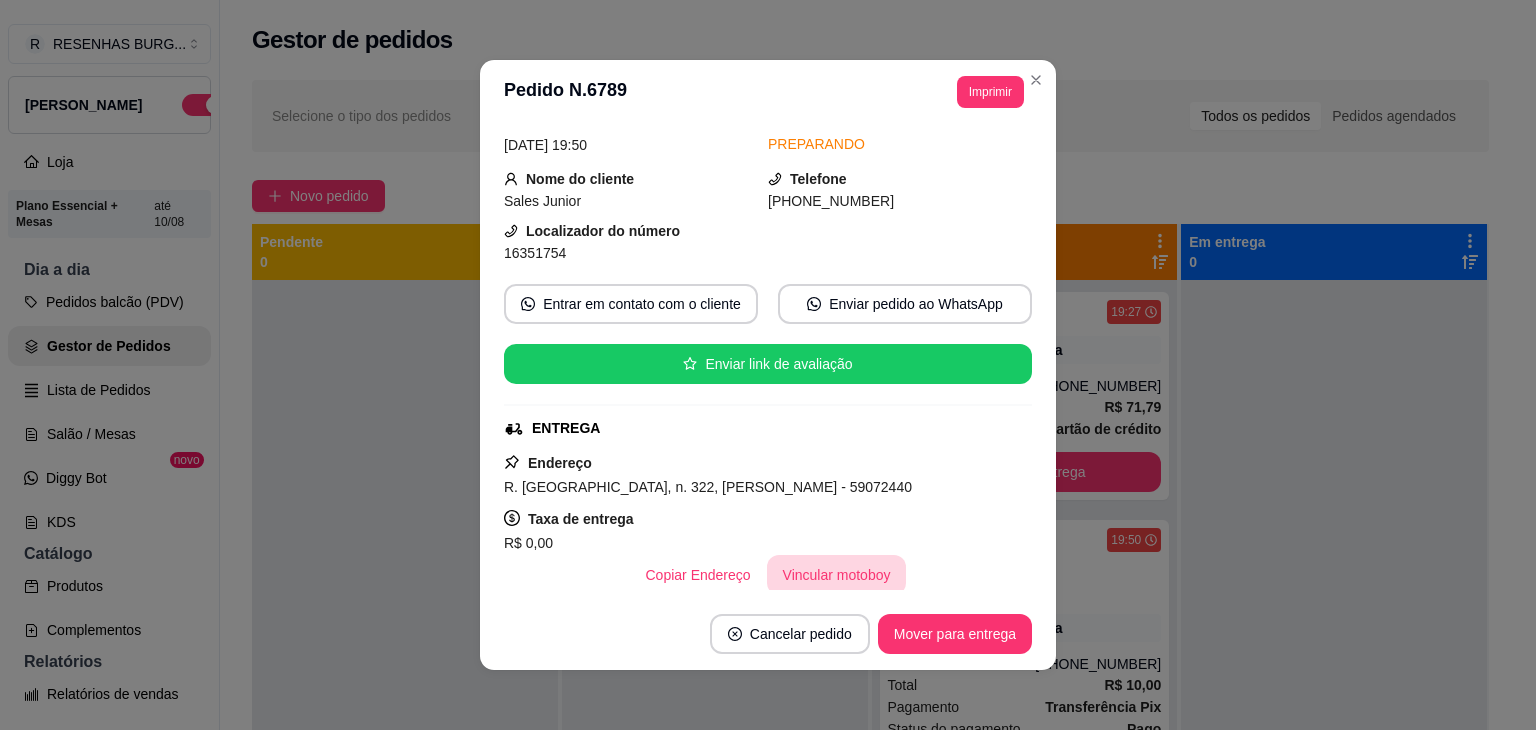 scroll, scrollTop: 200, scrollLeft: 0, axis: vertical 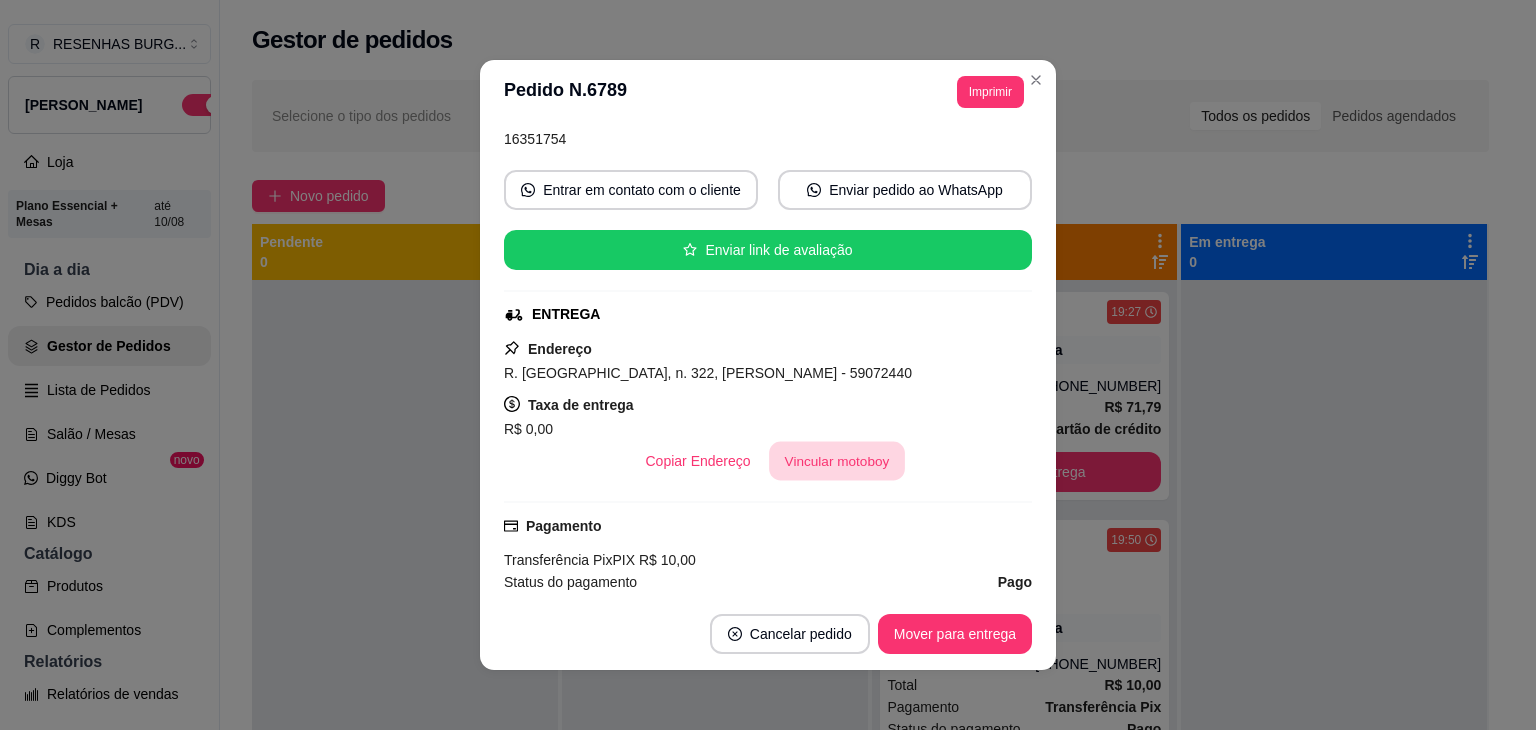 click on "Vincular motoboy" at bounding box center [837, 461] 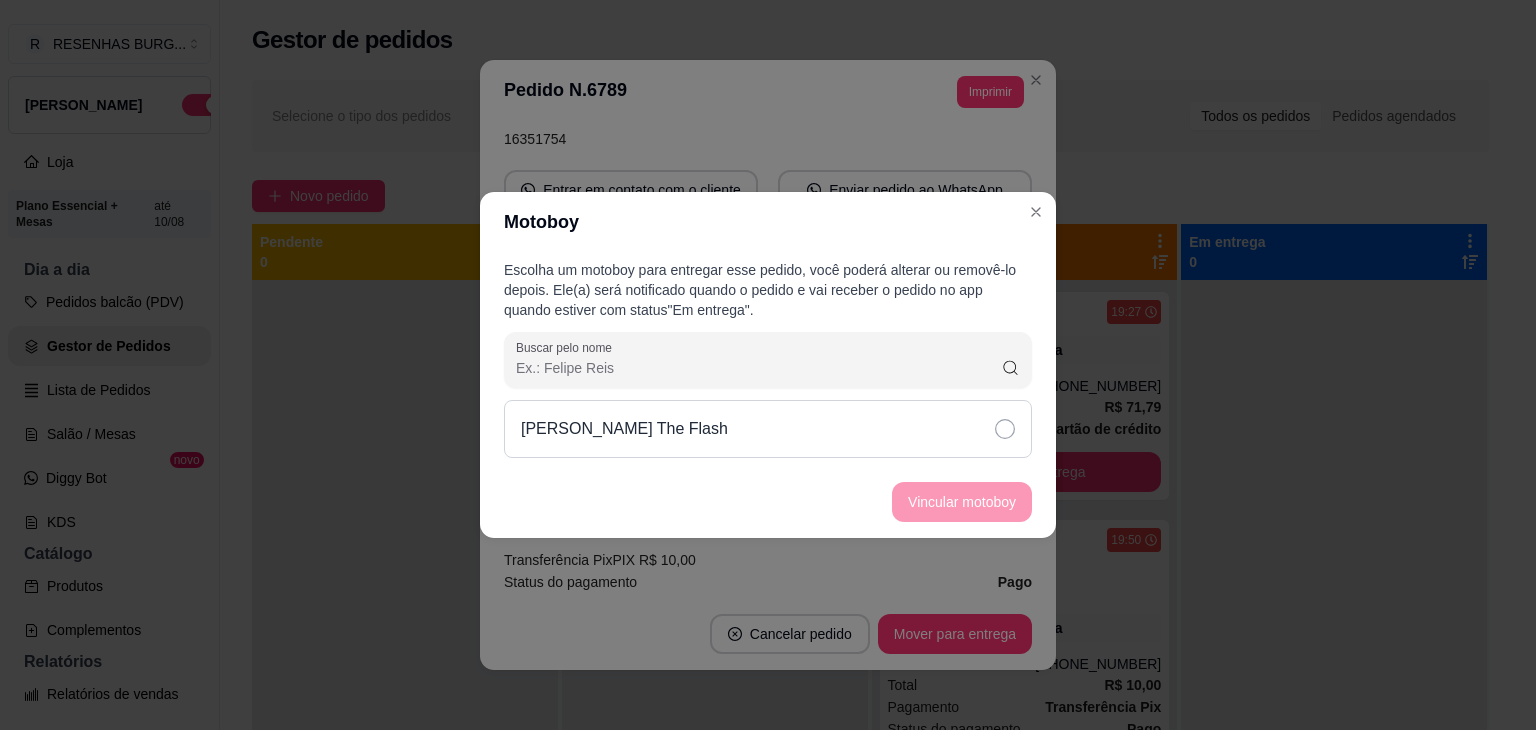 click on "[PERSON_NAME] The Flash" at bounding box center (768, 429) 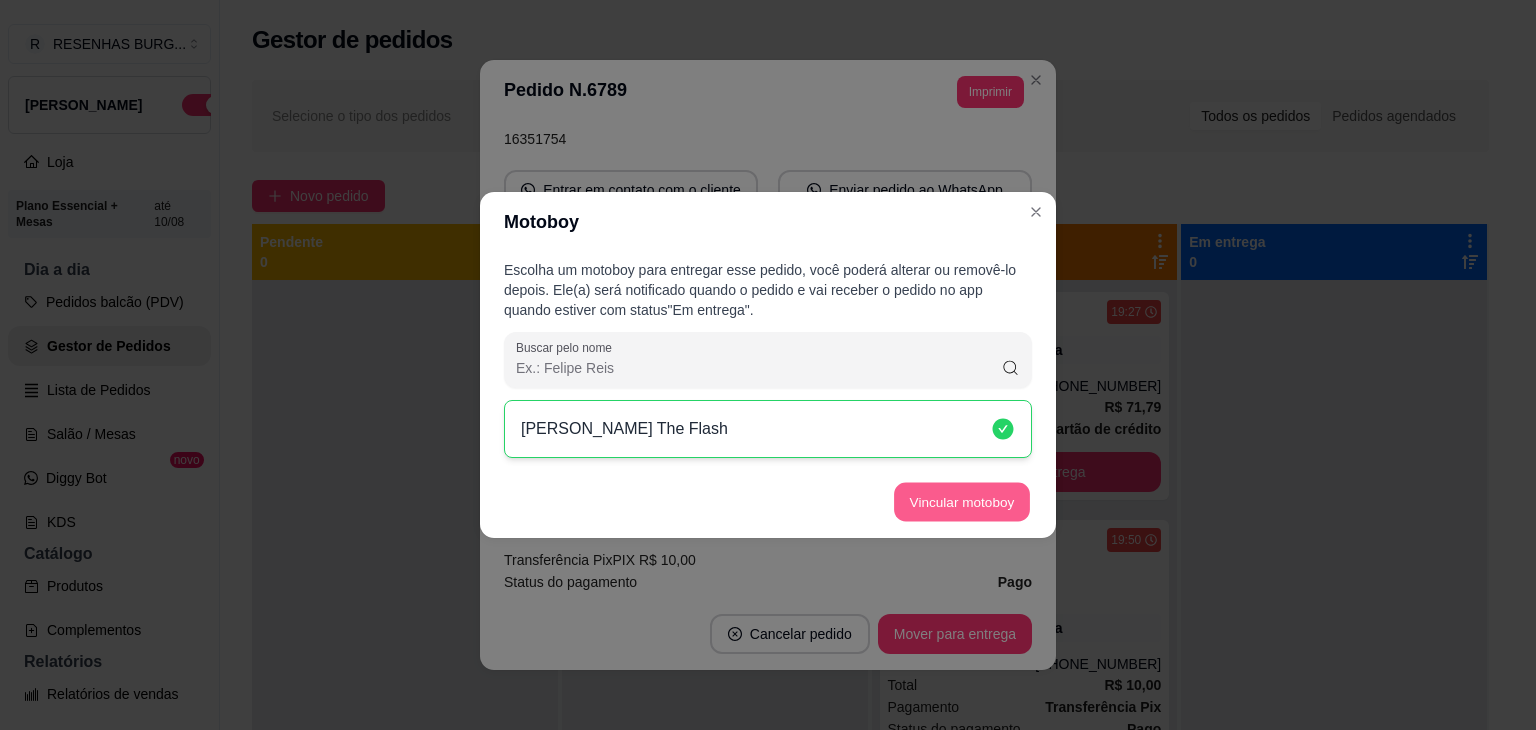 click on "Vincular motoboy" at bounding box center (962, 502) 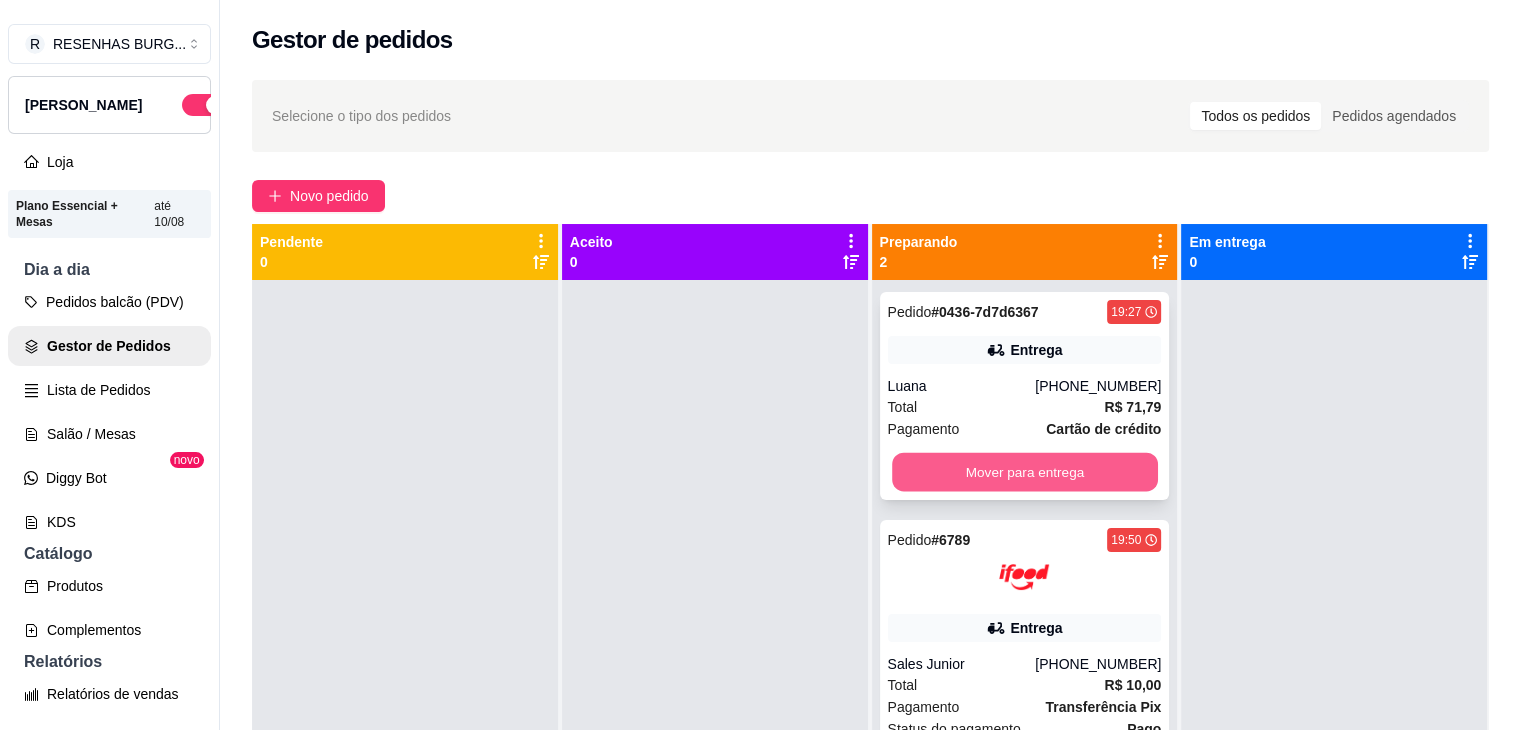 click on "Mover para entrega" at bounding box center (1025, 472) 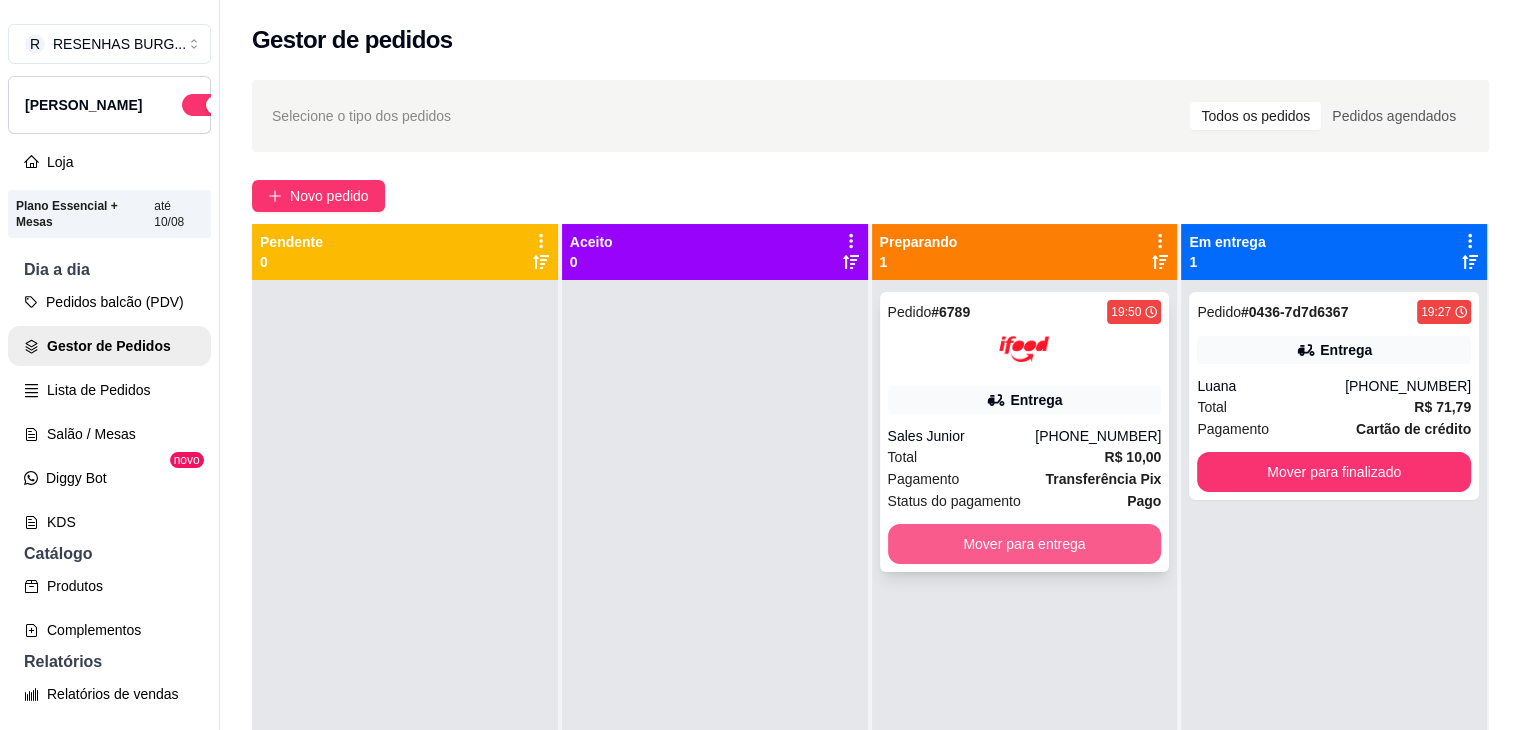 click on "Mover para entrega" at bounding box center [1025, 544] 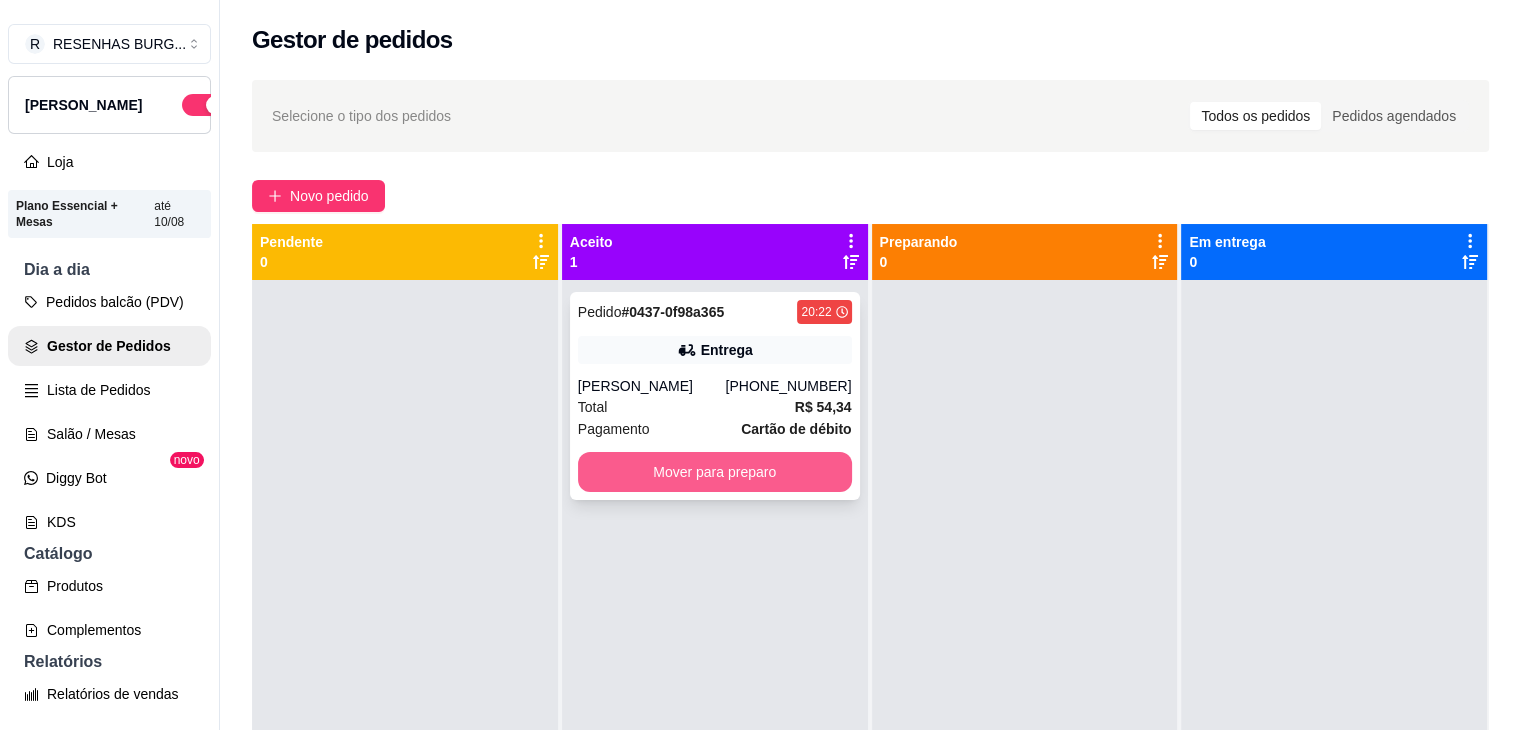 click on "Mover para preparo" at bounding box center (715, 472) 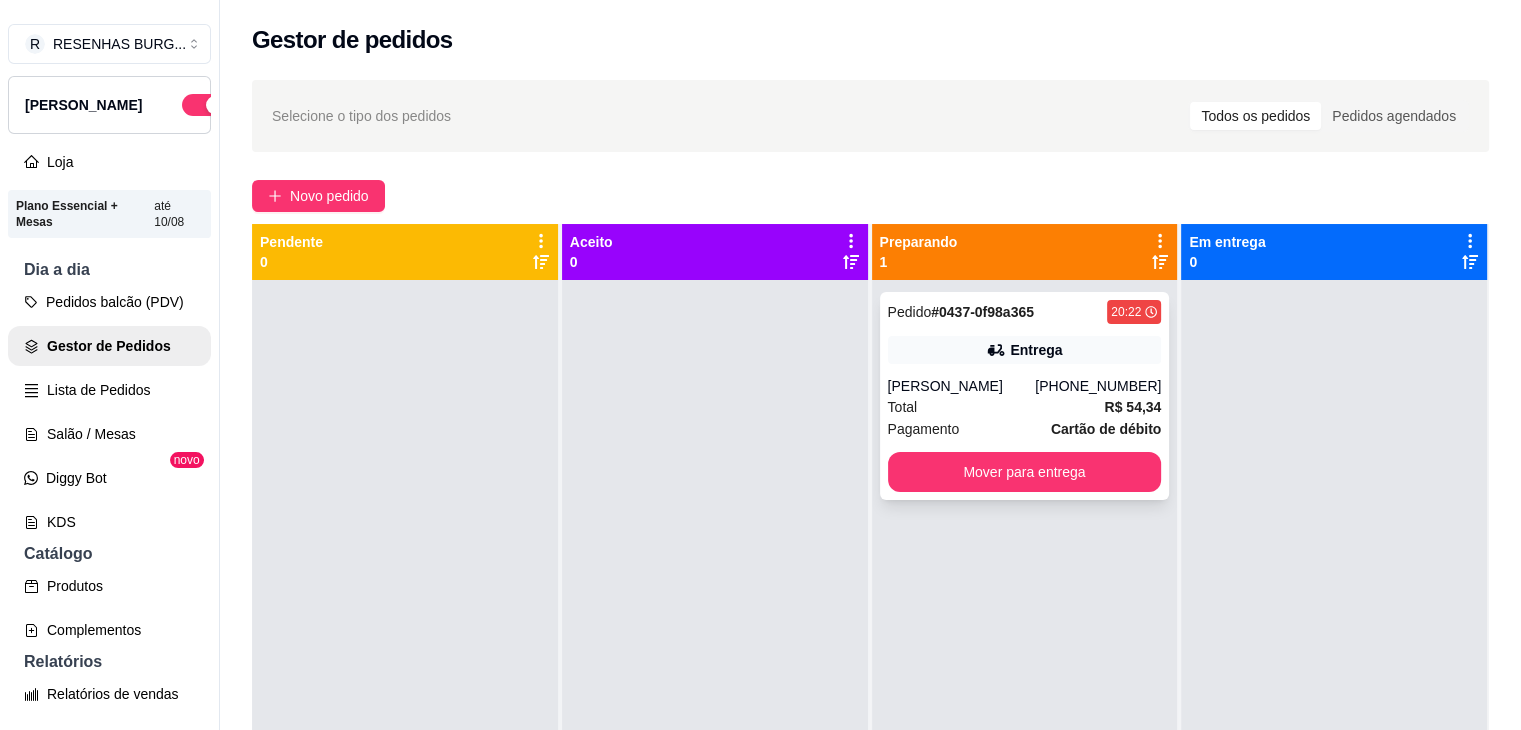 click on "Entrega" at bounding box center (1025, 350) 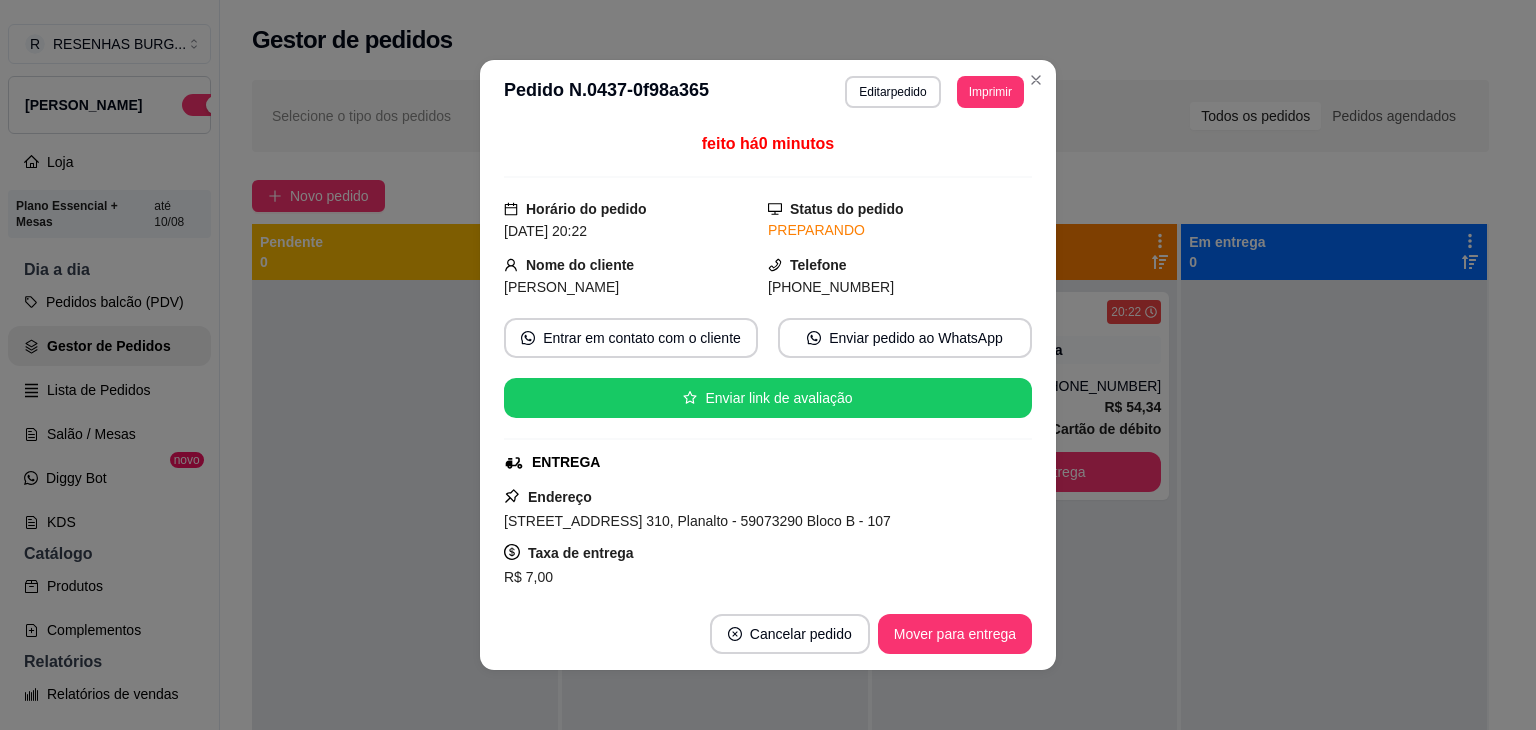scroll, scrollTop: 100, scrollLeft: 0, axis: vertical 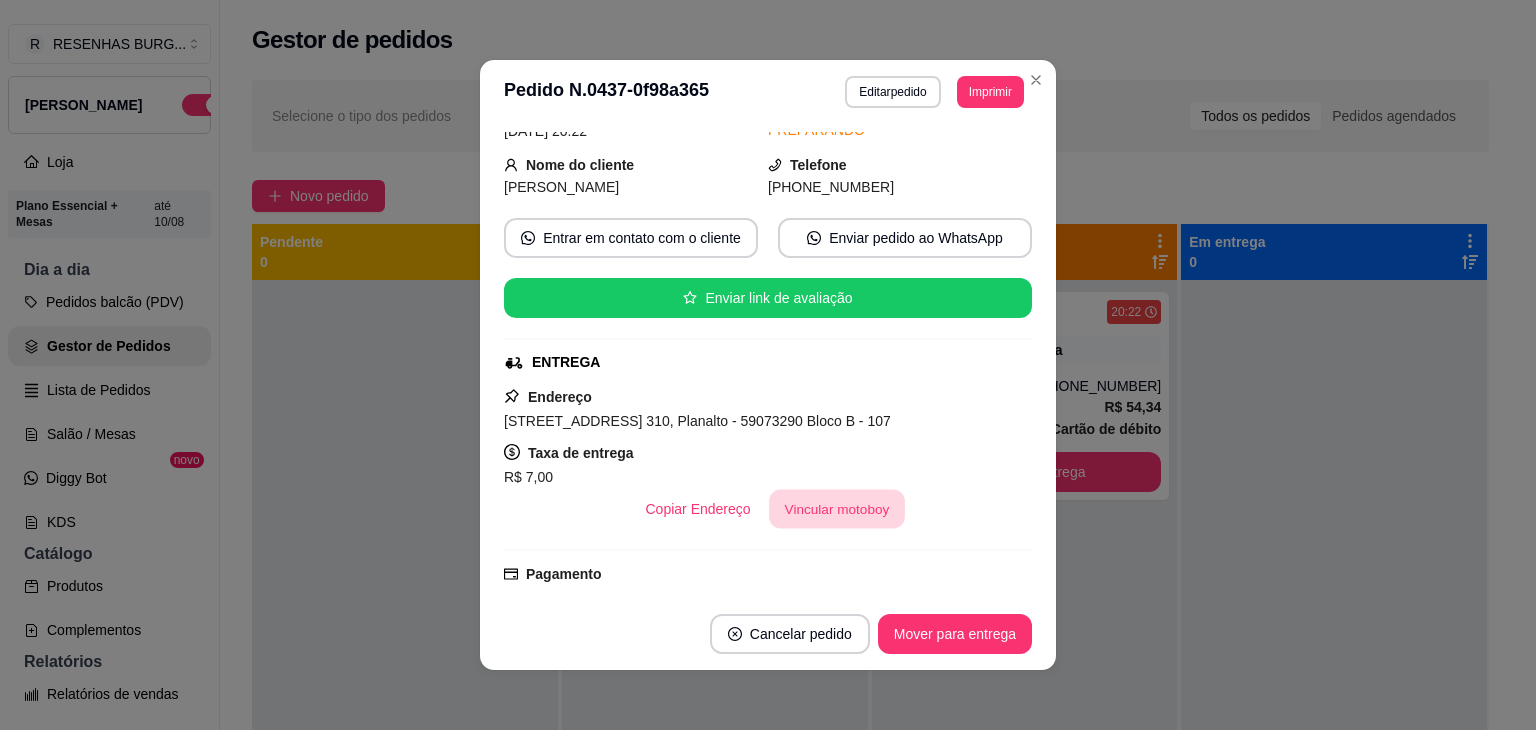 click on "Vincular motoboy" at bounding box center (837, 509) 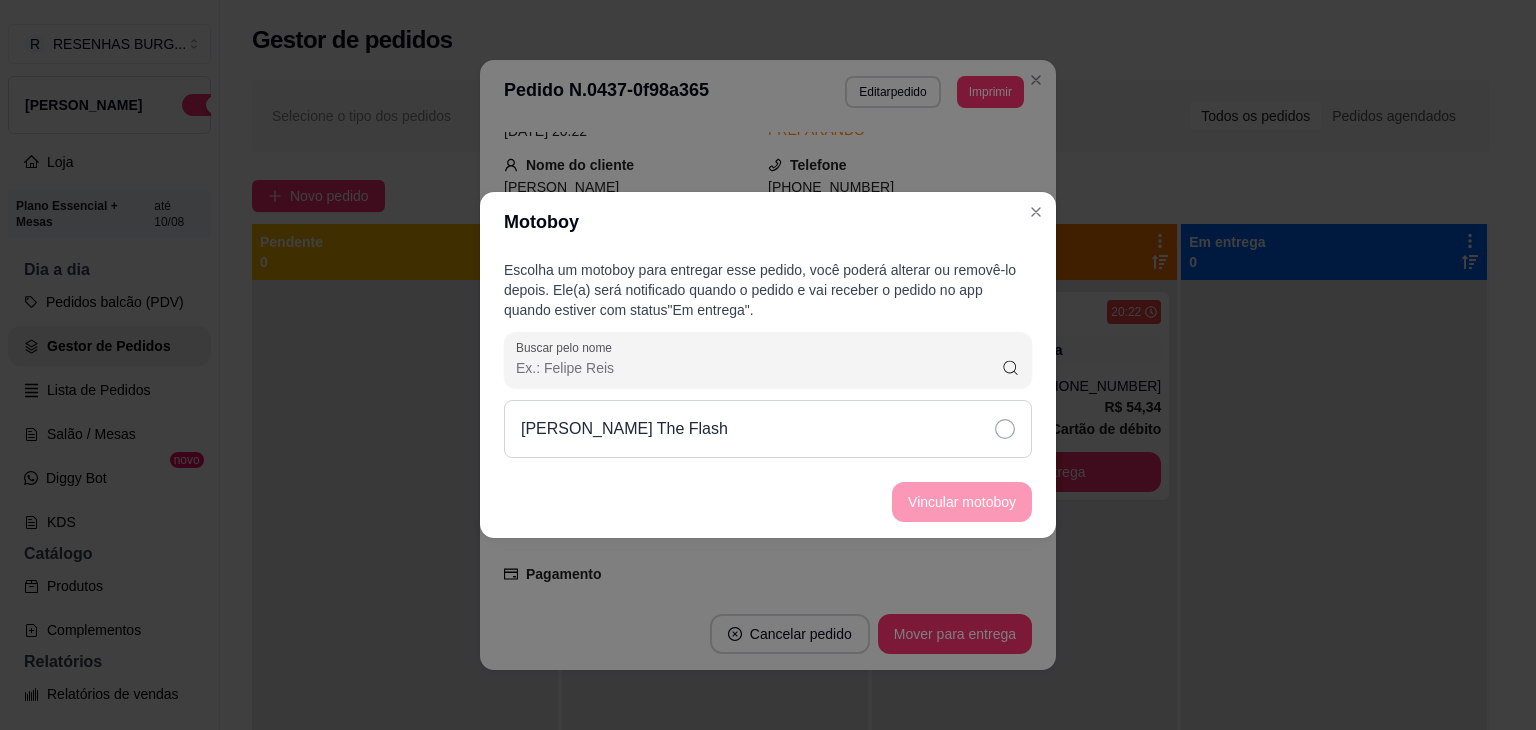 click on "[PERSON_NAME] The Flash" at bounding box center [768, 429] 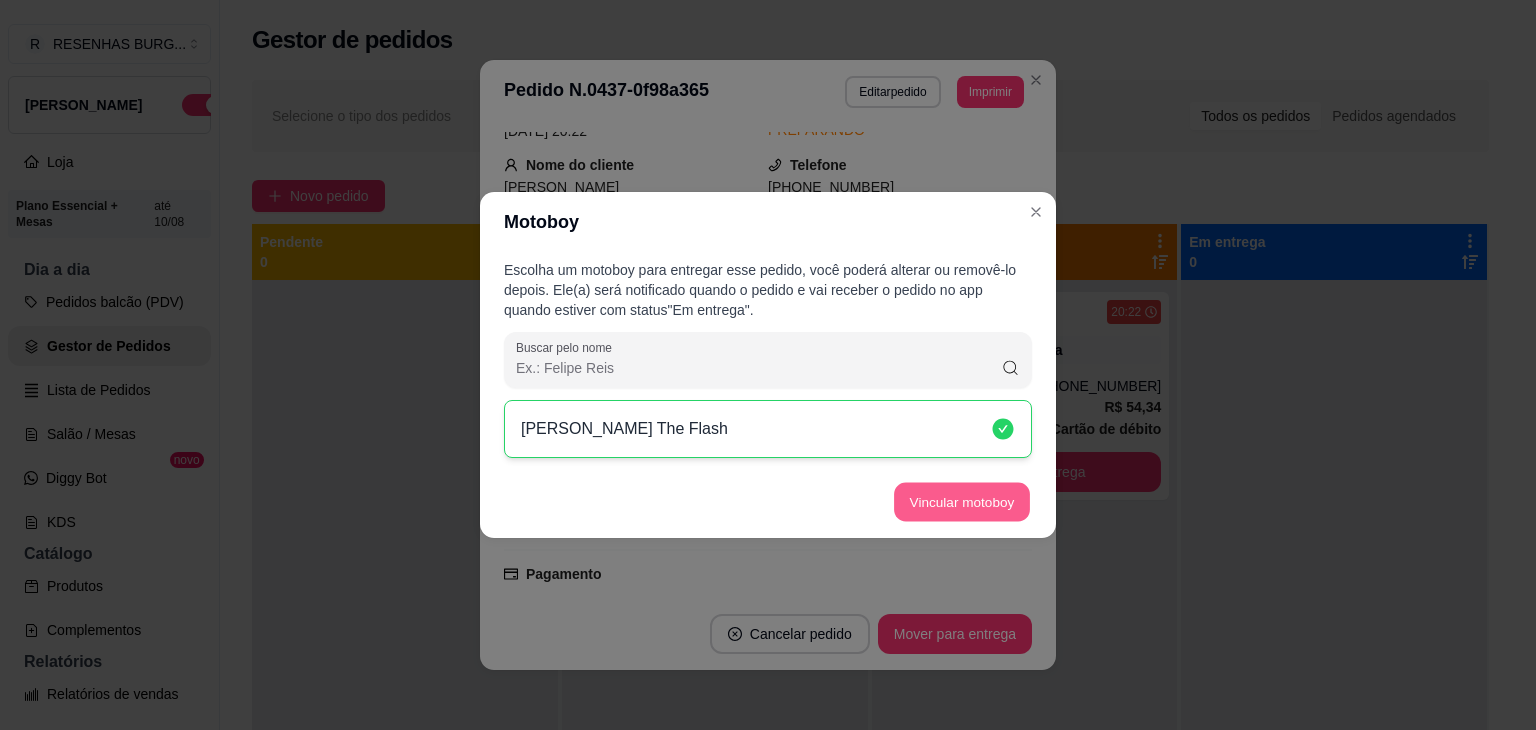 click on "Vincular motoboy" at bounding box center [962, 502] 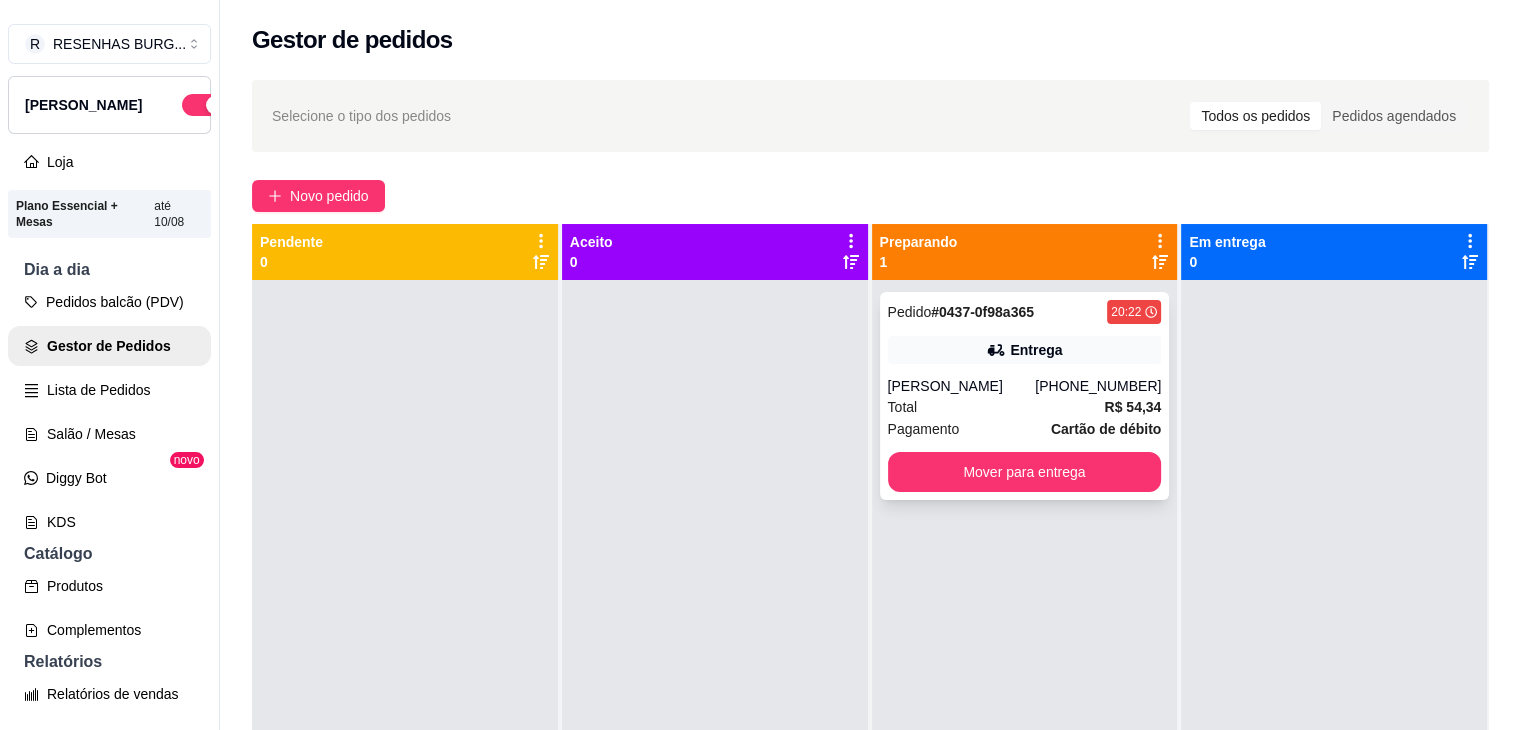 click on "Pedido  # 0437-0f98a365 20:22 Entrega [PERSON_NAME]  [PHONE_NUMBER] Total R$ 54,34 Pagamento Cartão de débito Mover para entrega" at bounding box center [1025, 396] 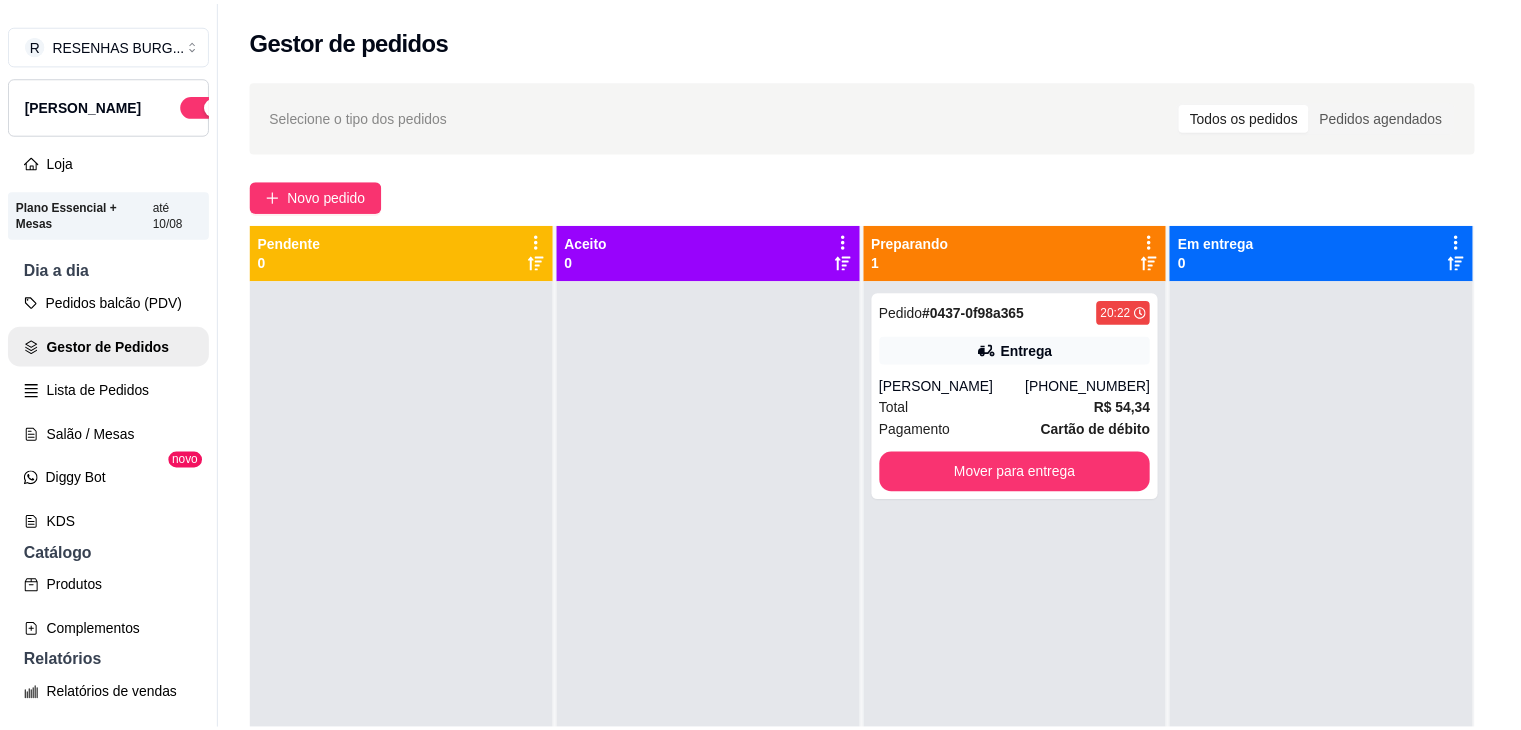 scroll, scrollTop: 100, scrollLeft: 0, axis: vertical 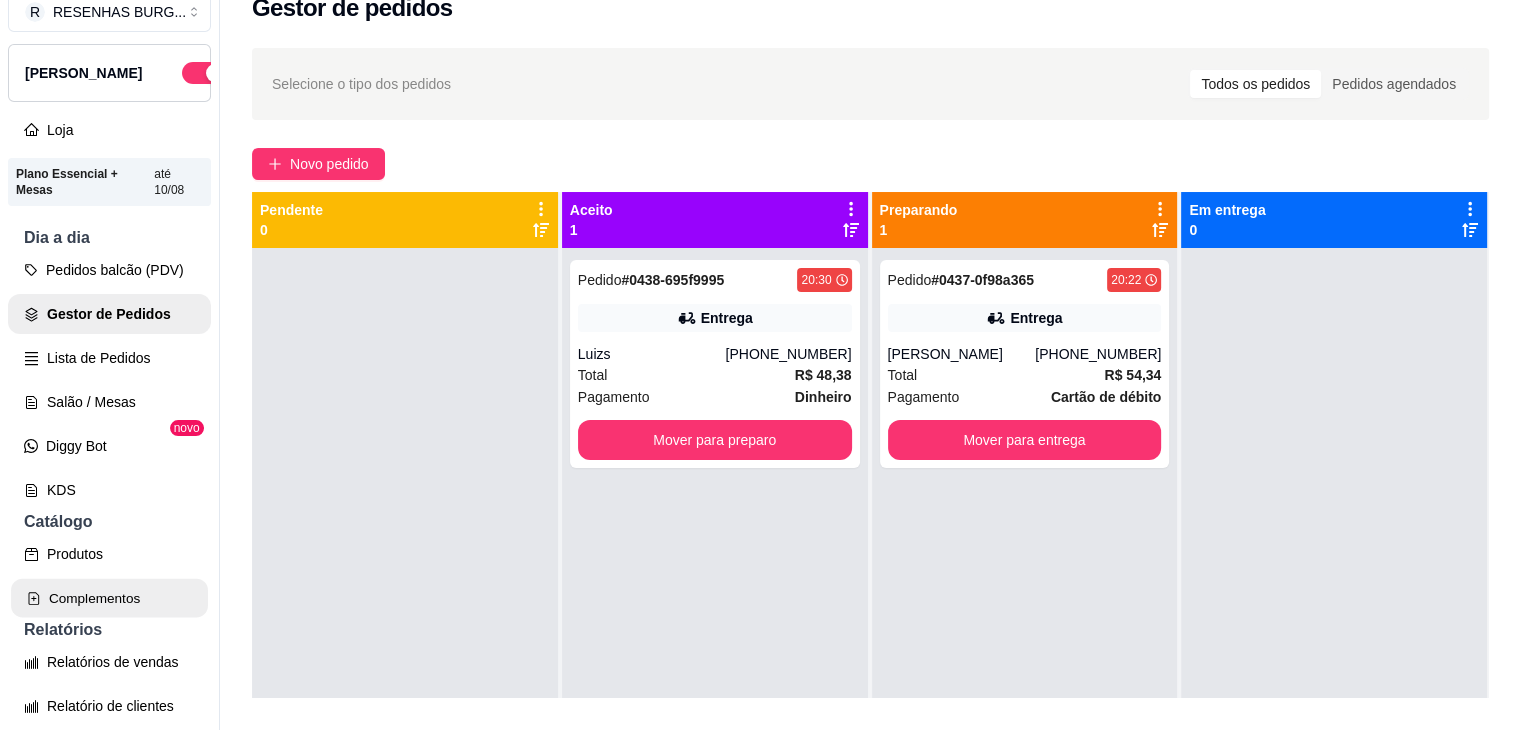 click on "Complementos" at bounding box center (109, 598) 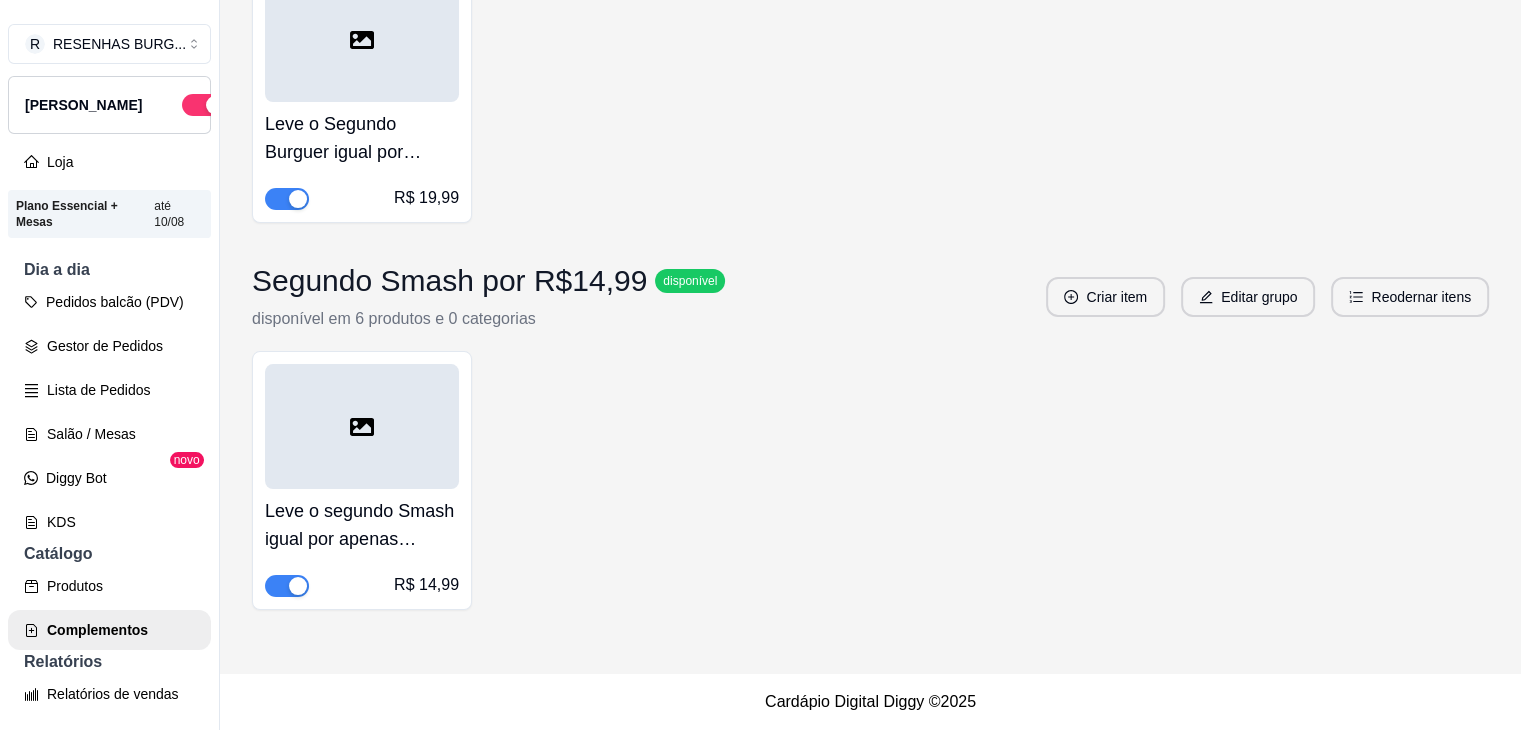 scroll, scrollTop: 7517, scrollLeft: 0, axis: vertical 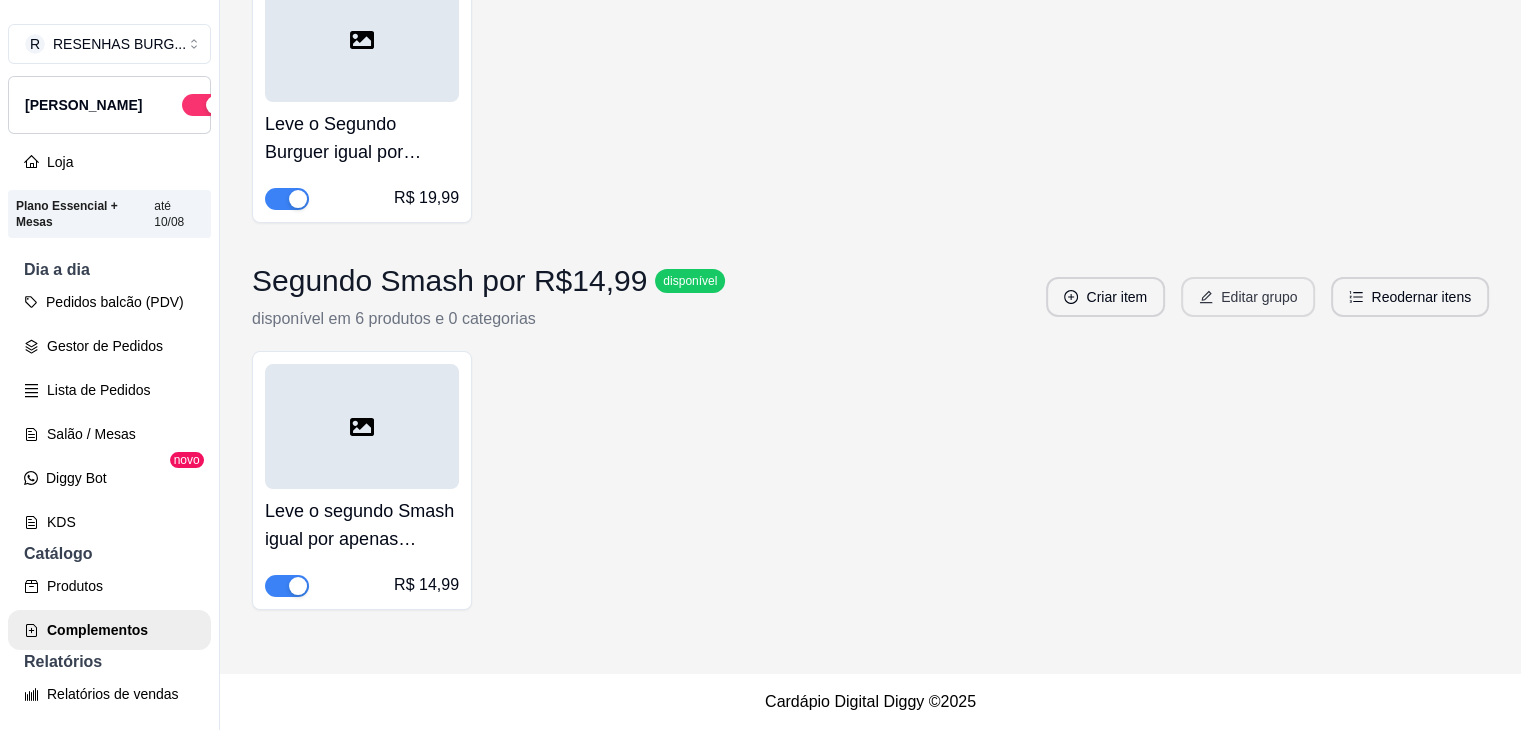 click on "Editar grupo" at bounding box center [1248, 297] 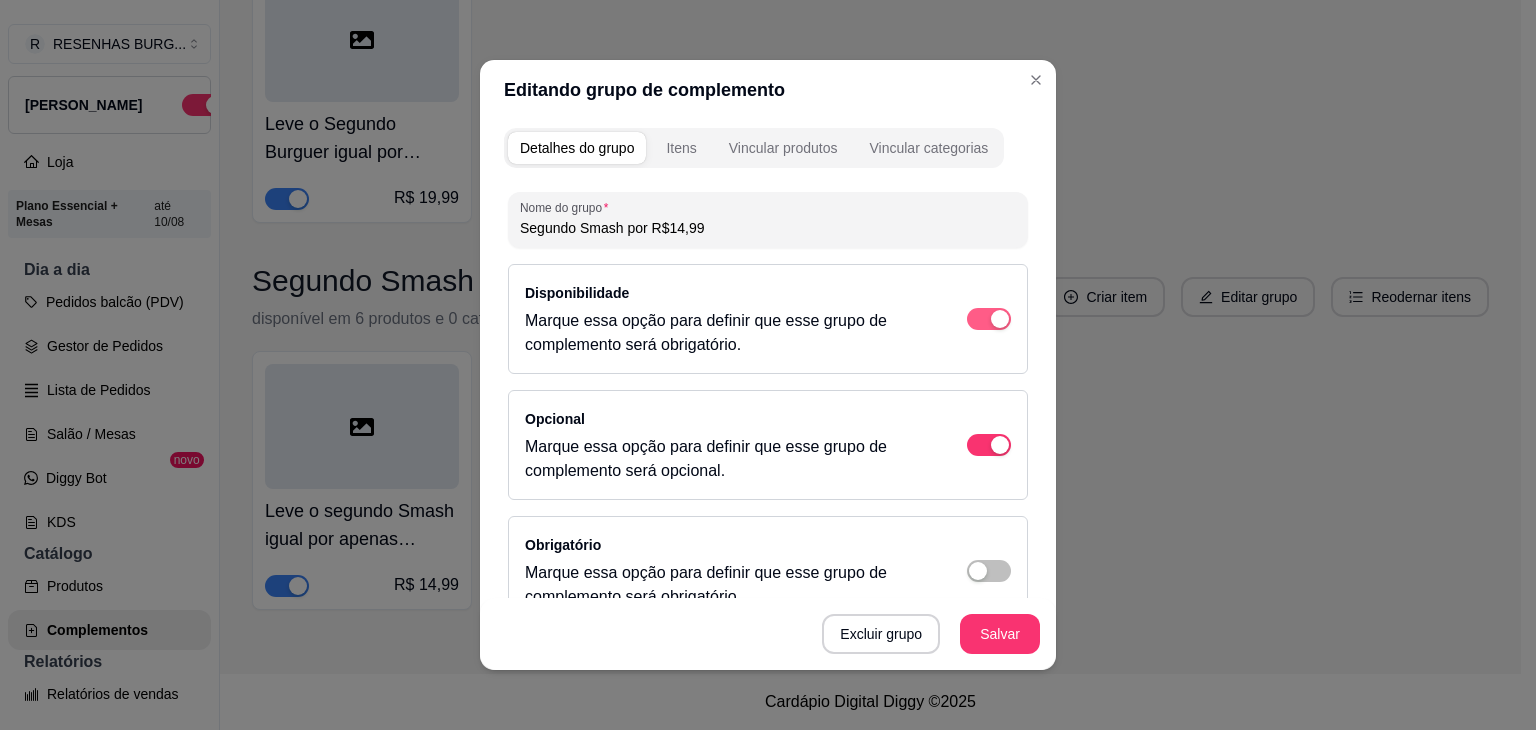 click at bounding box center [1000, 319] 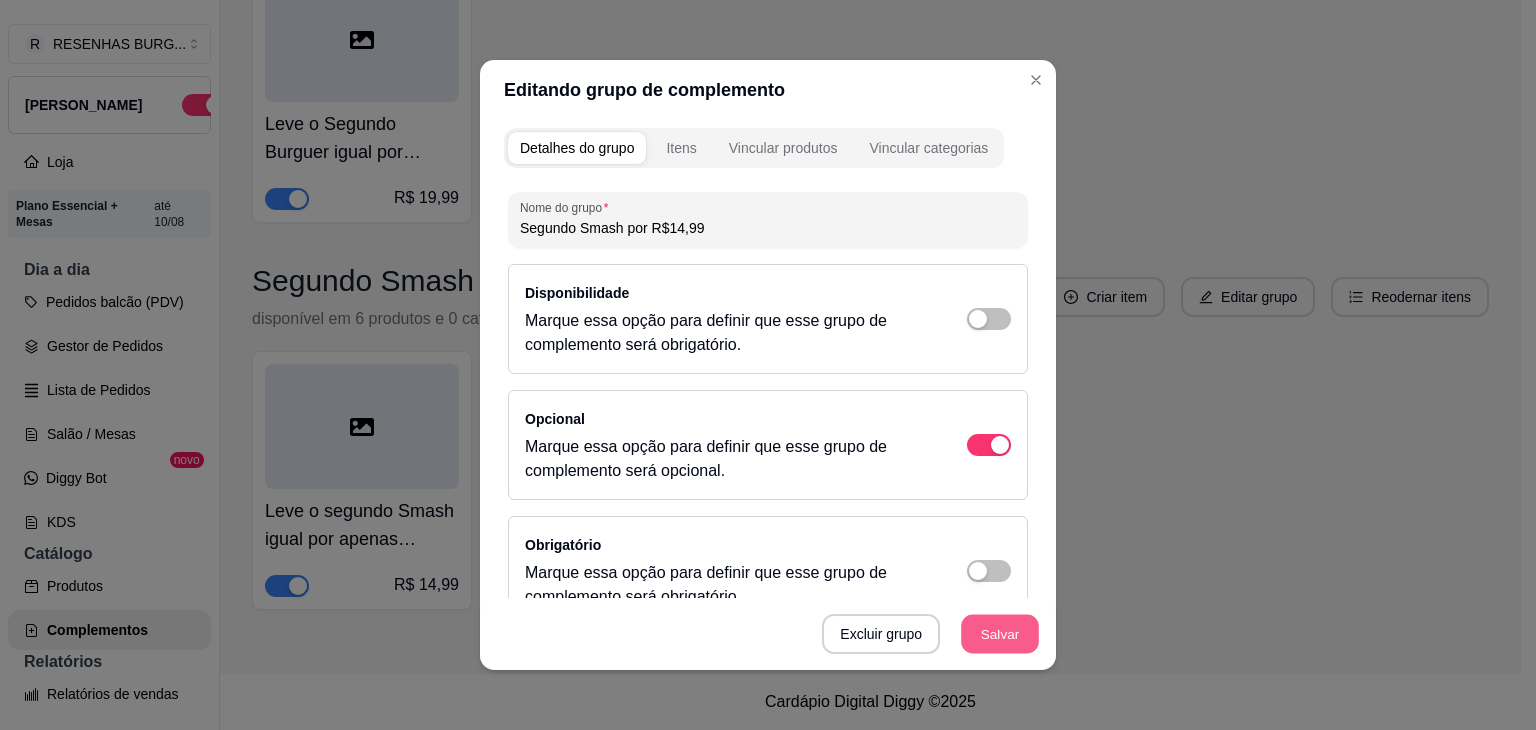 click on "Salvar" at bounding box center [1000, 634] 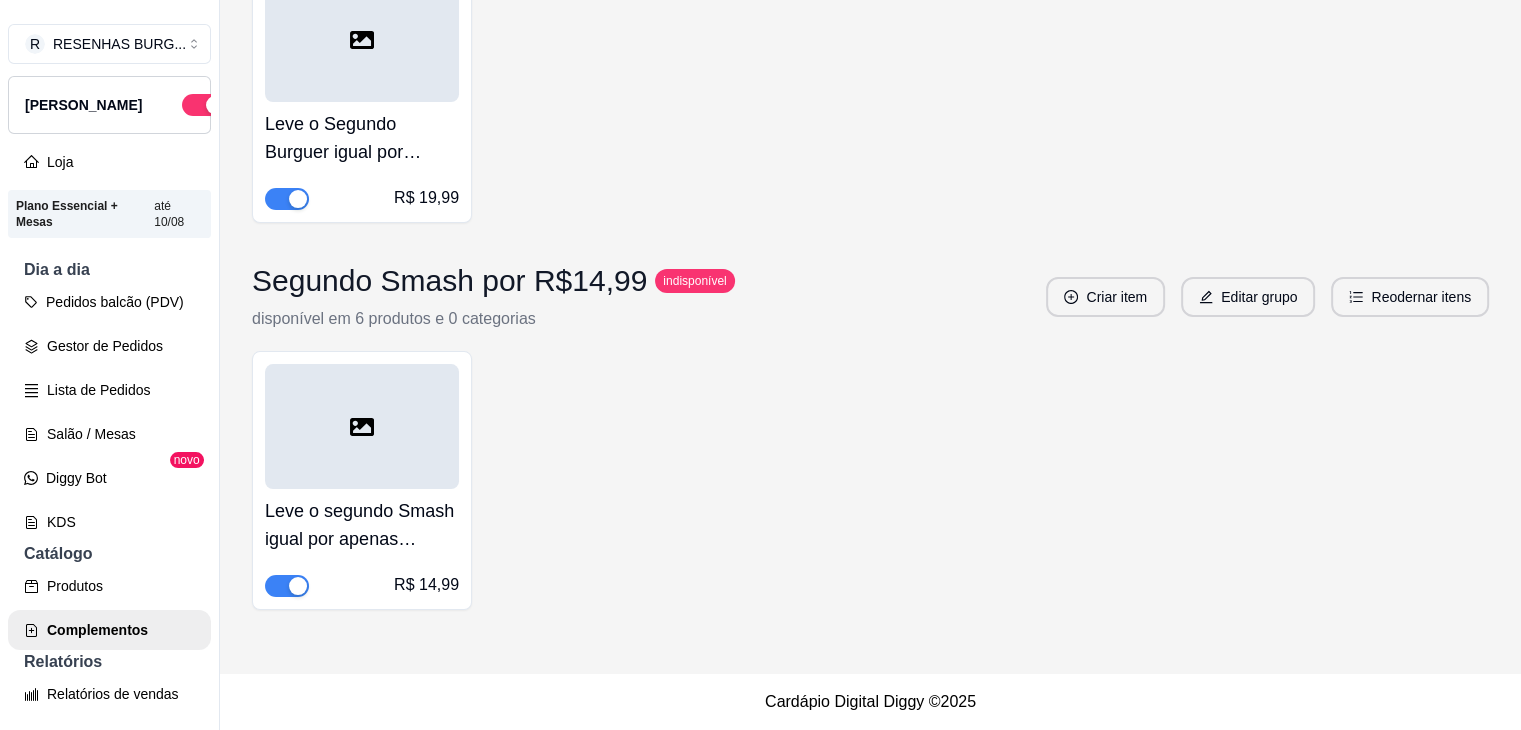 scroll, scrollTop: 7217, scrollLeft: 0, axis: vertical 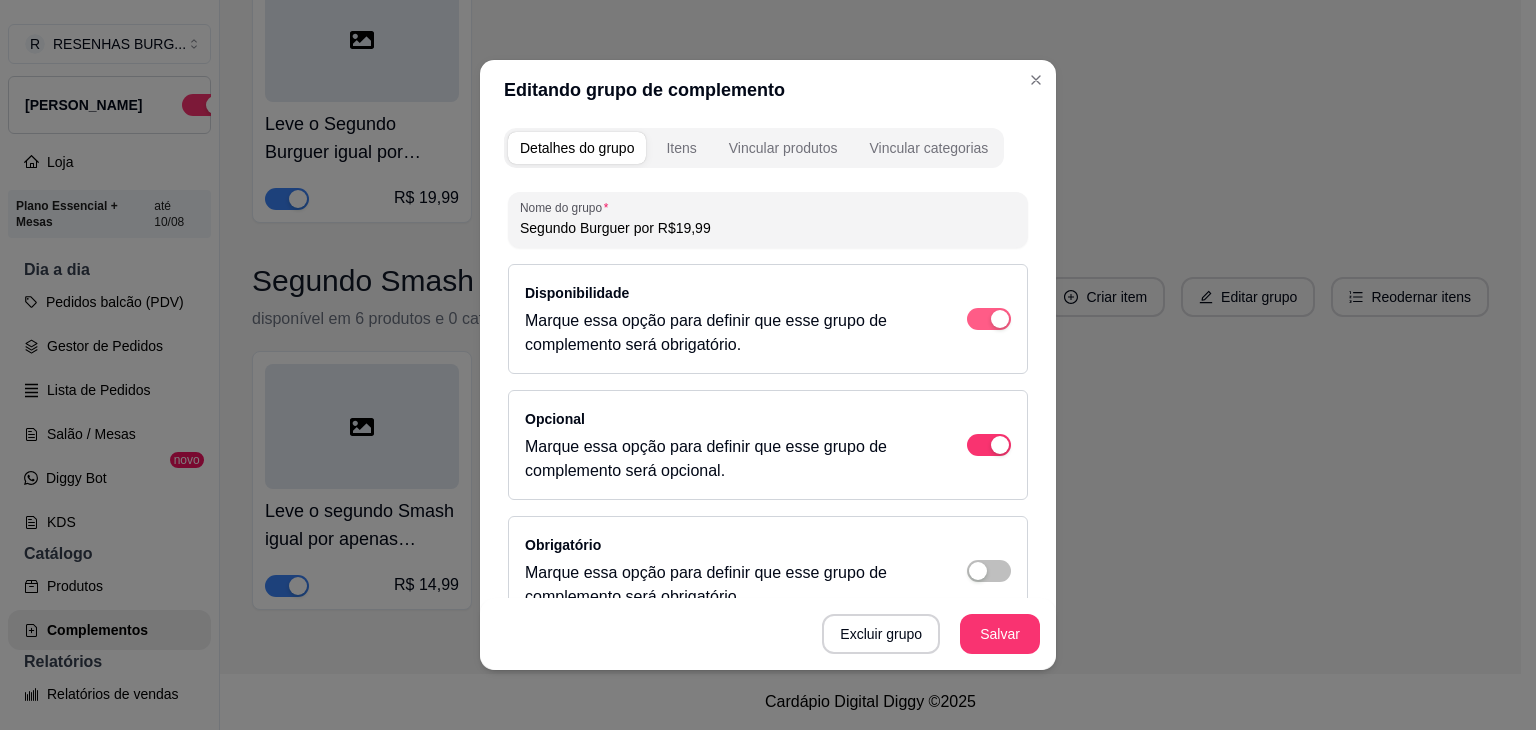 click at bounding box center [989, 319] 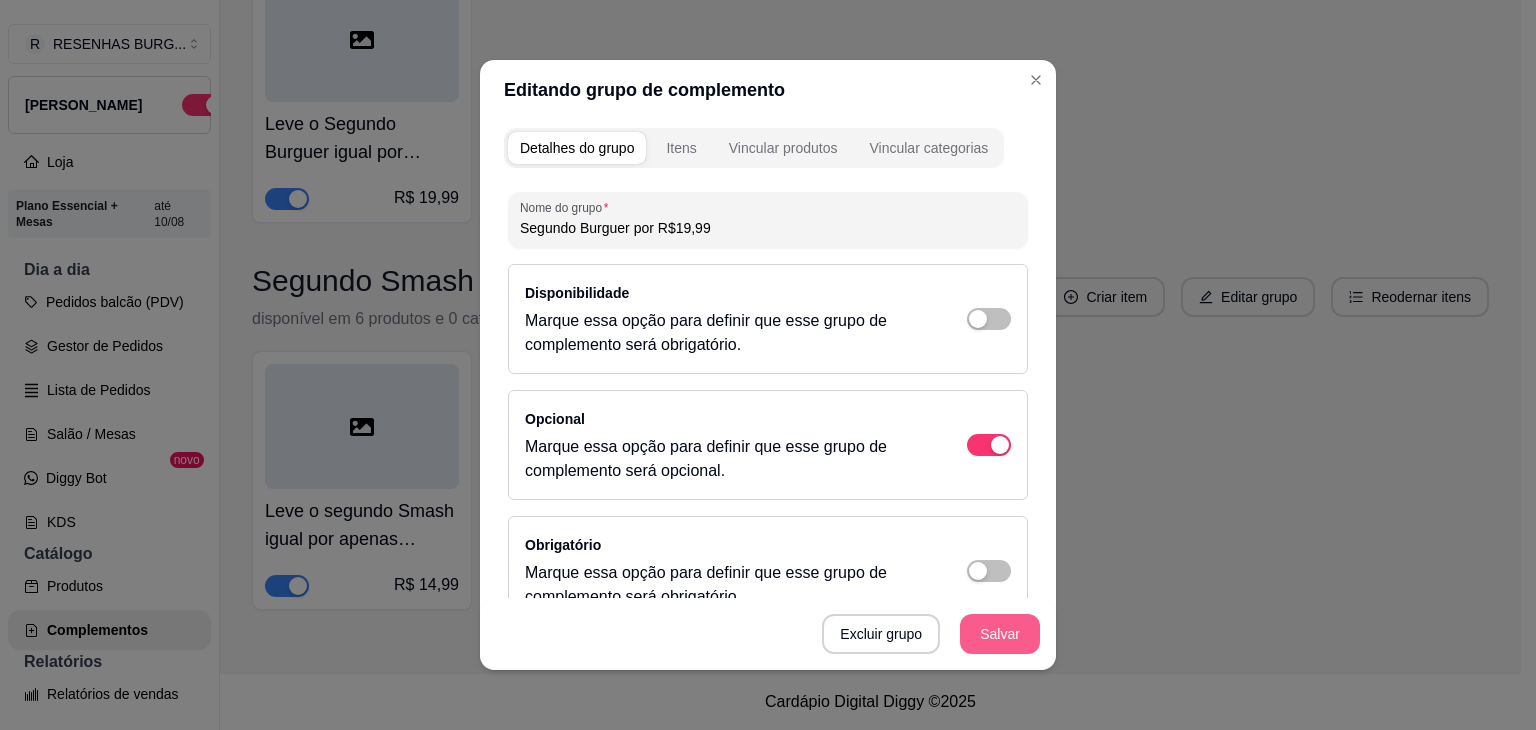 click on "Salvar" at bounding box center [1000, 634] 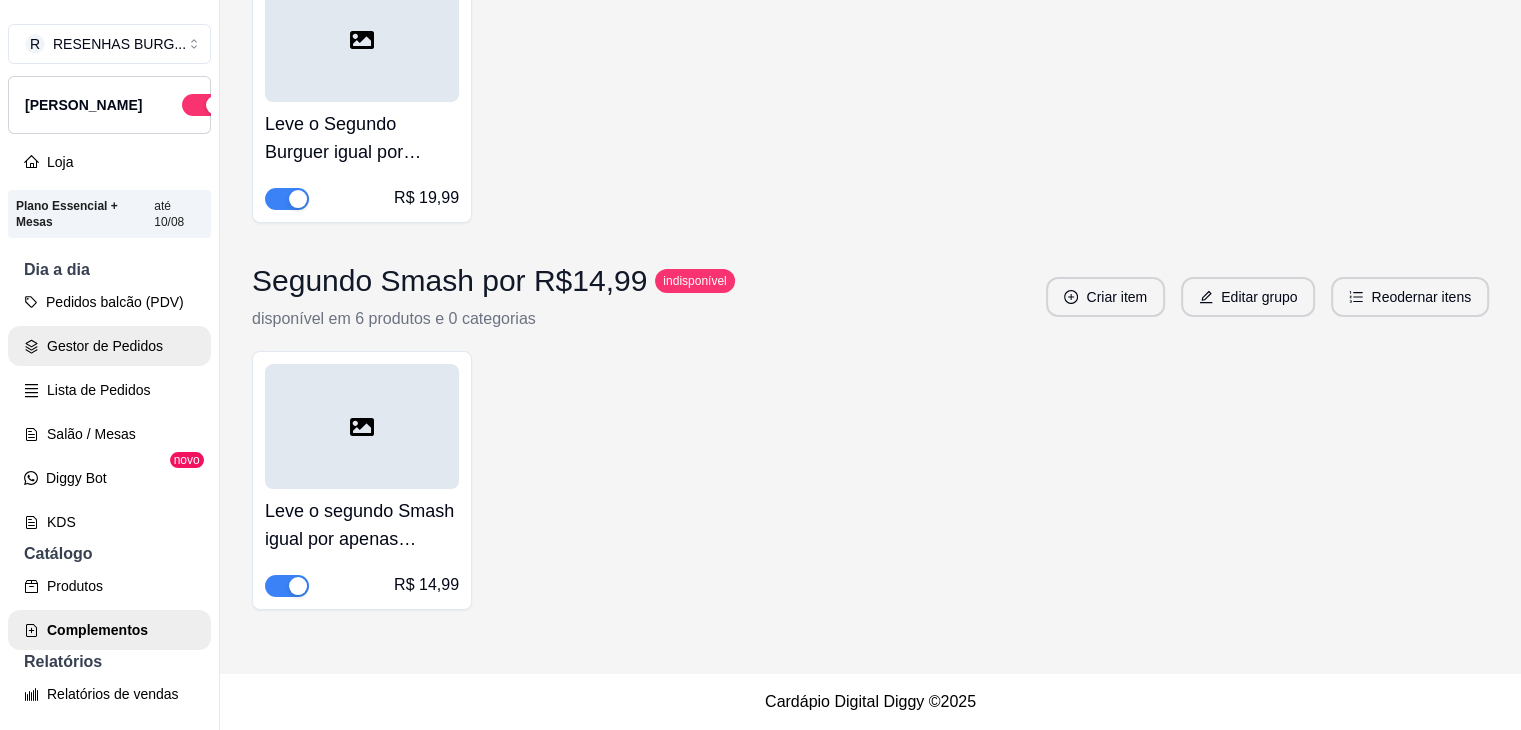 click on "Gestor de Pedidos" at bounding box center (109, 346) 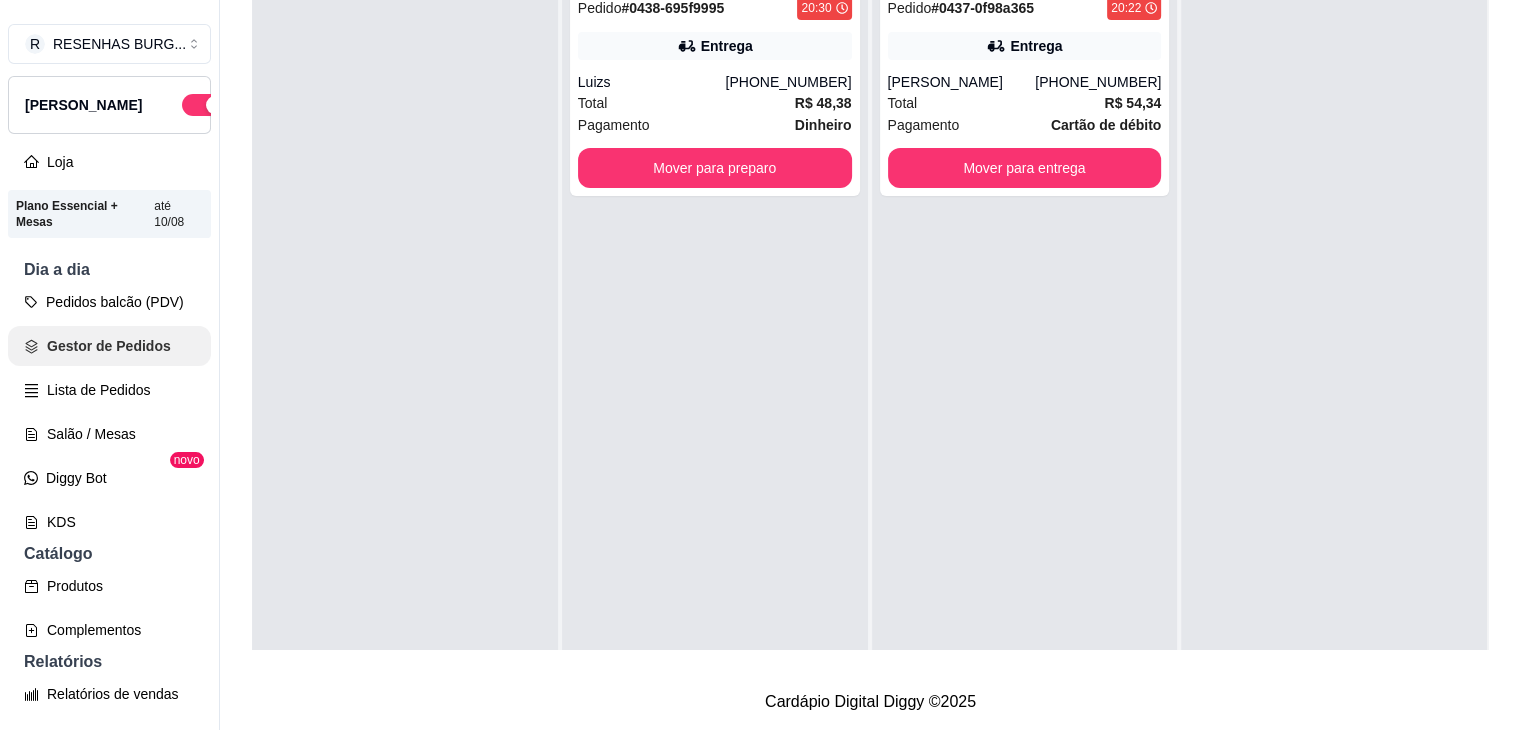 scroll, scrollTop: 0, scrollLeft: 0, axis: both 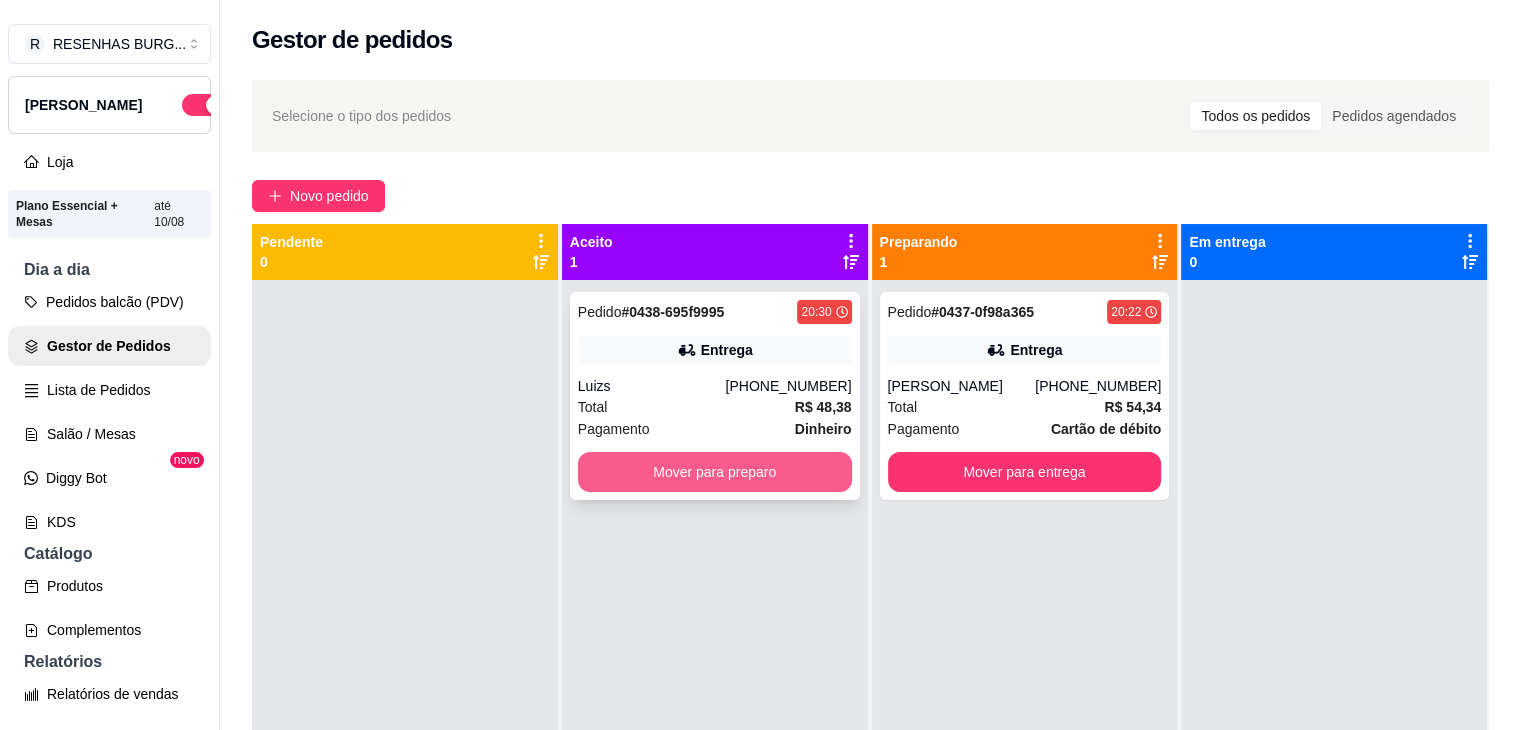 click on "Mover para preparo" at bounding box center [715, 472] 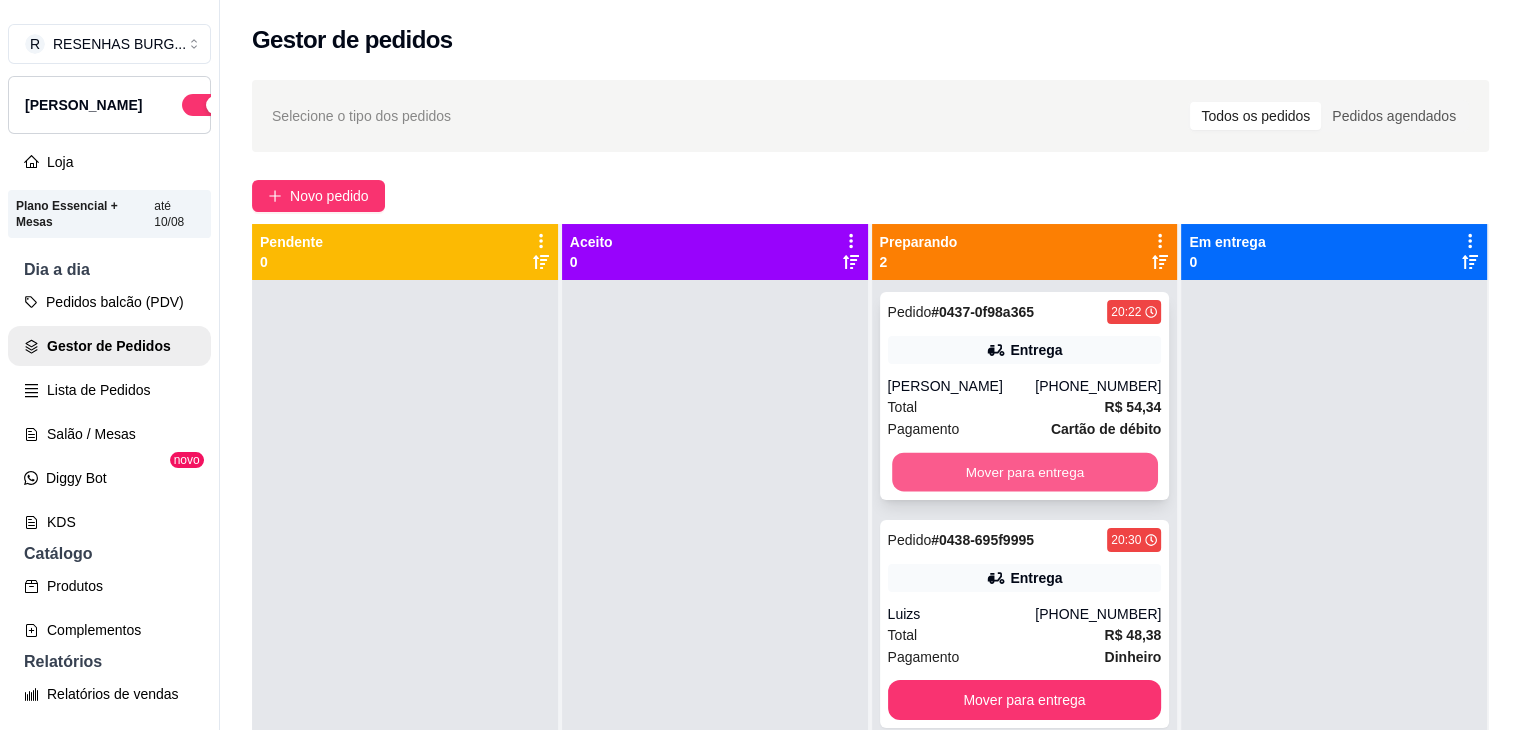 click on "Mover para entrega" at bounding box center [1025, 472] 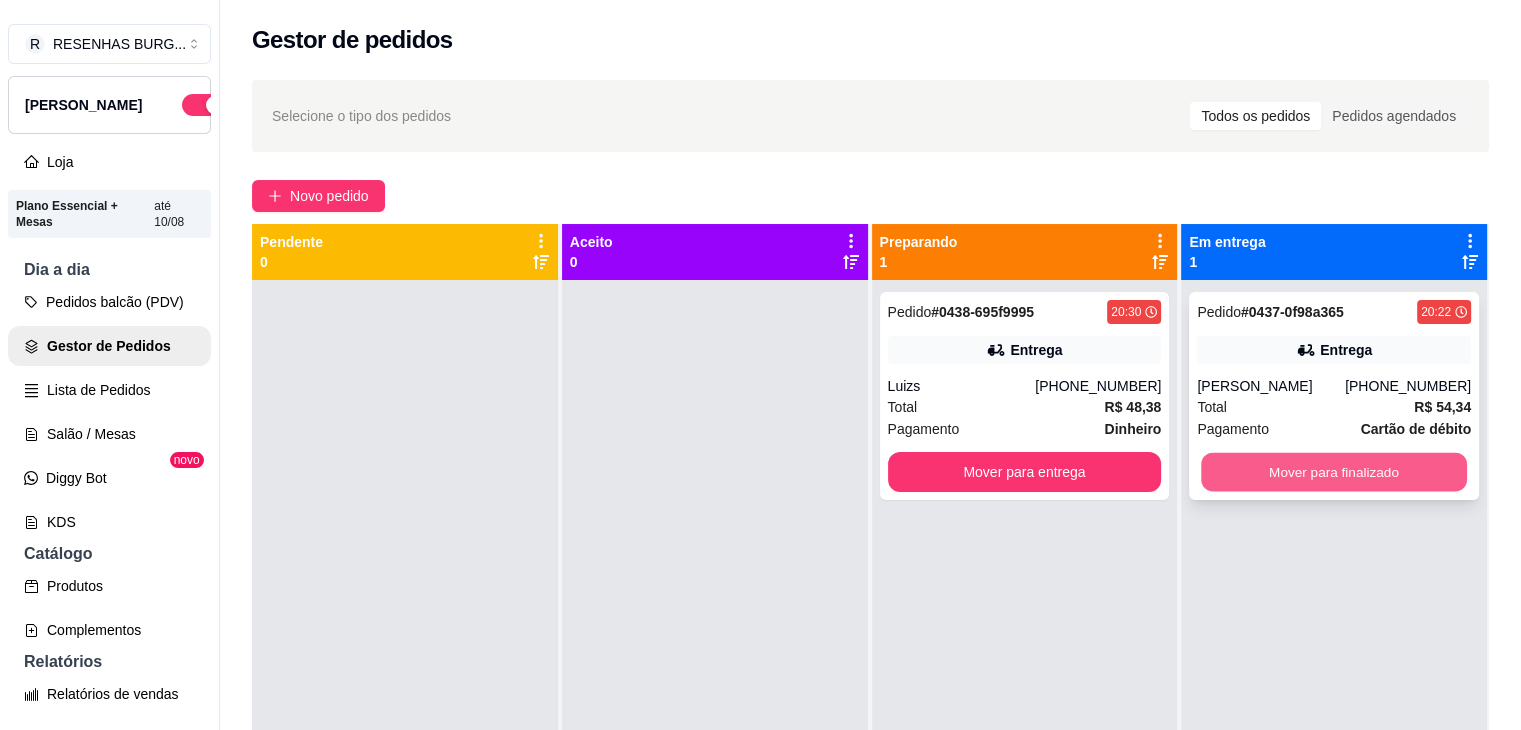 click on "Mover para finalizado" at bounding box center [1334, 472] 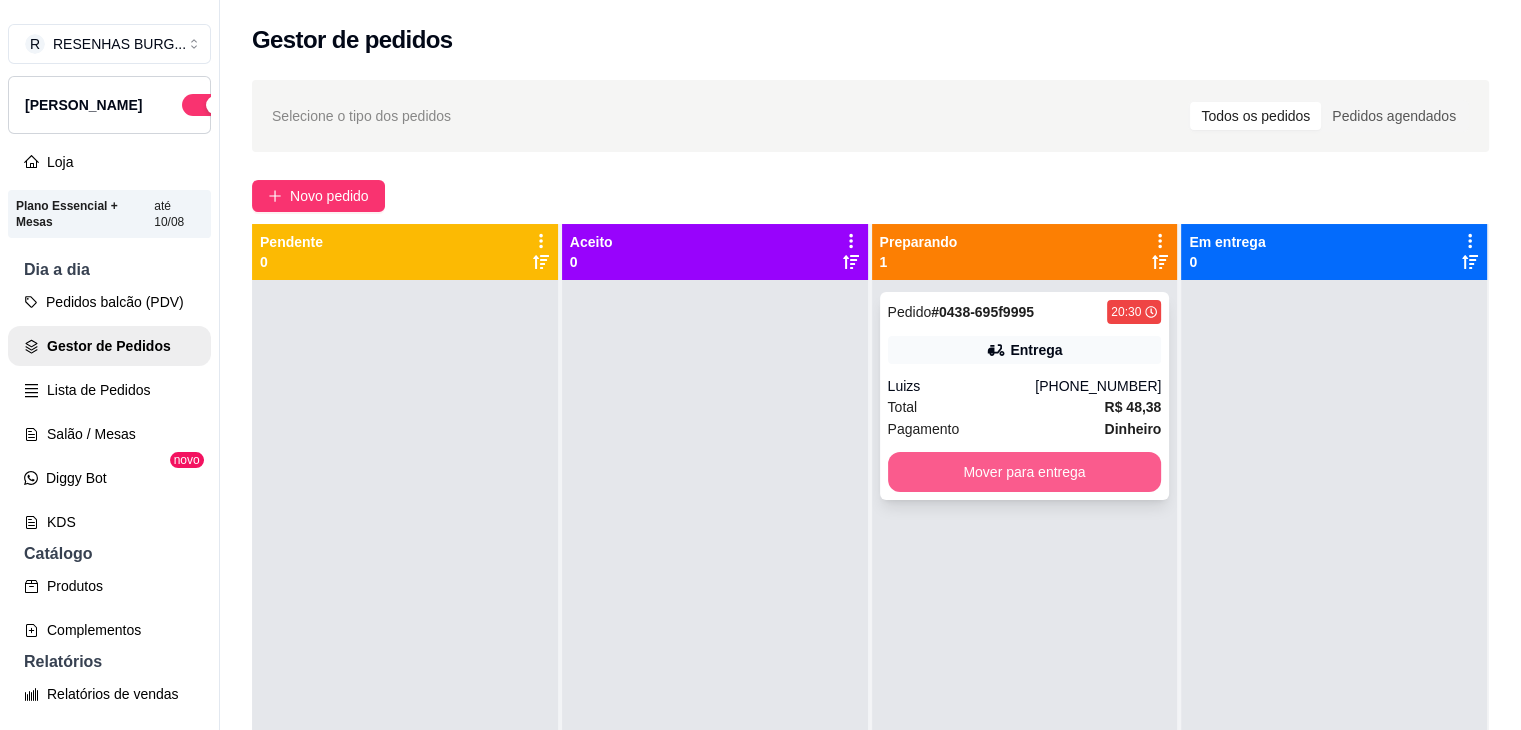 click on "Mover para entrega" at bounding box center [1025, 472] 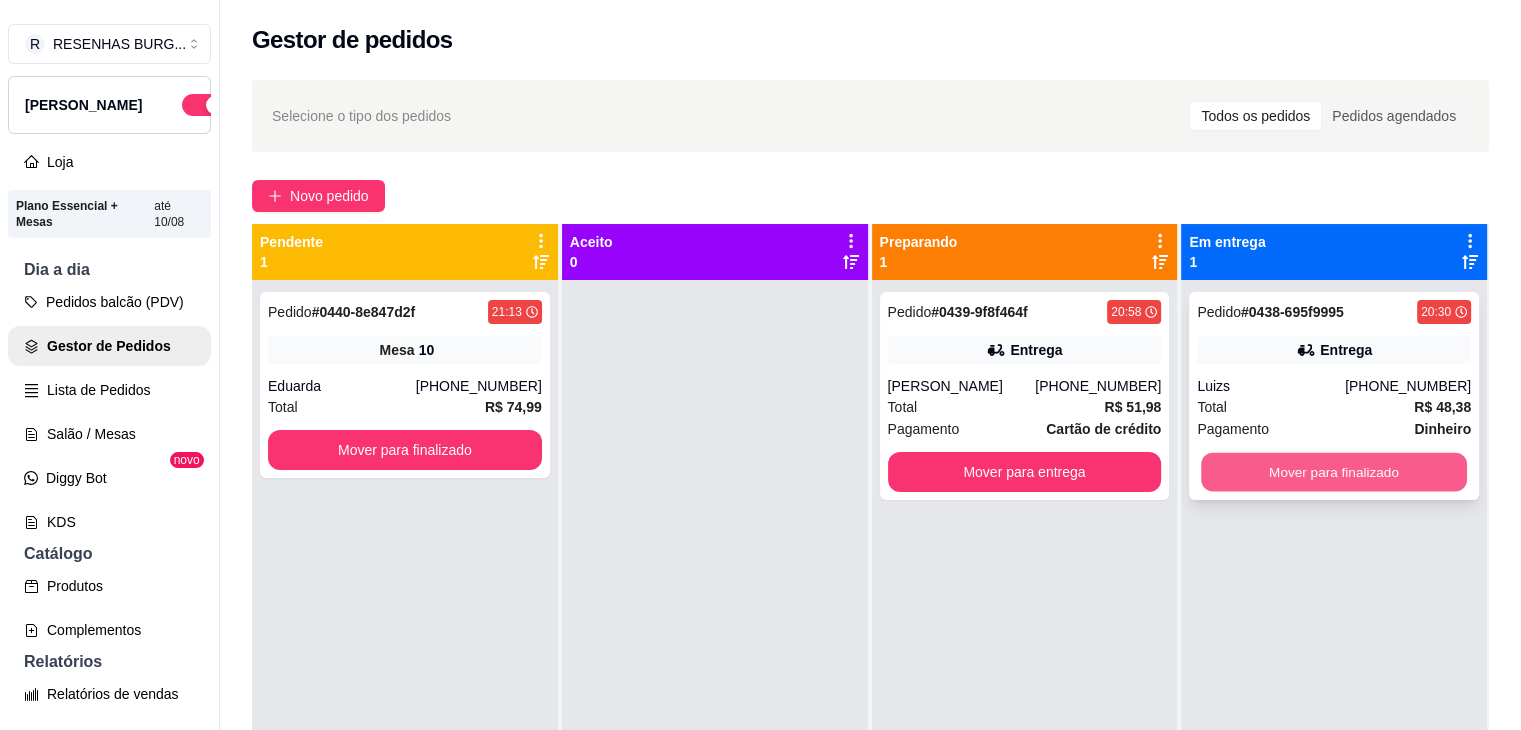 click on "Mover para finalizado" at bounding box center (1334, 472) 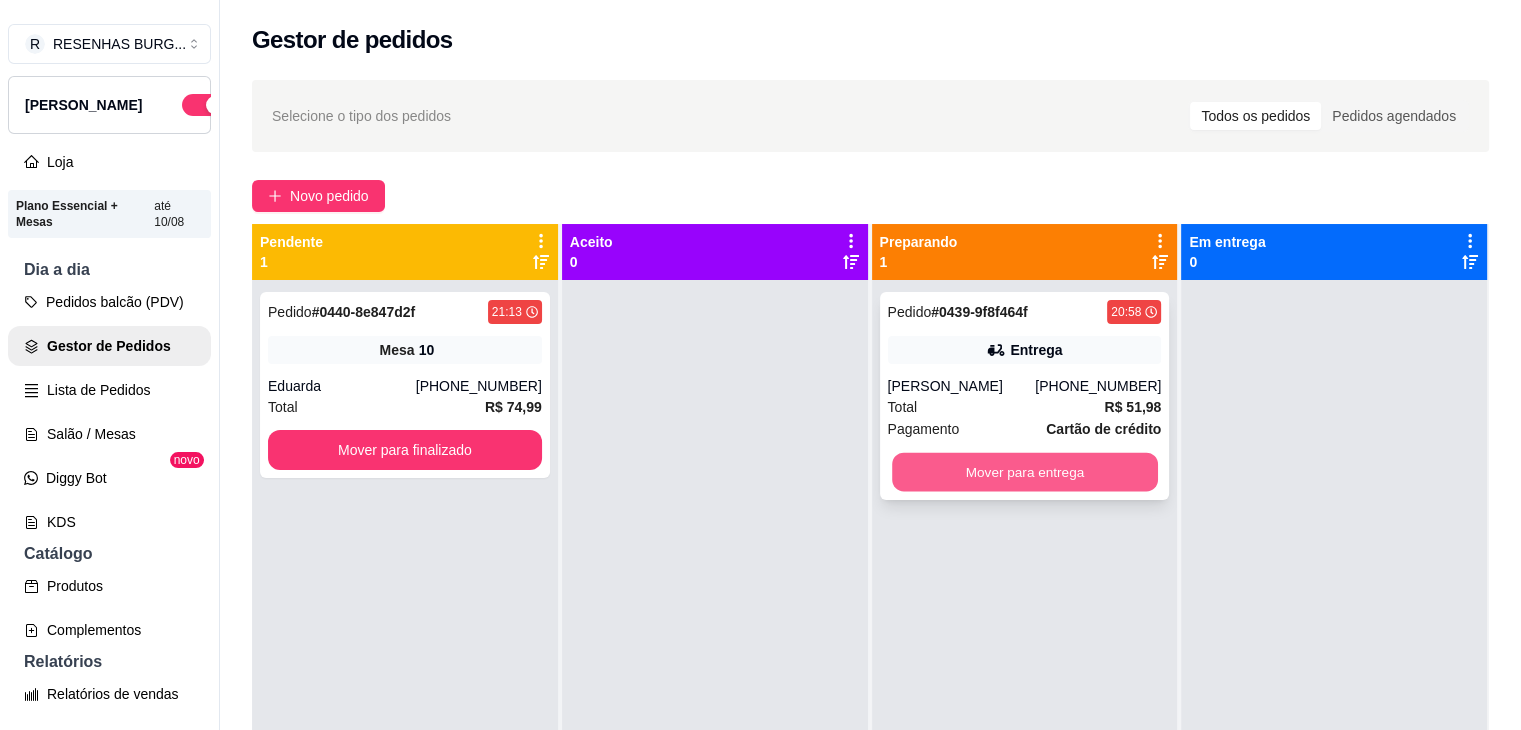 click on "Mover para entrega" at bounding box center (1025, 472) 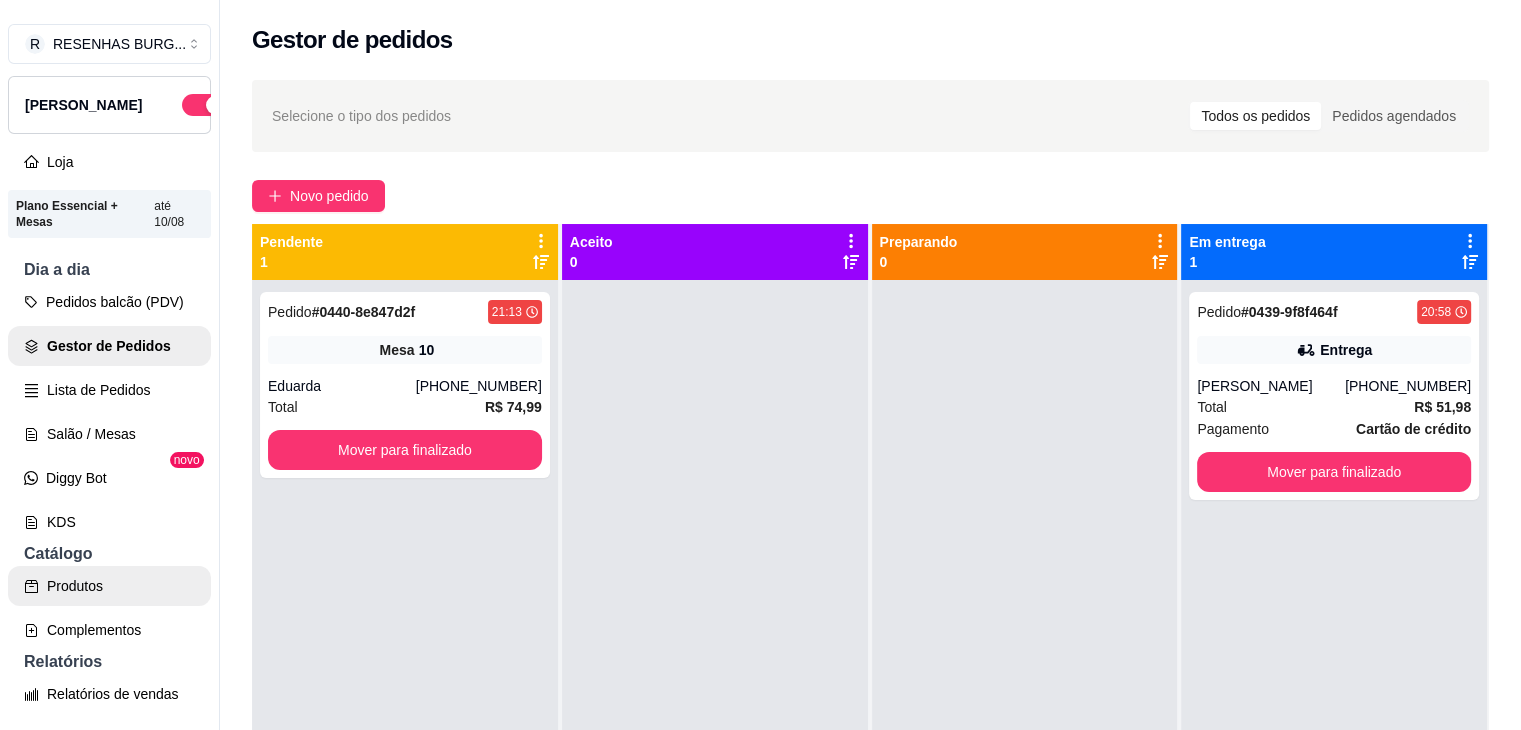 click on "Produtos" at bounding box center (109, 586) 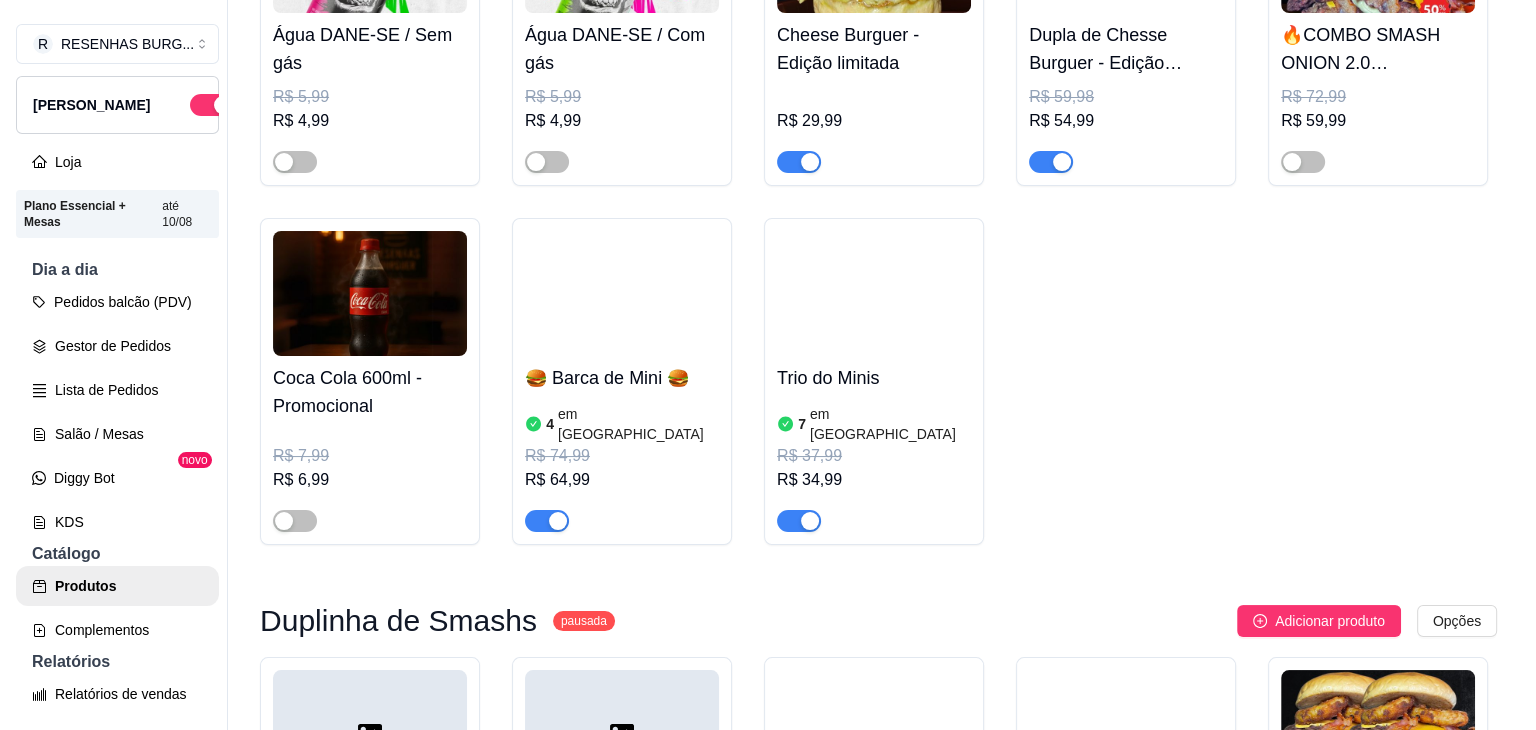 scroll, scrollTop: 1700, scrollLeft: 0, axis: vertical 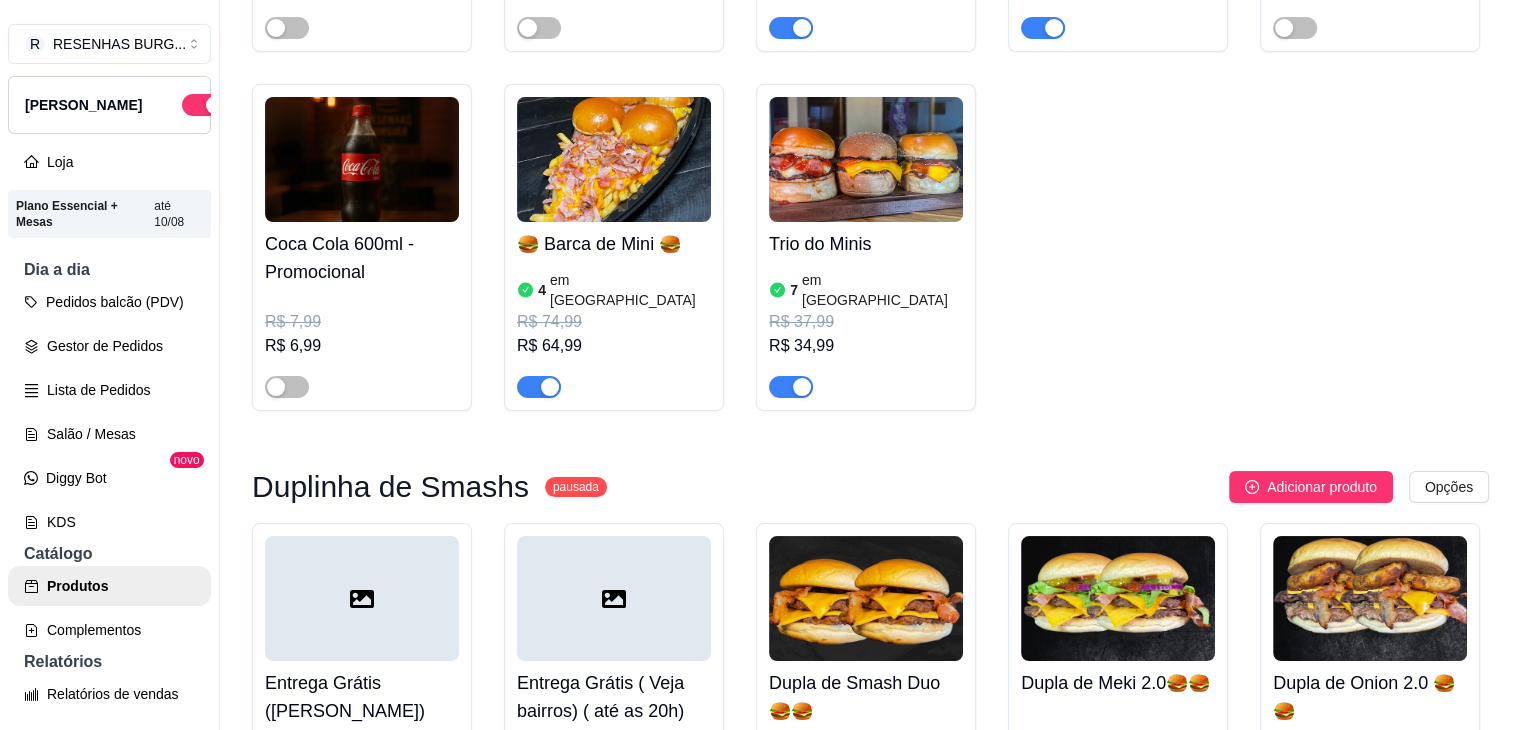 click at bounding box center (614, 159) 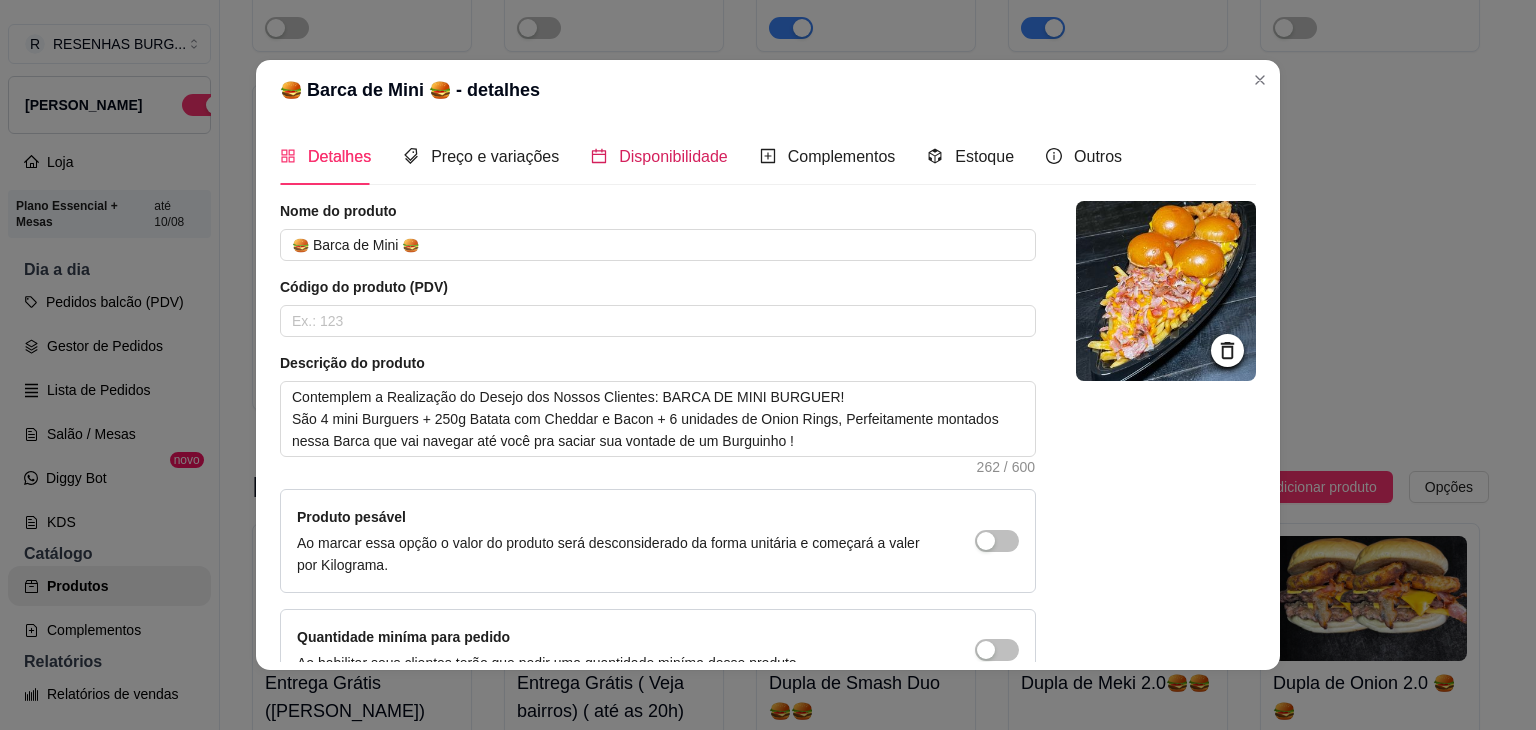 click on "Disponibilidade" at bounding box center (659, 156) 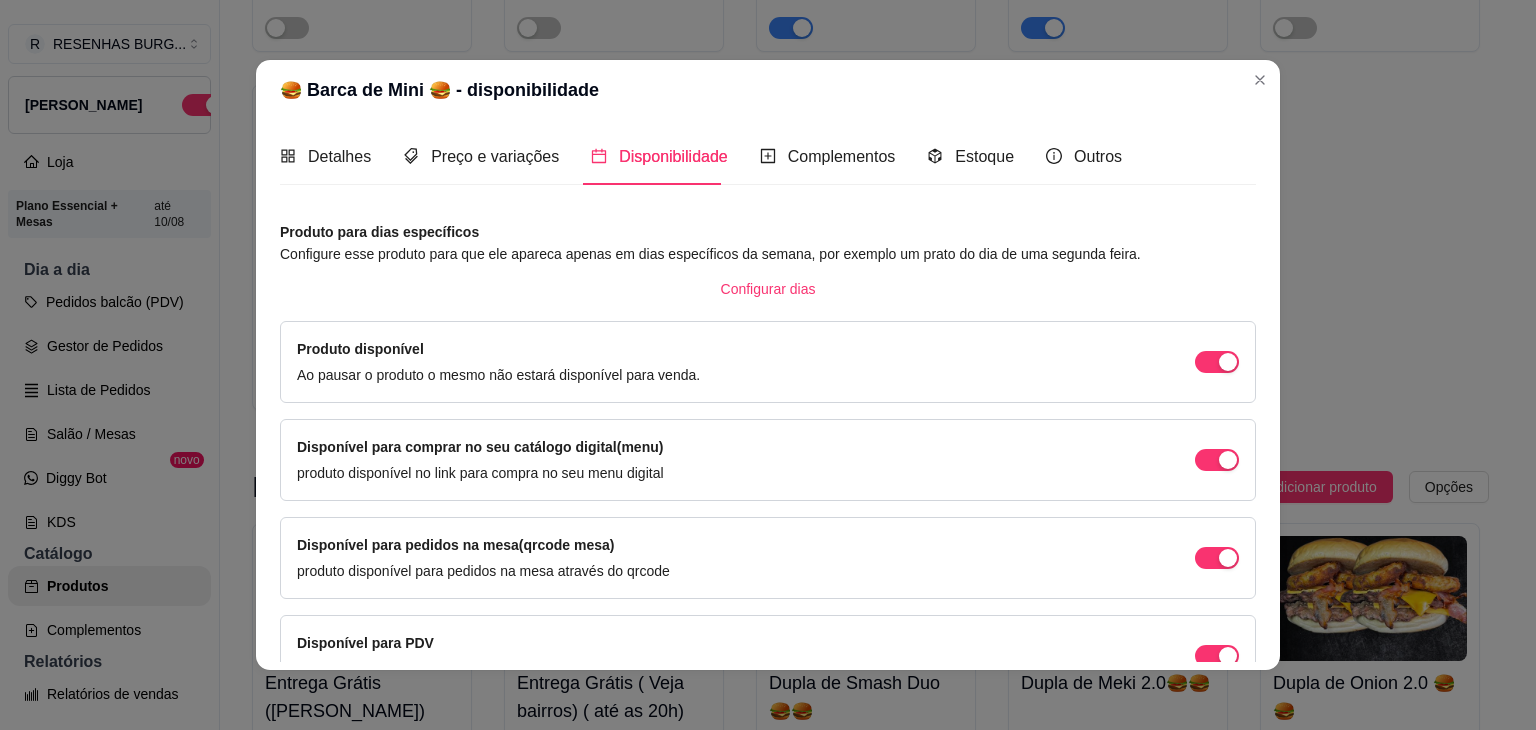 type 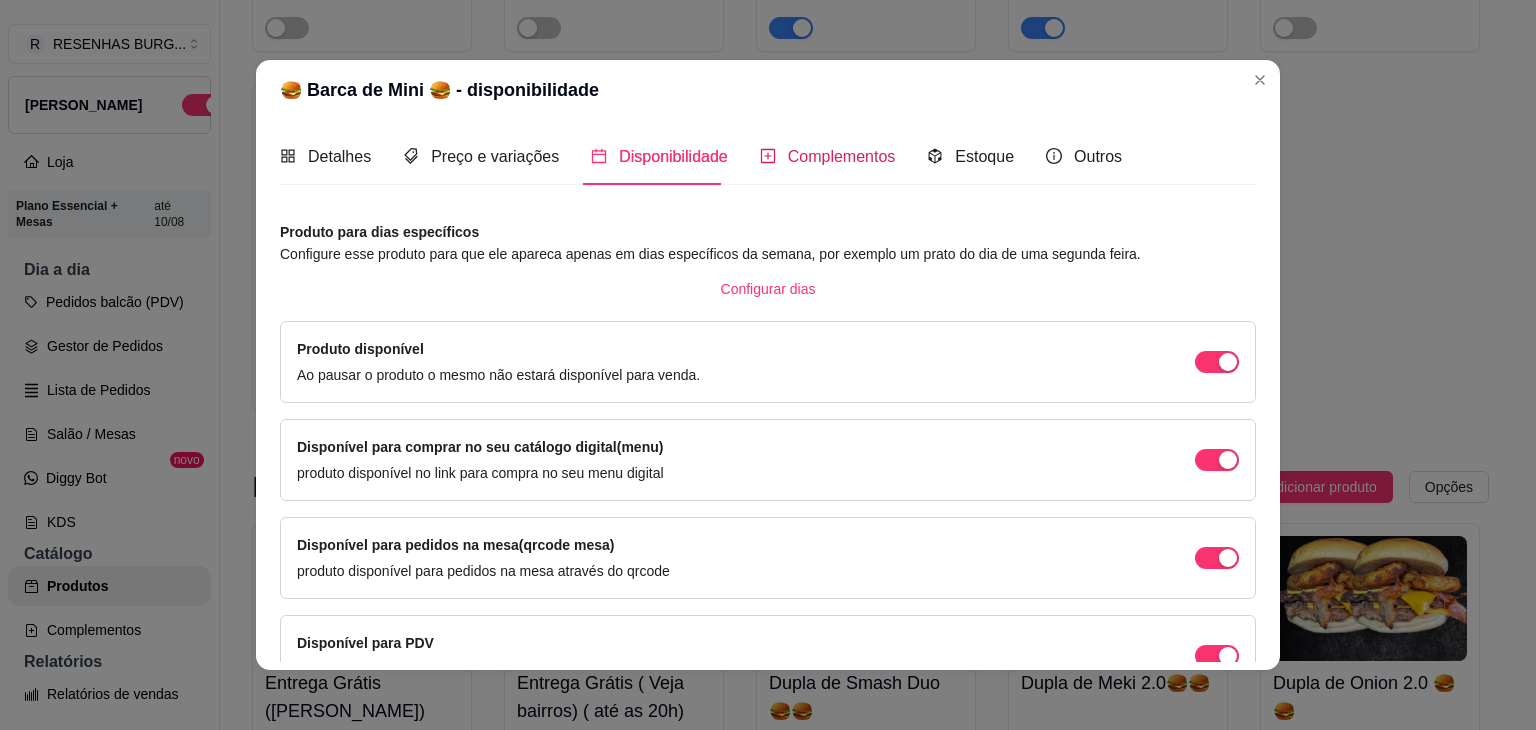click on "Complementos" at bounding box center [842, 156] 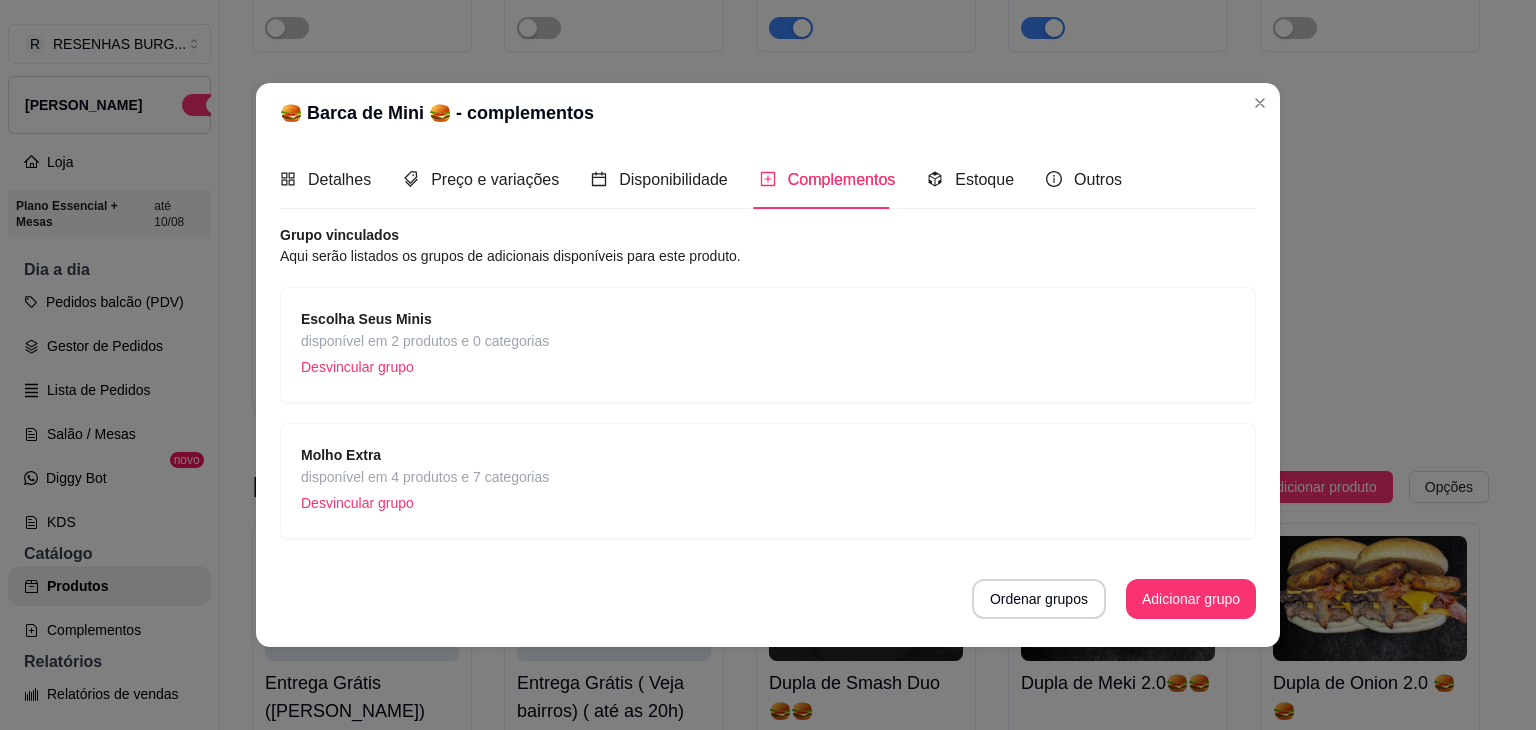 click on "disponível em 2 produtos e 0 categorias" at bounding box center [425, 341] 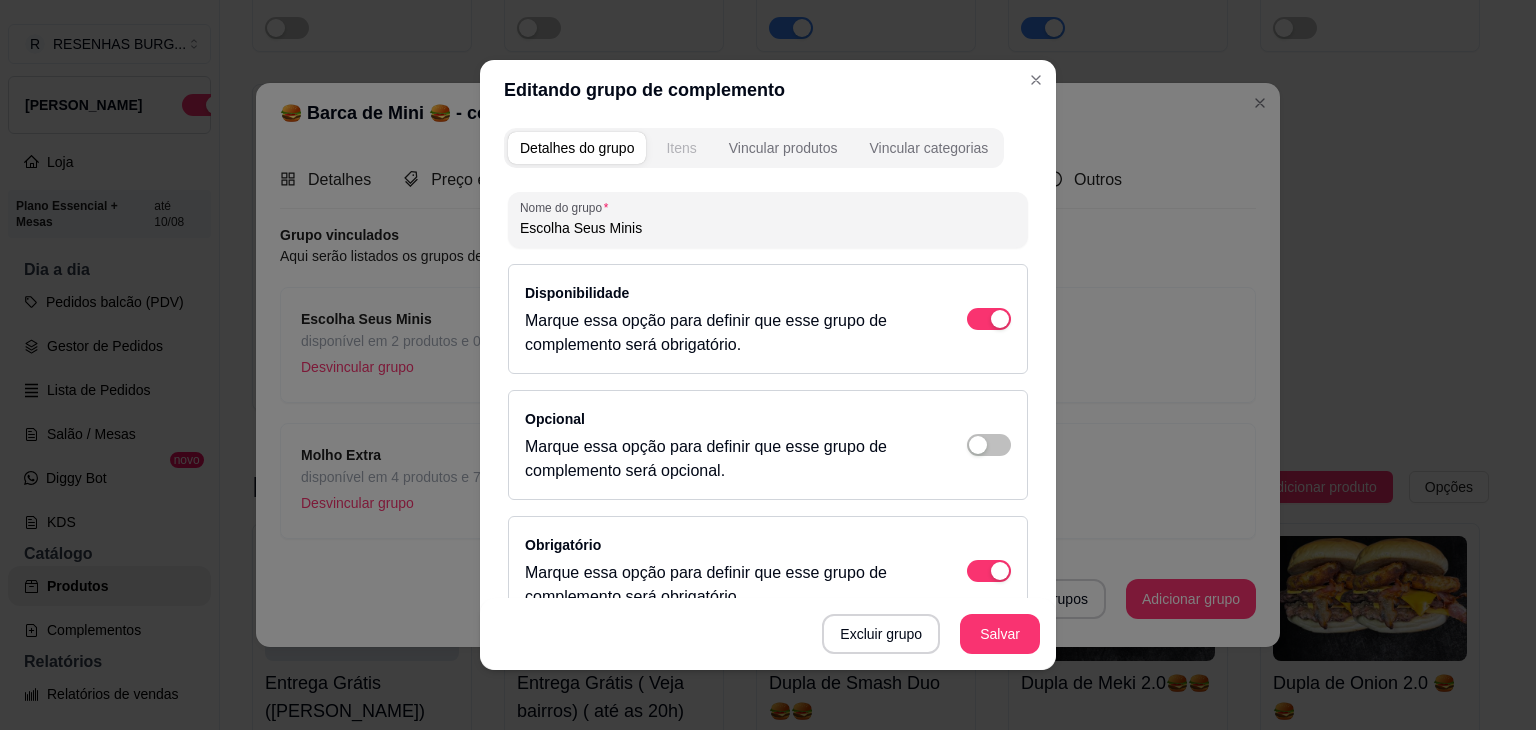 click on "Itens" at bounding box center [681, 148] 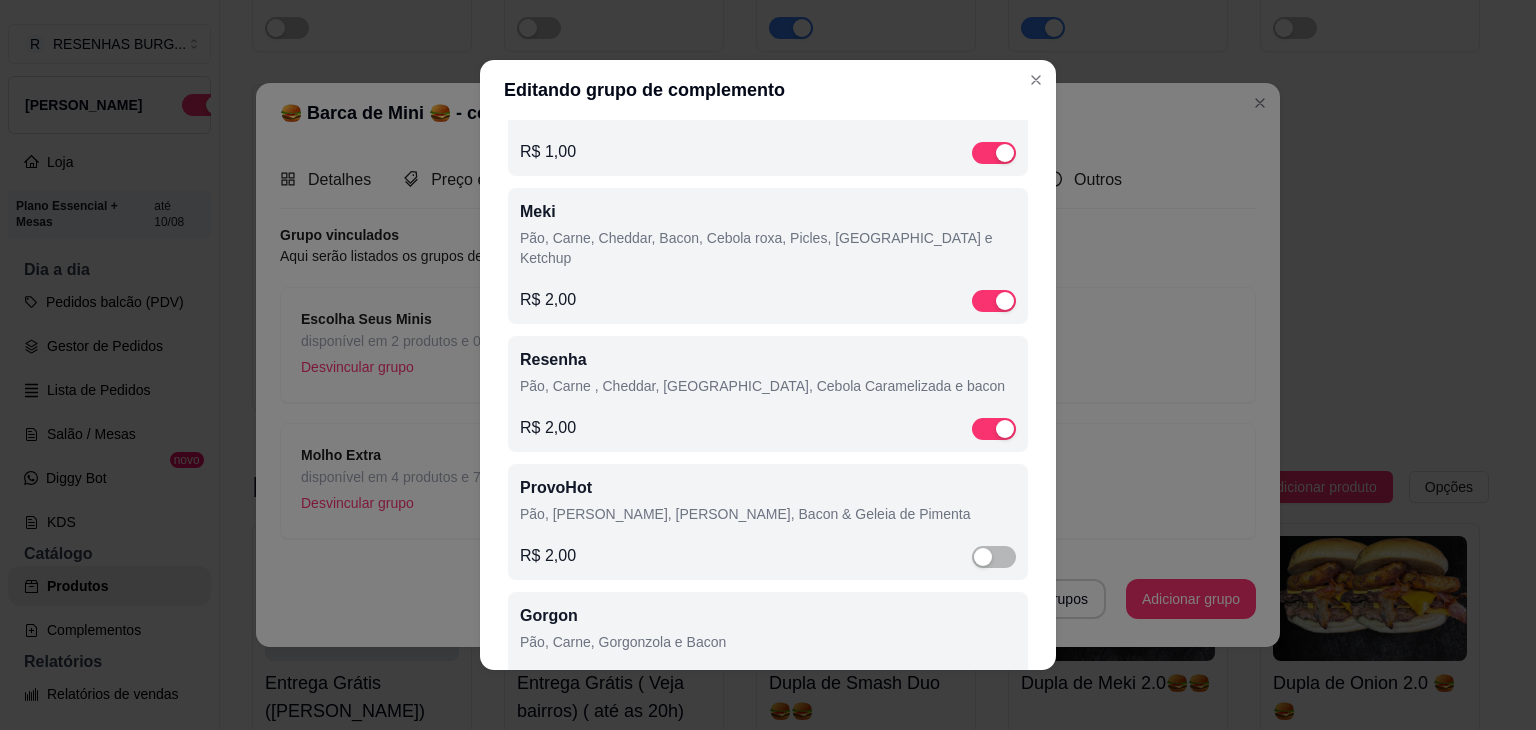 scroll, scrollTop: 763, scrollLeft: 0, axis: vertical 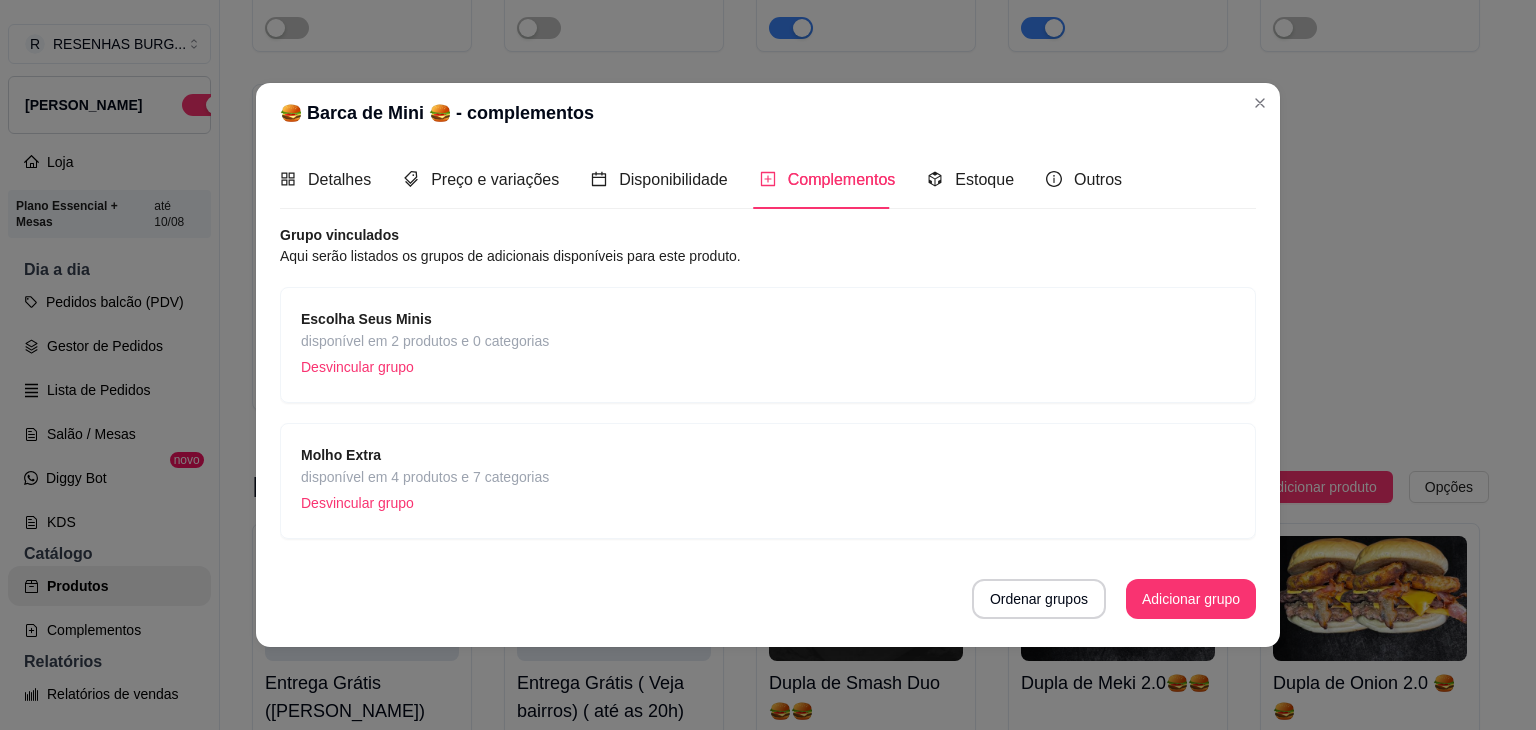 click on "Escolha Seus Minis" at bounding box center [425, 319] 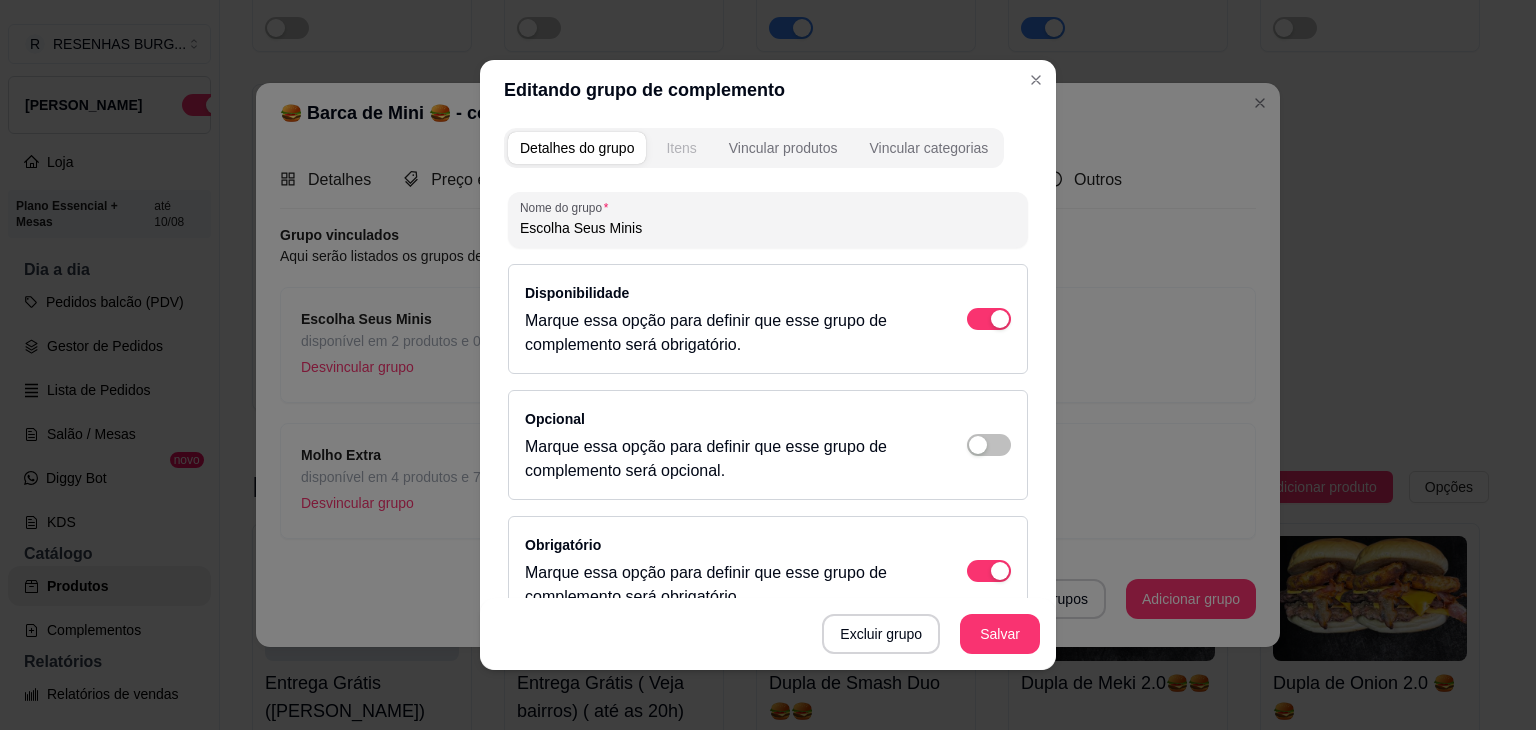 click on "Itens" at bounding box center (681, 148) 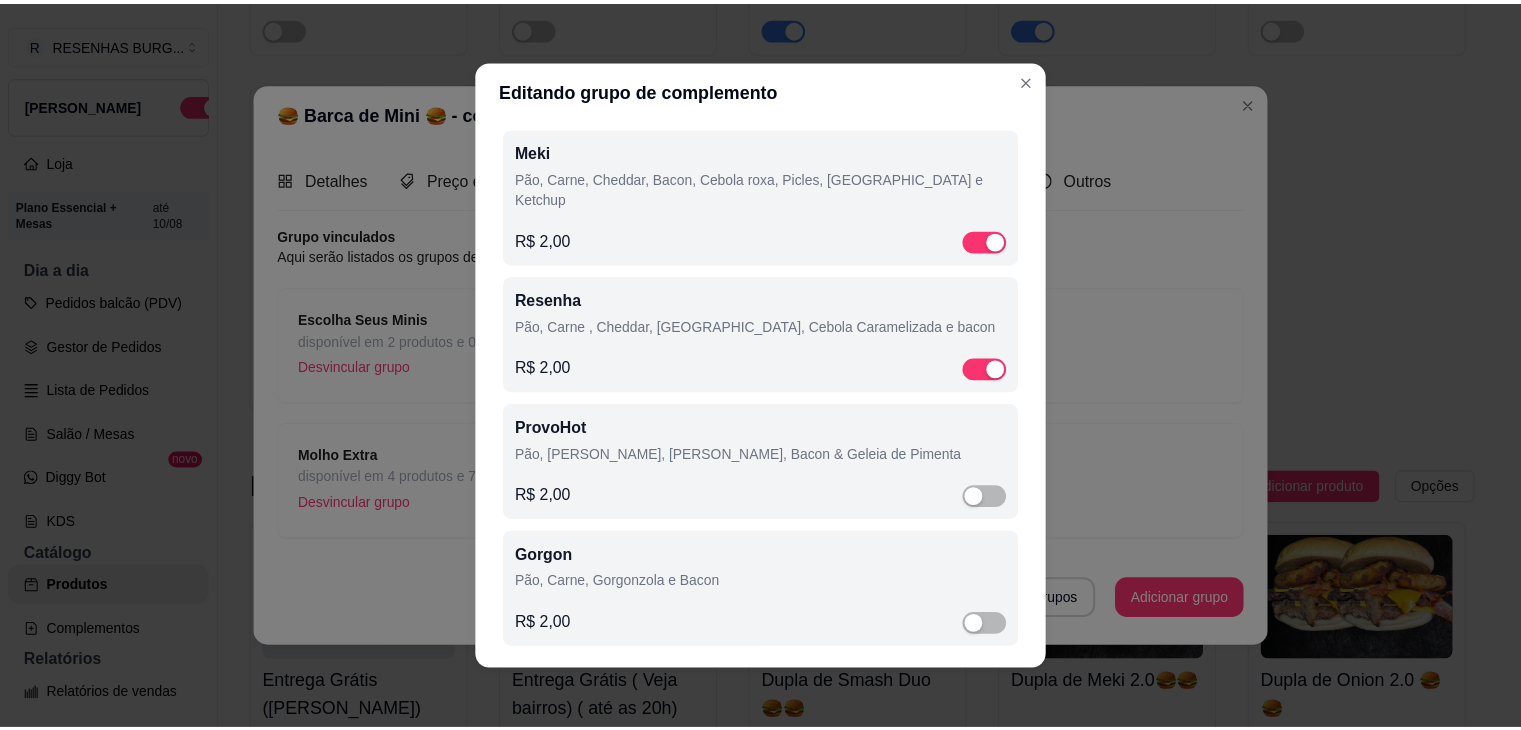 scroll, scrollTop: 763, scrollLeft: 0, axis: vertical 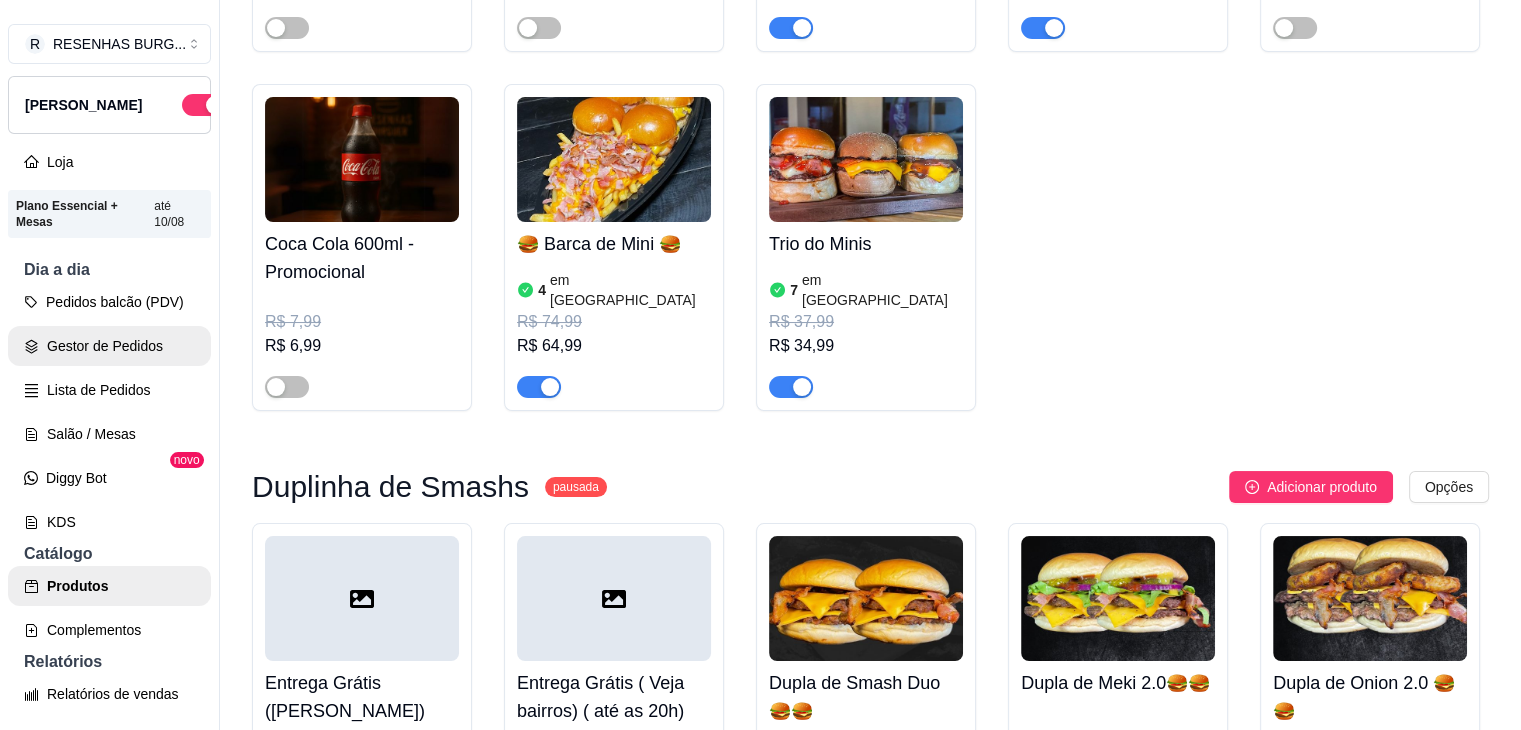 click on "Gestor de Pedidos" at bounding box center (109, 346) 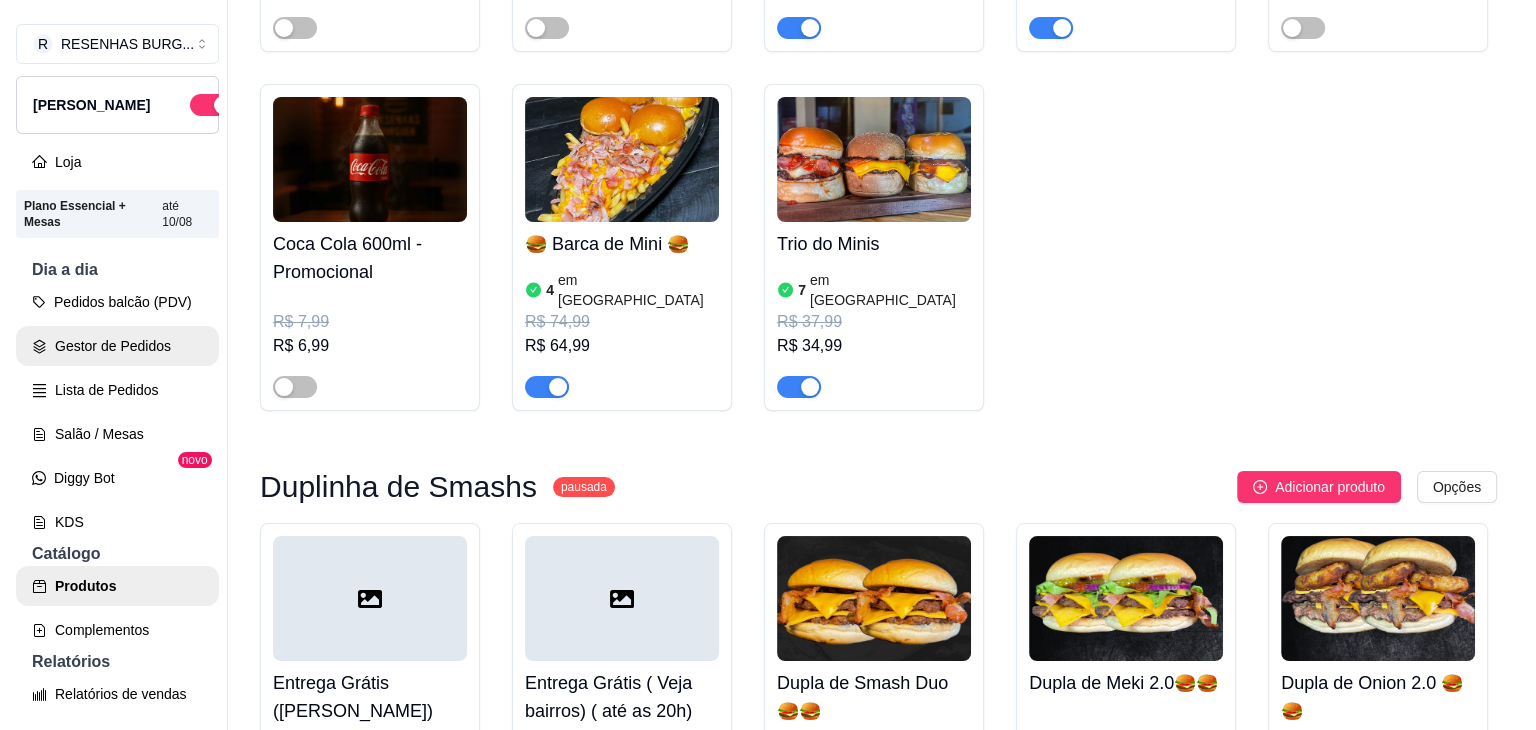 scroll, scrollTop: 0, scrollLeft: 0, axis: both 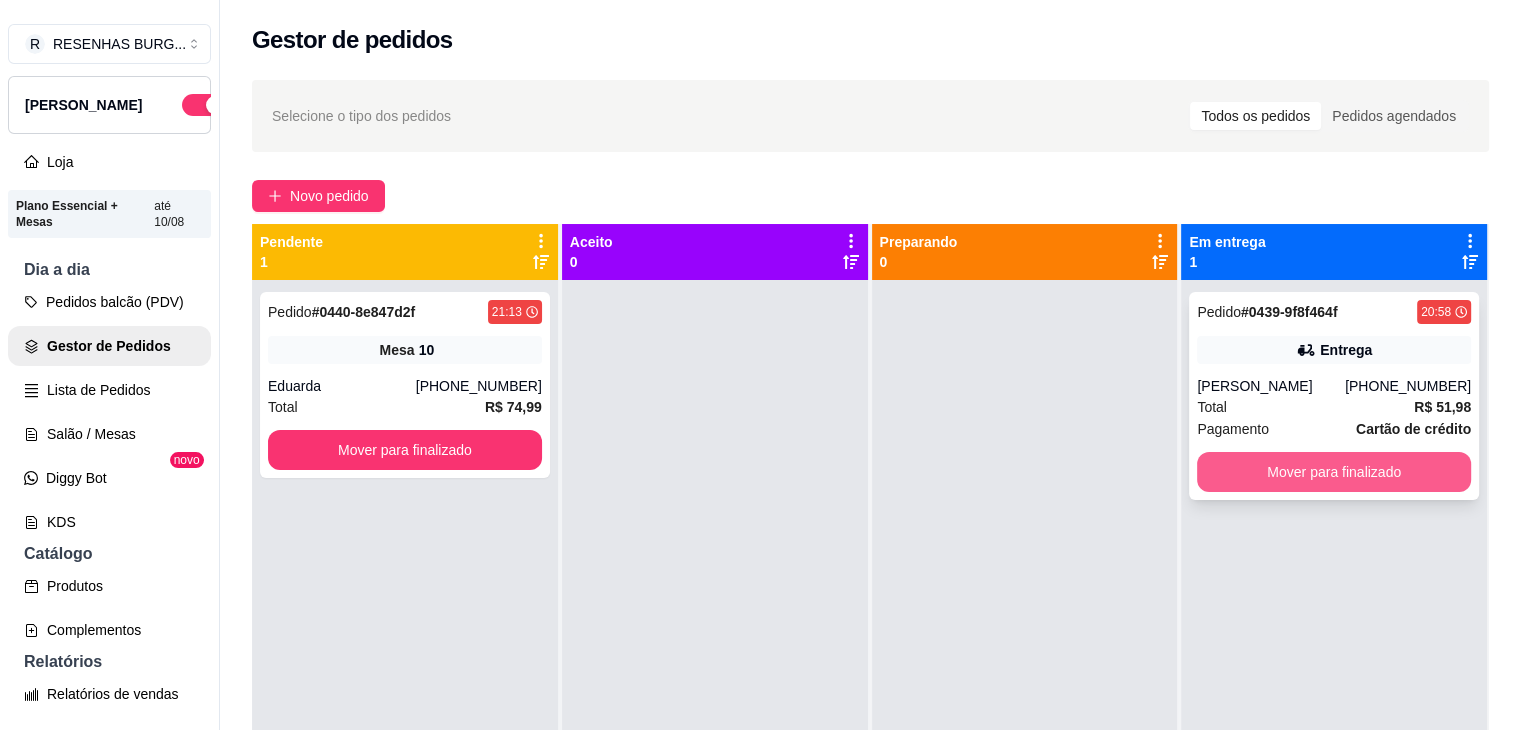 click on "Mover para finalizado" at bounding box center [1334, 472] 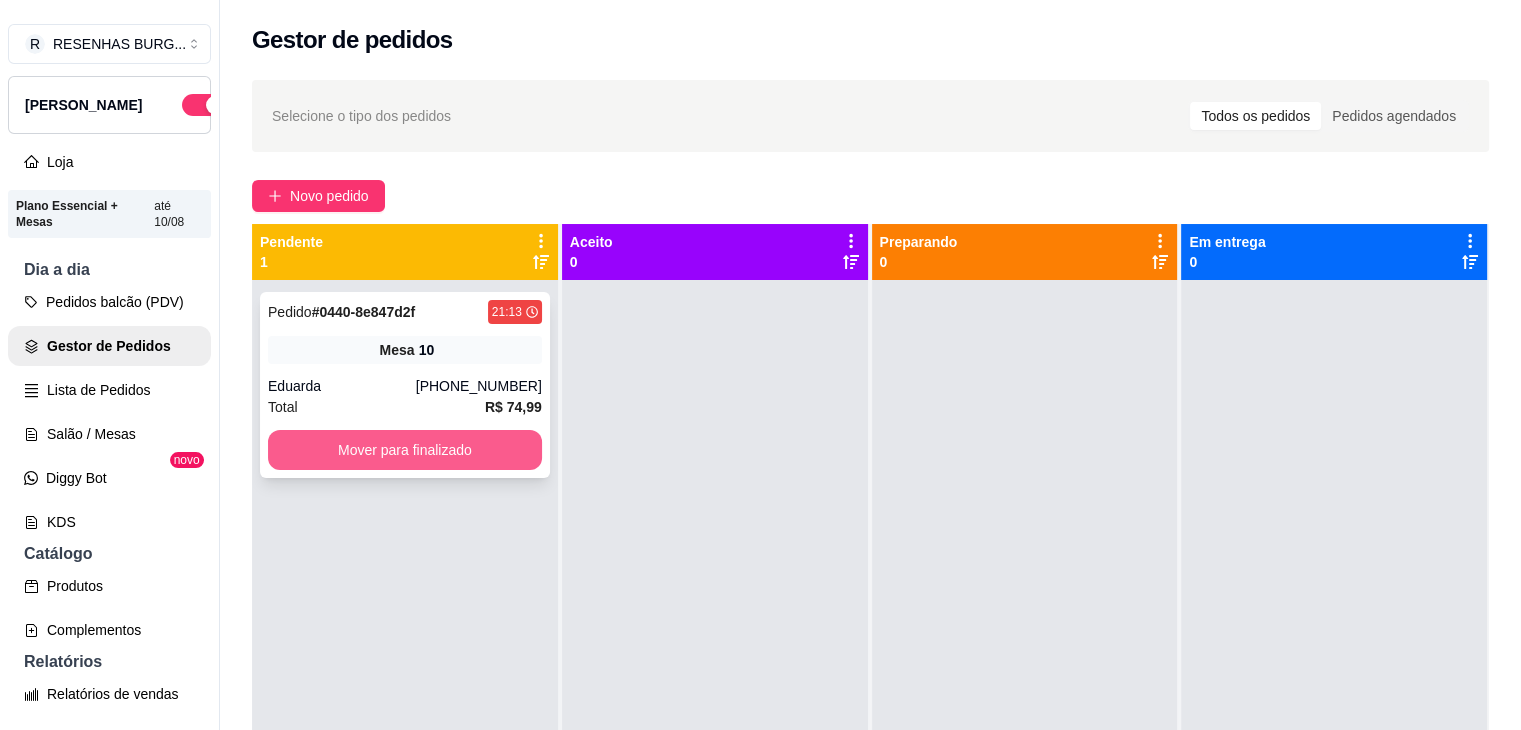 click on "Mover para finalizado" at bounding box center (405, 450) 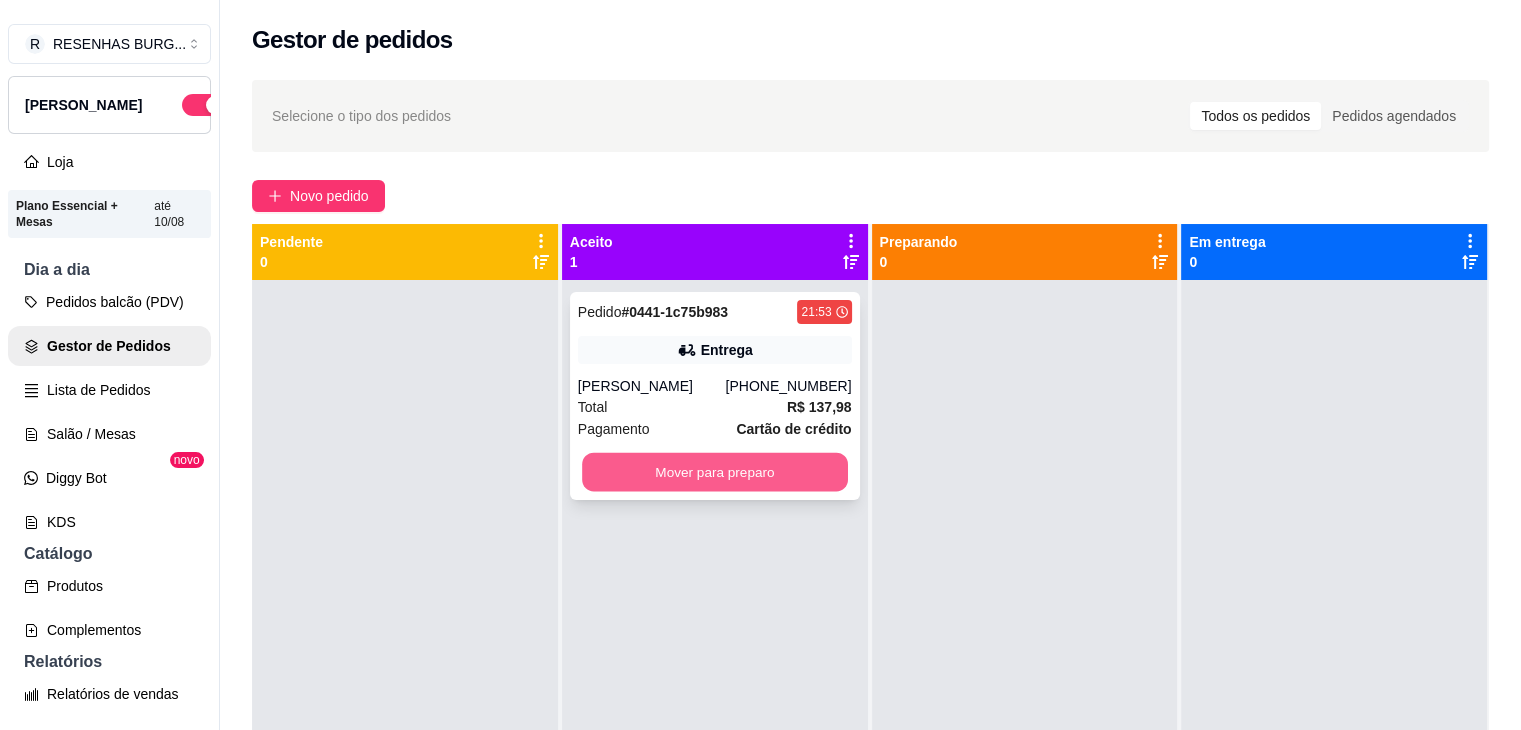click on "Mover para preparo" at bounding box center [715, 472] 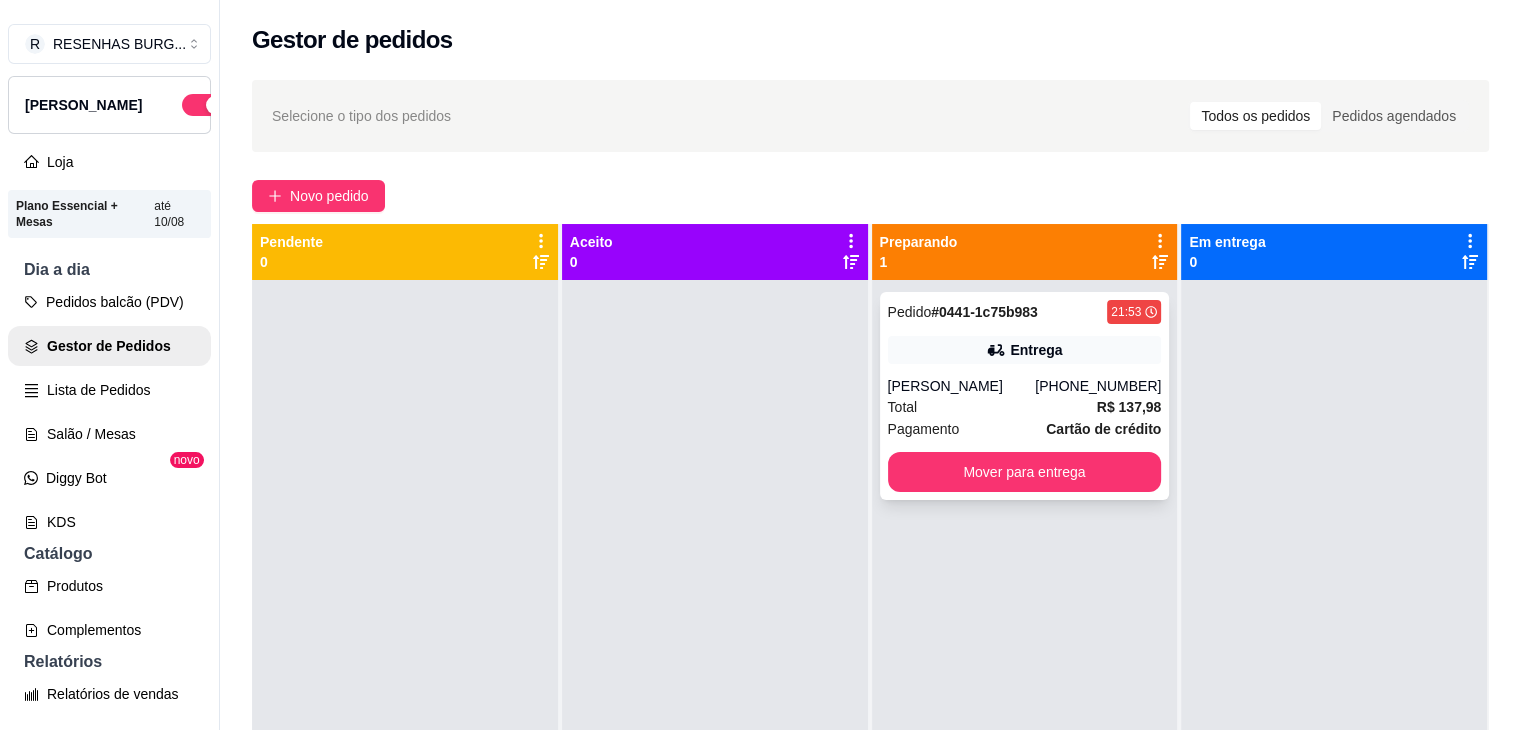 click on "Entrega" at bounding box center [1036, 350] 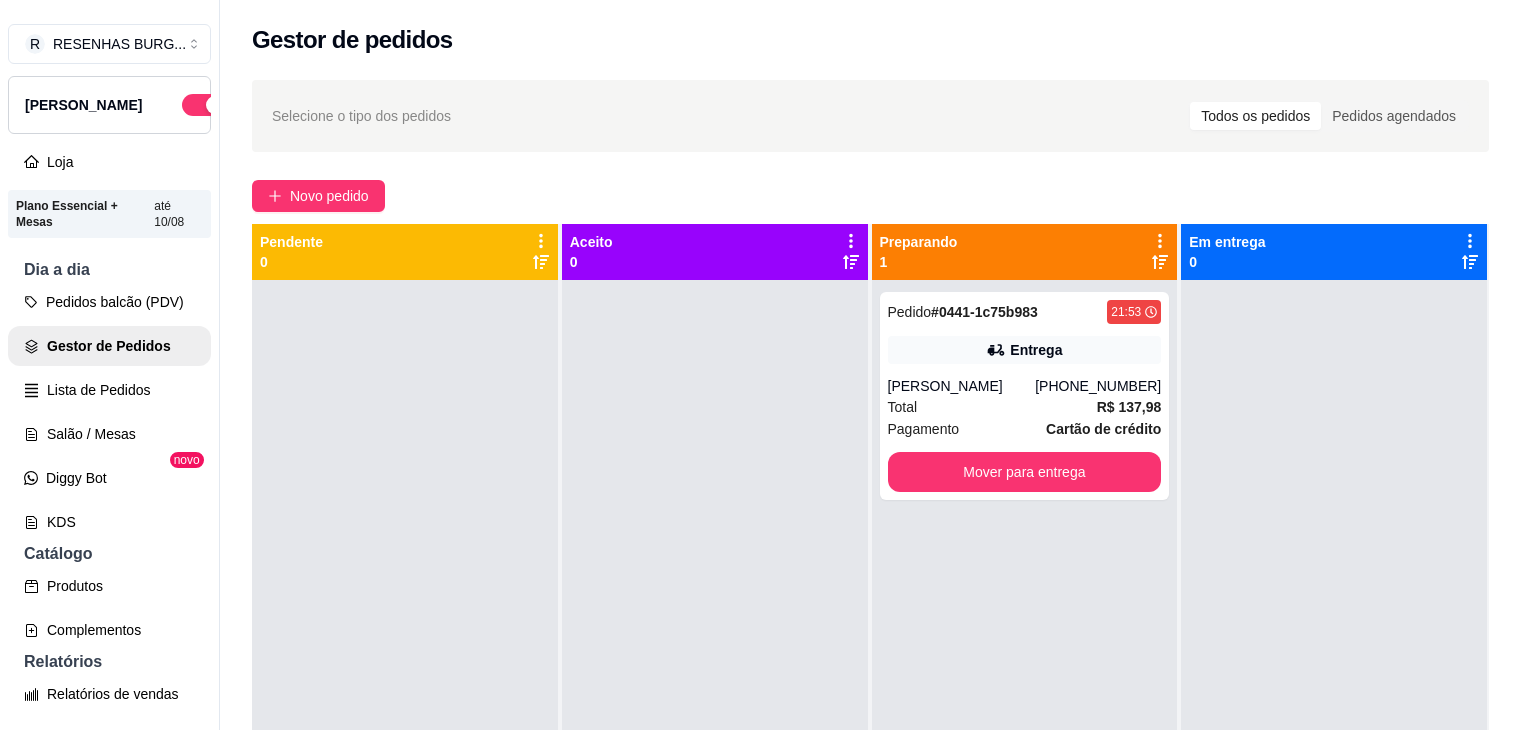 scroll, scrollTop: 100, scrollLeft: 0, axis: vertical 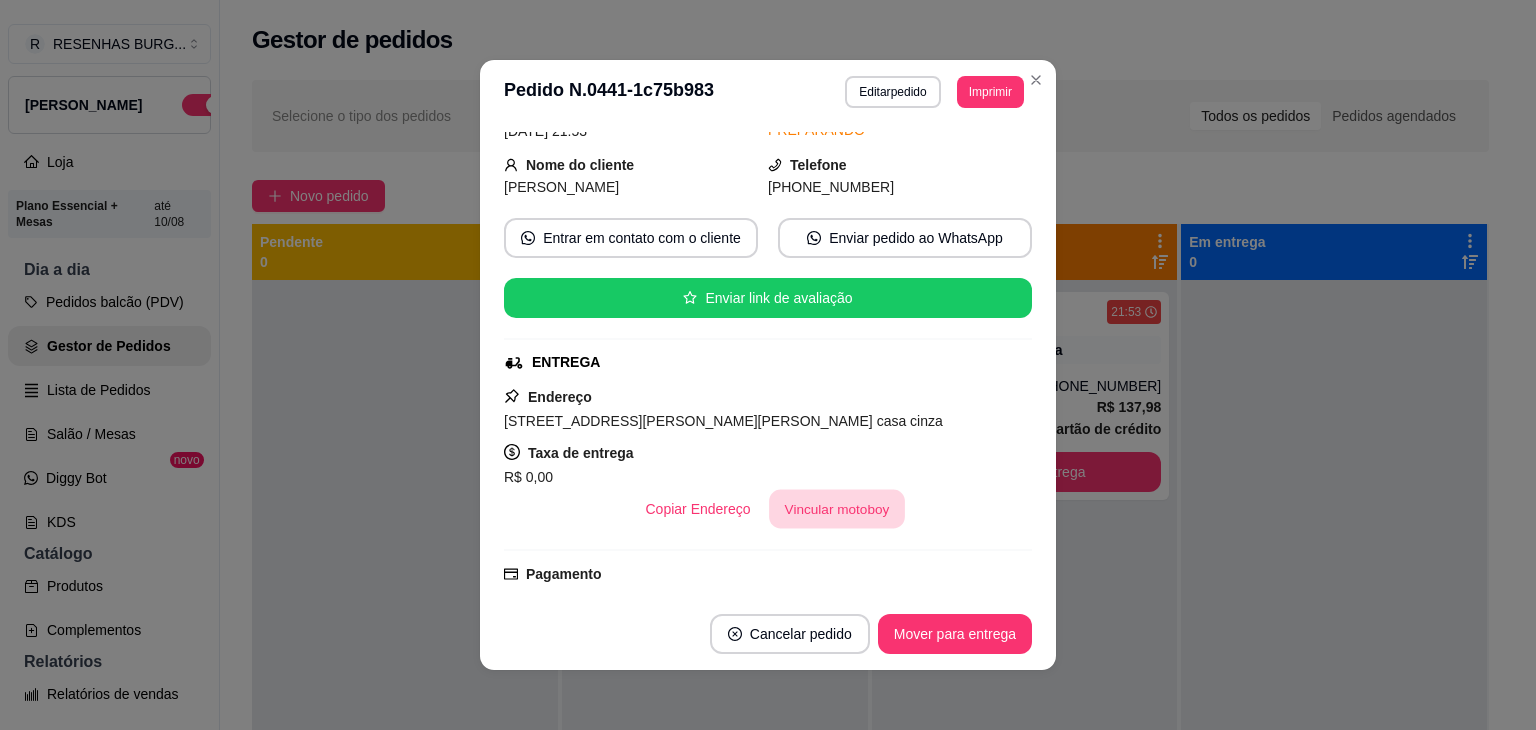 click on "Vincular motoboy" at bounding box center (837, 509) 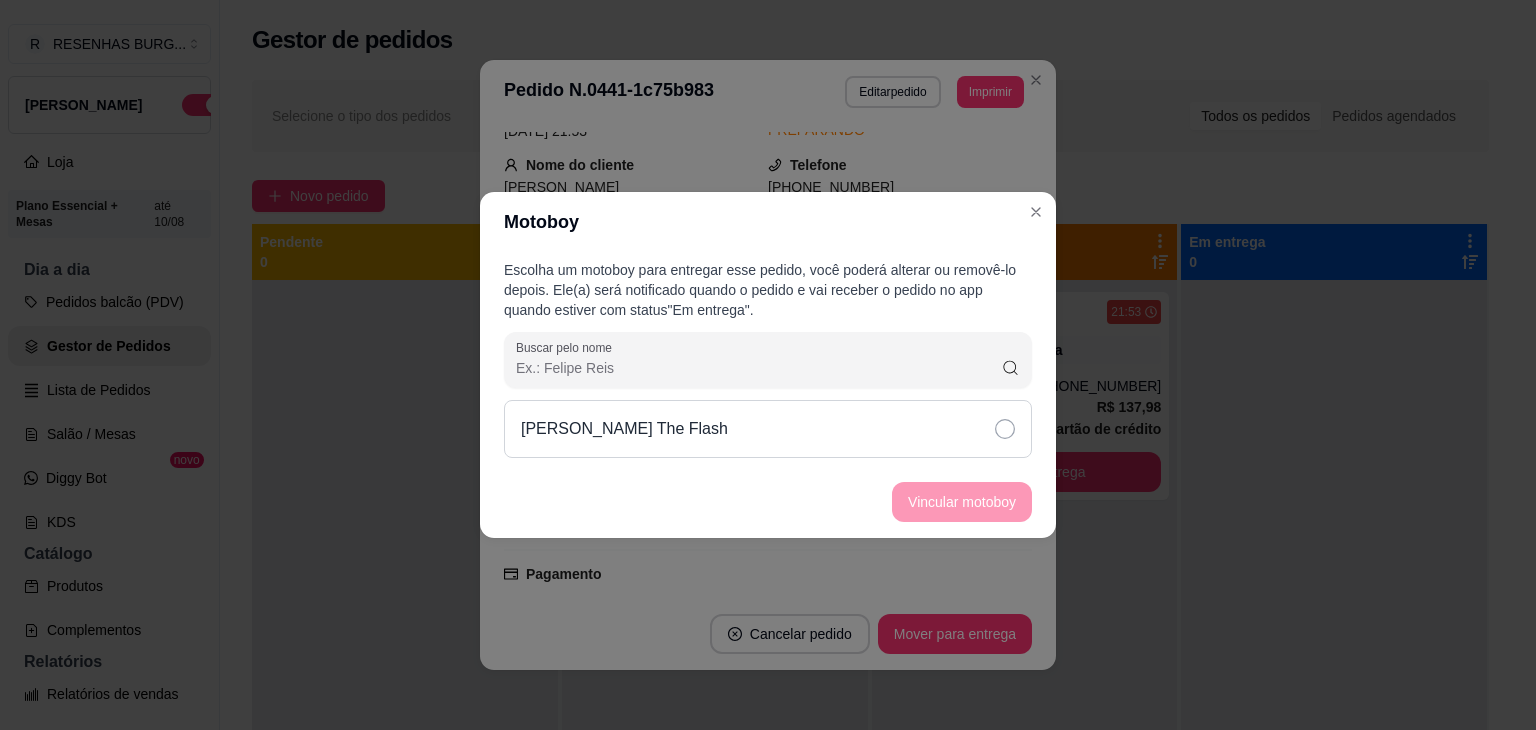 click on "[PERSON_NAME] The Flash" at bounding box center (768, 429) 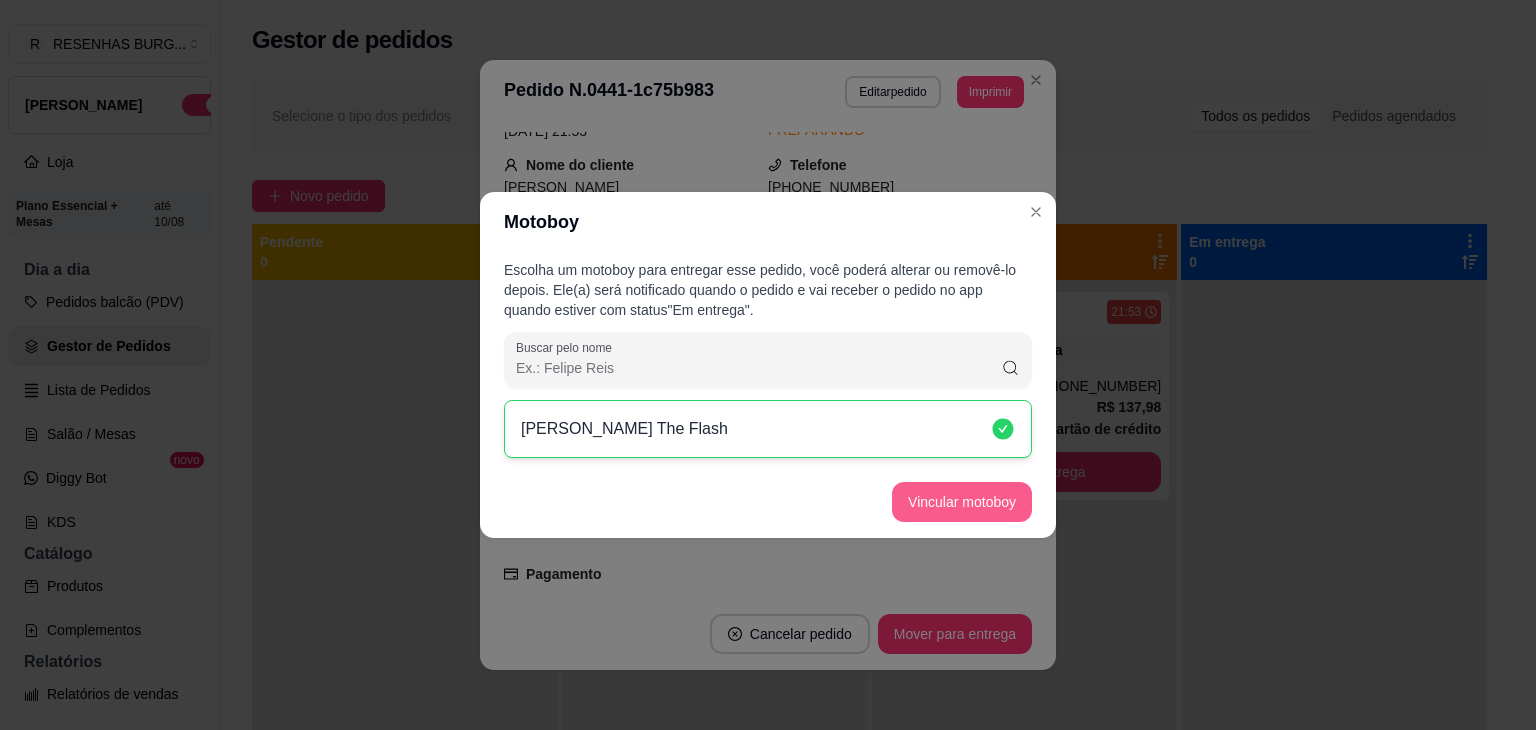 click on "Vincular motoboy" at bounding box center [962, 502] 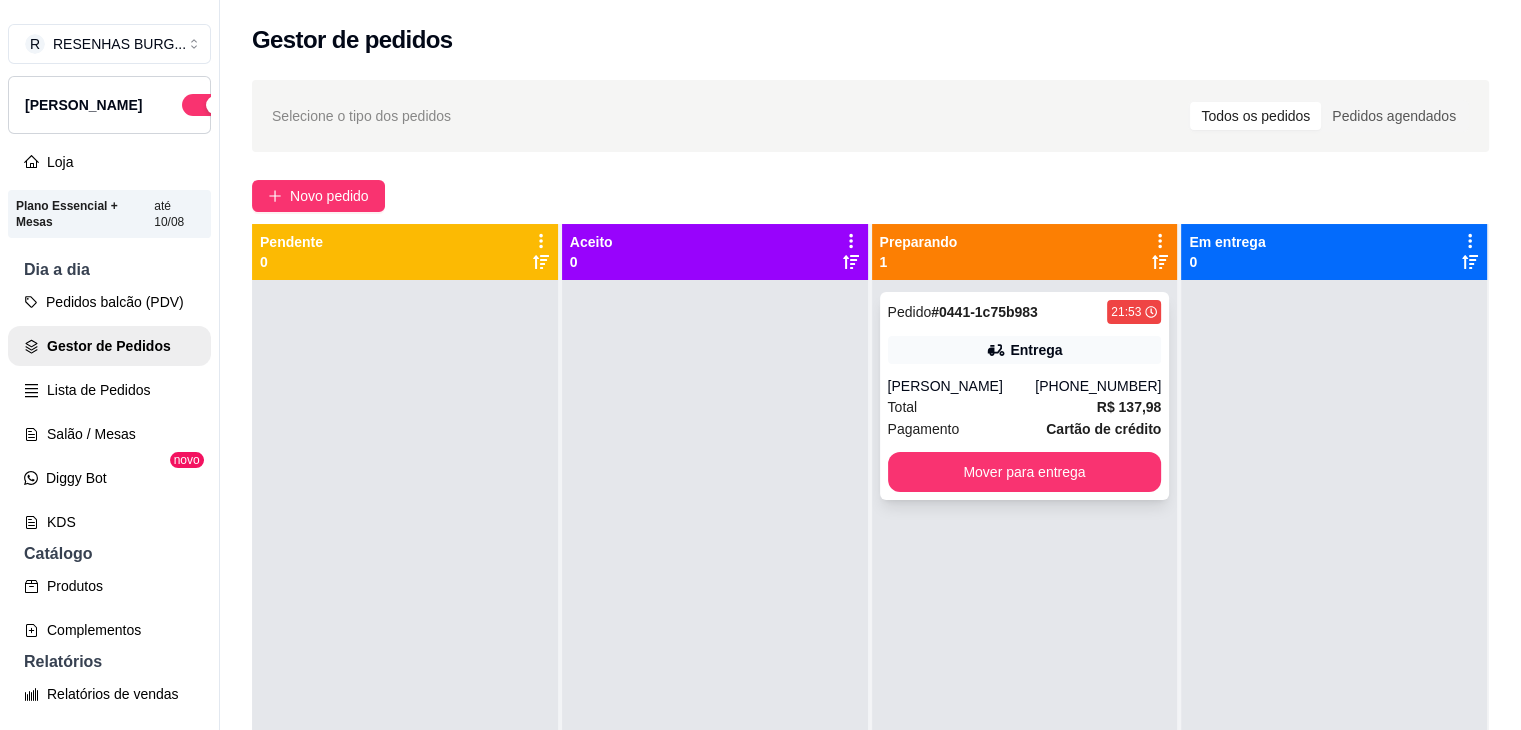 click on "Entrega" at bounding box center (1036, 350) 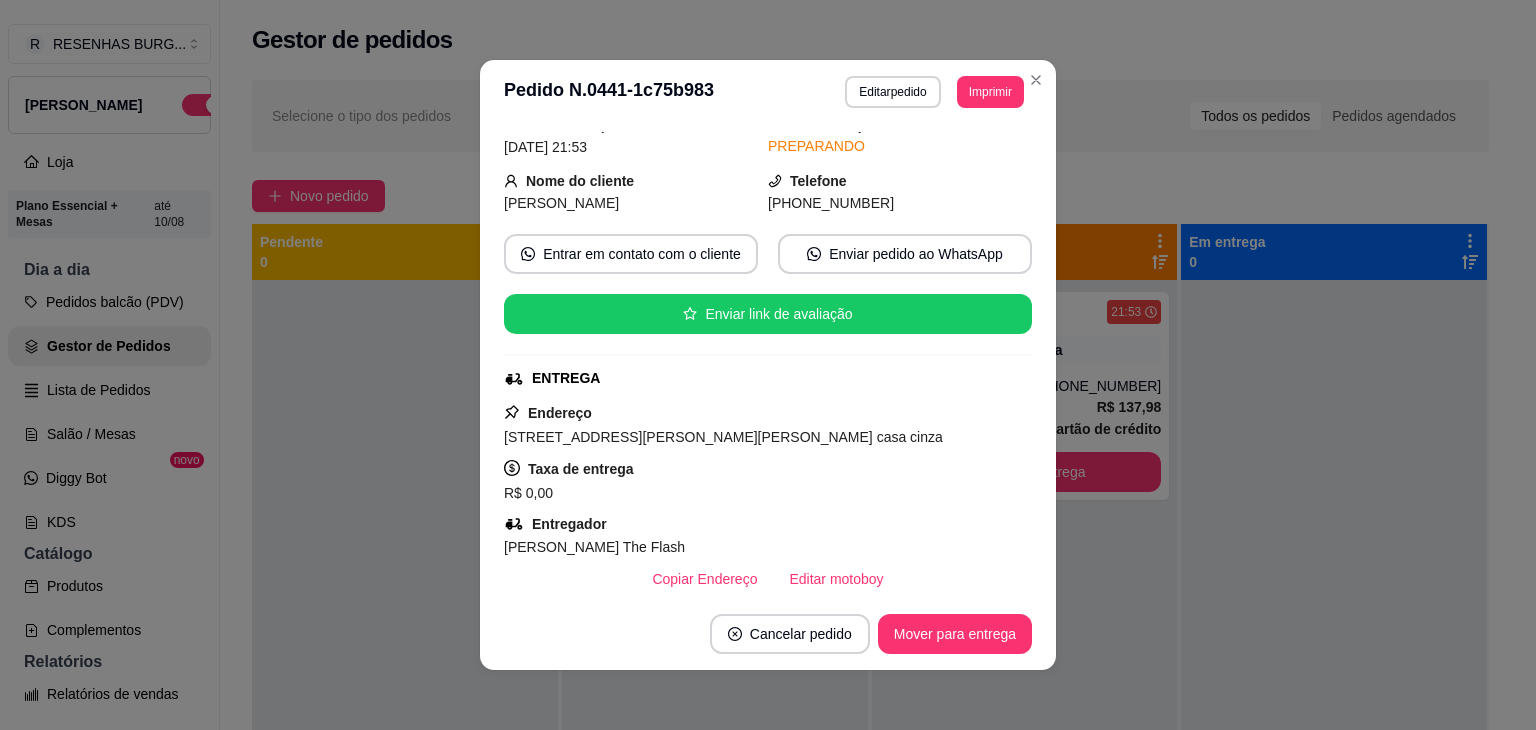 scroll, scrollTop: 200, scrollLeft: 0, axis: vertical 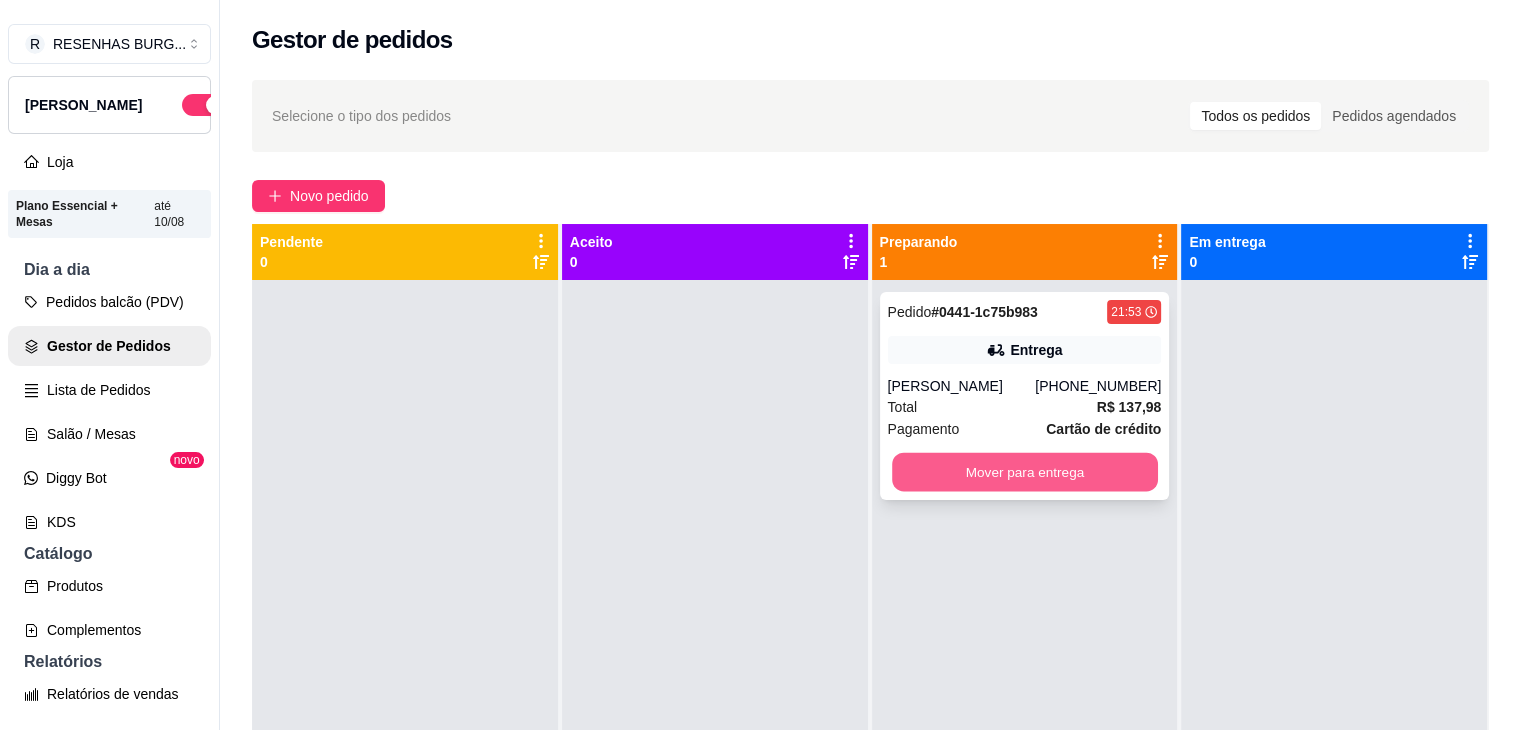click on "Mover para entrega" at bounding box center [1025, 472] 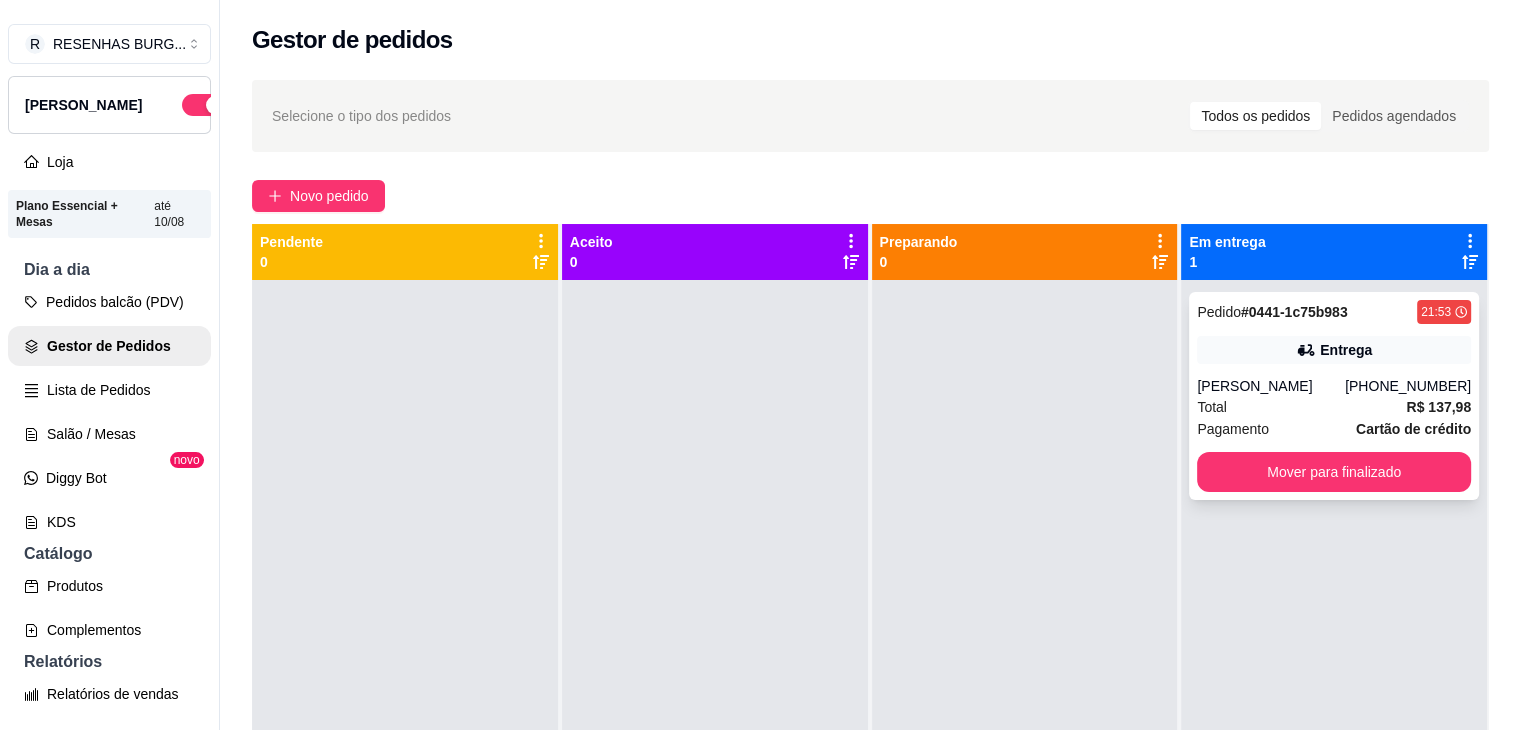 click on "Total R$ 137,98" at bounding box center [1334, 407] 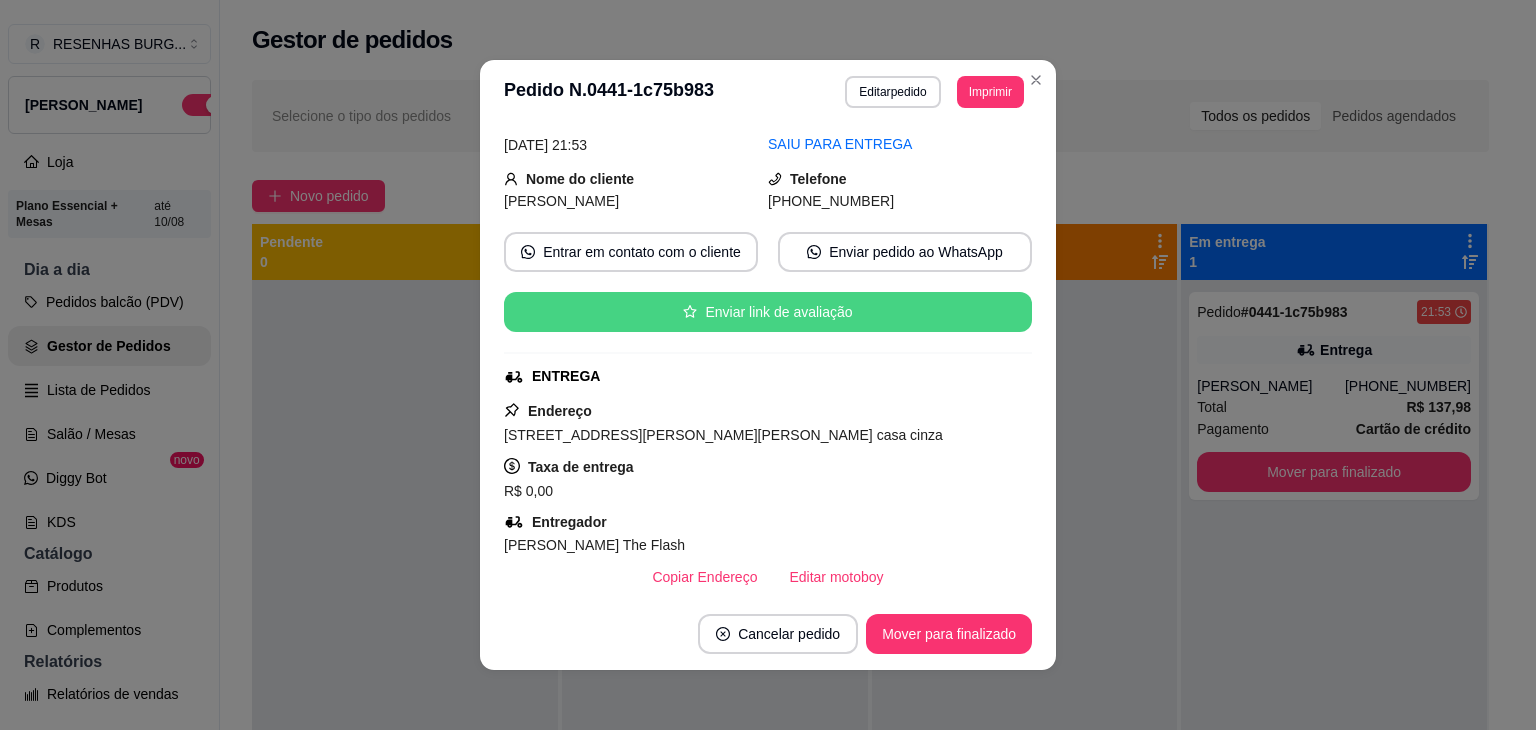 scroll, scrollTop: 100, scrollLeft: 0, axis: vertical 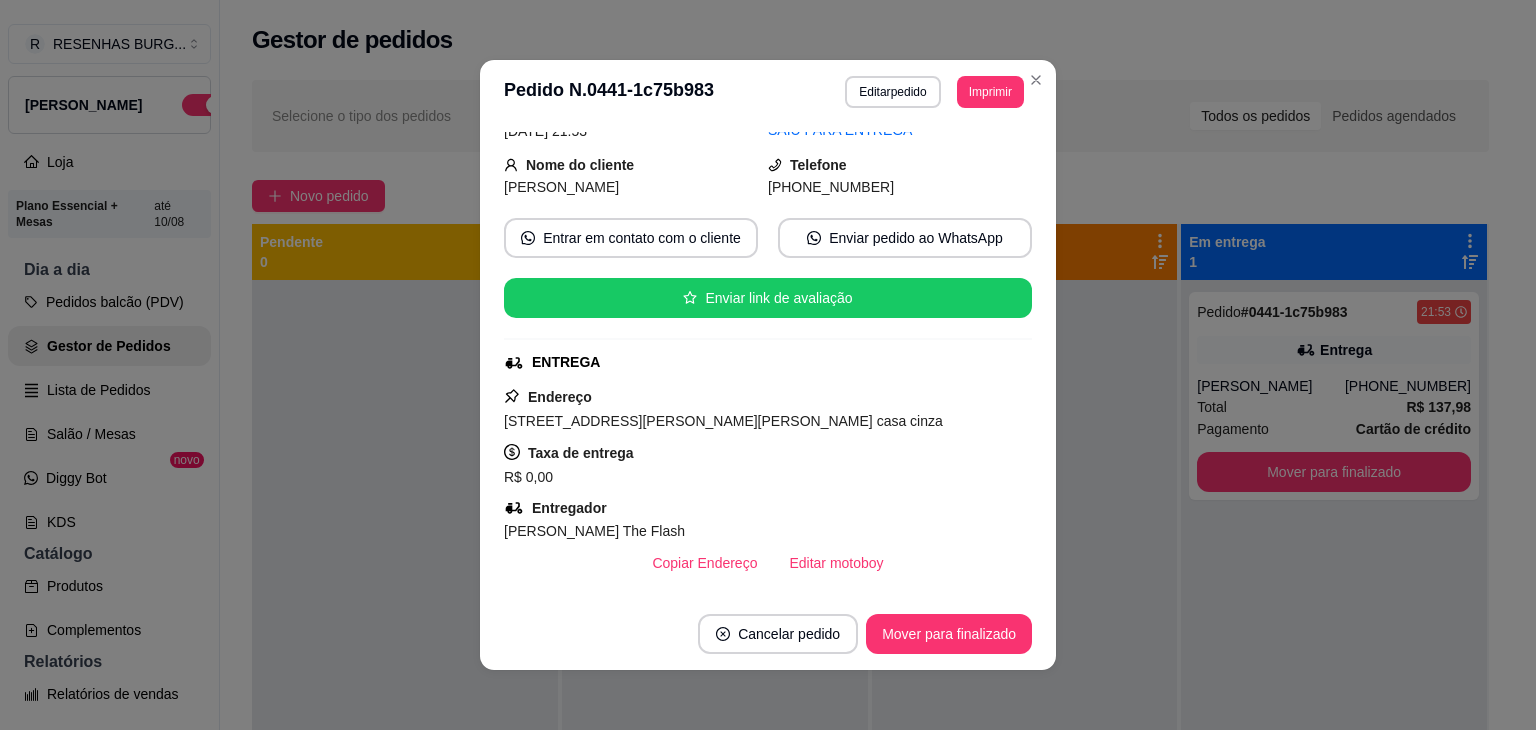 drag, startPoint x: 677, startPoint y: 409, endPoint x: 967, endPoint y: 429, distance: 290.68884 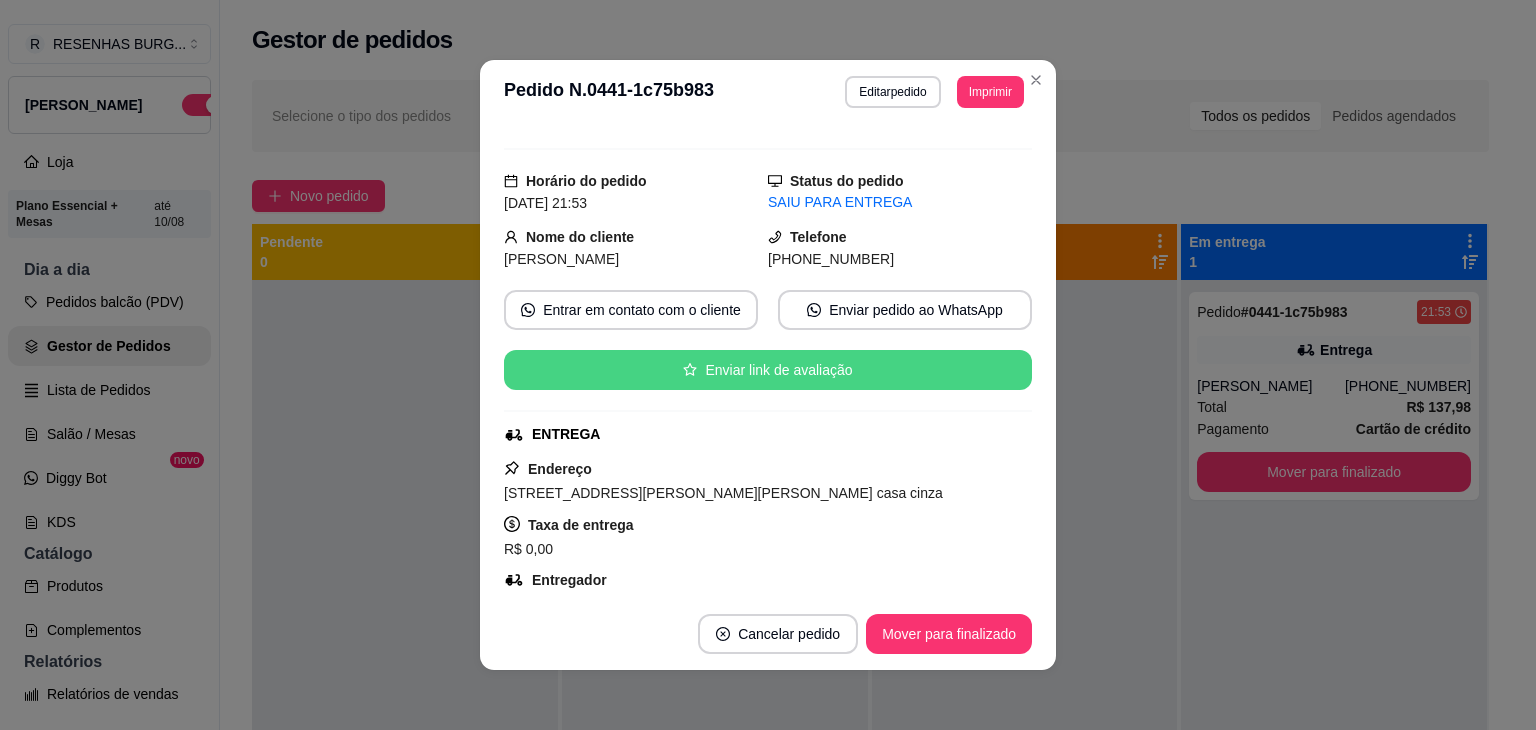 scroll, scrollTop: 0, scrollLeft: 0, axis: both 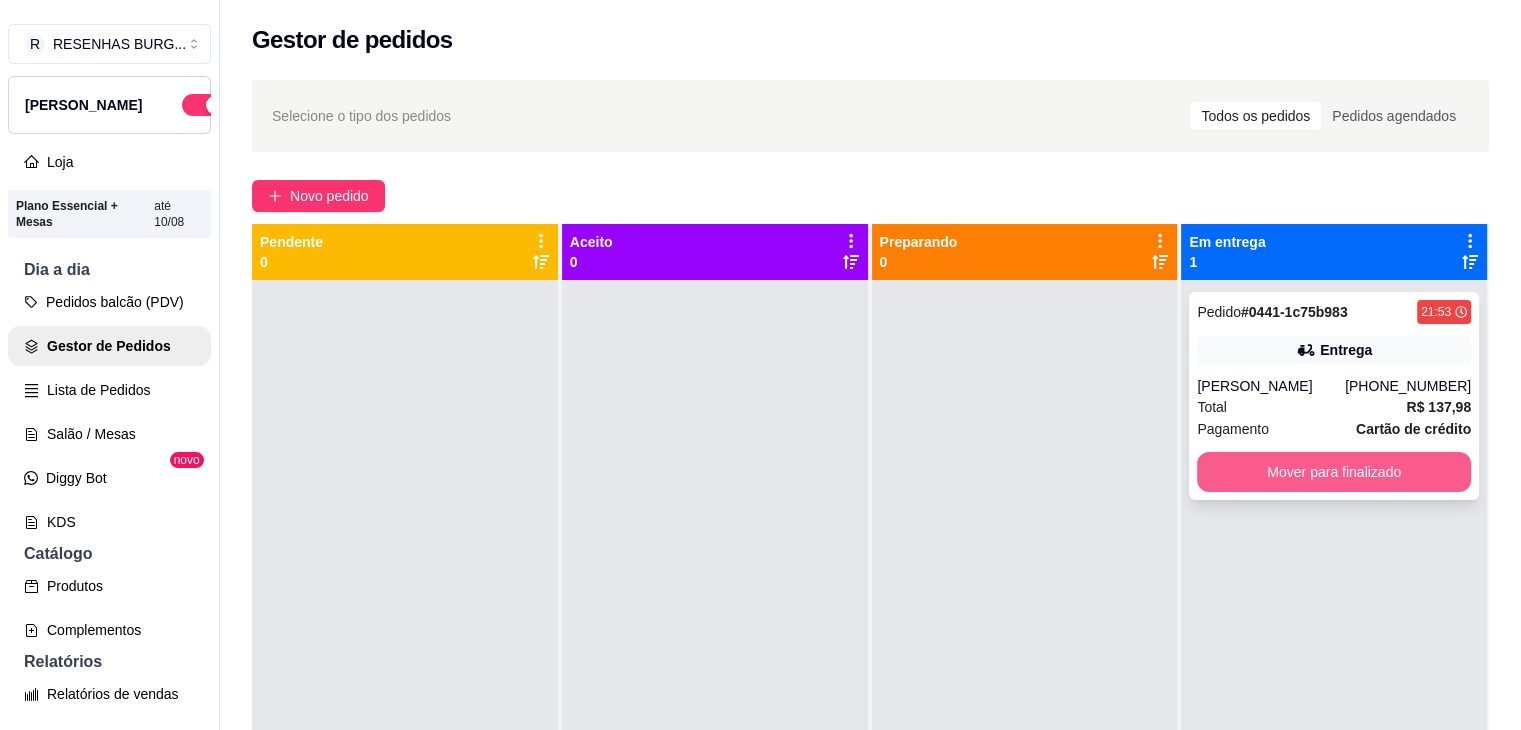 click on "Mover para finalizado" at bounding box center (1334, 472) 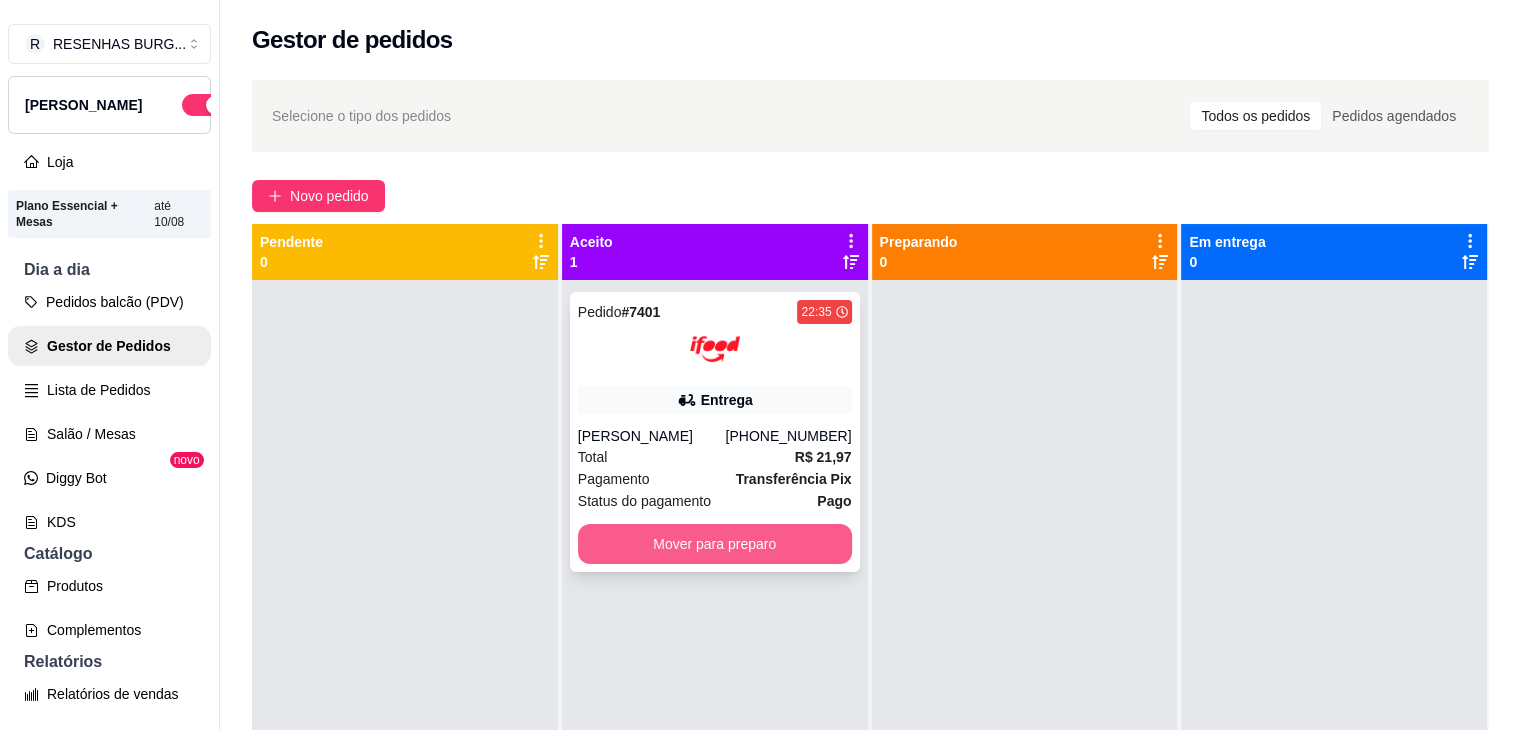 click on "Mover para preparo" at bounding box center (715, 544) 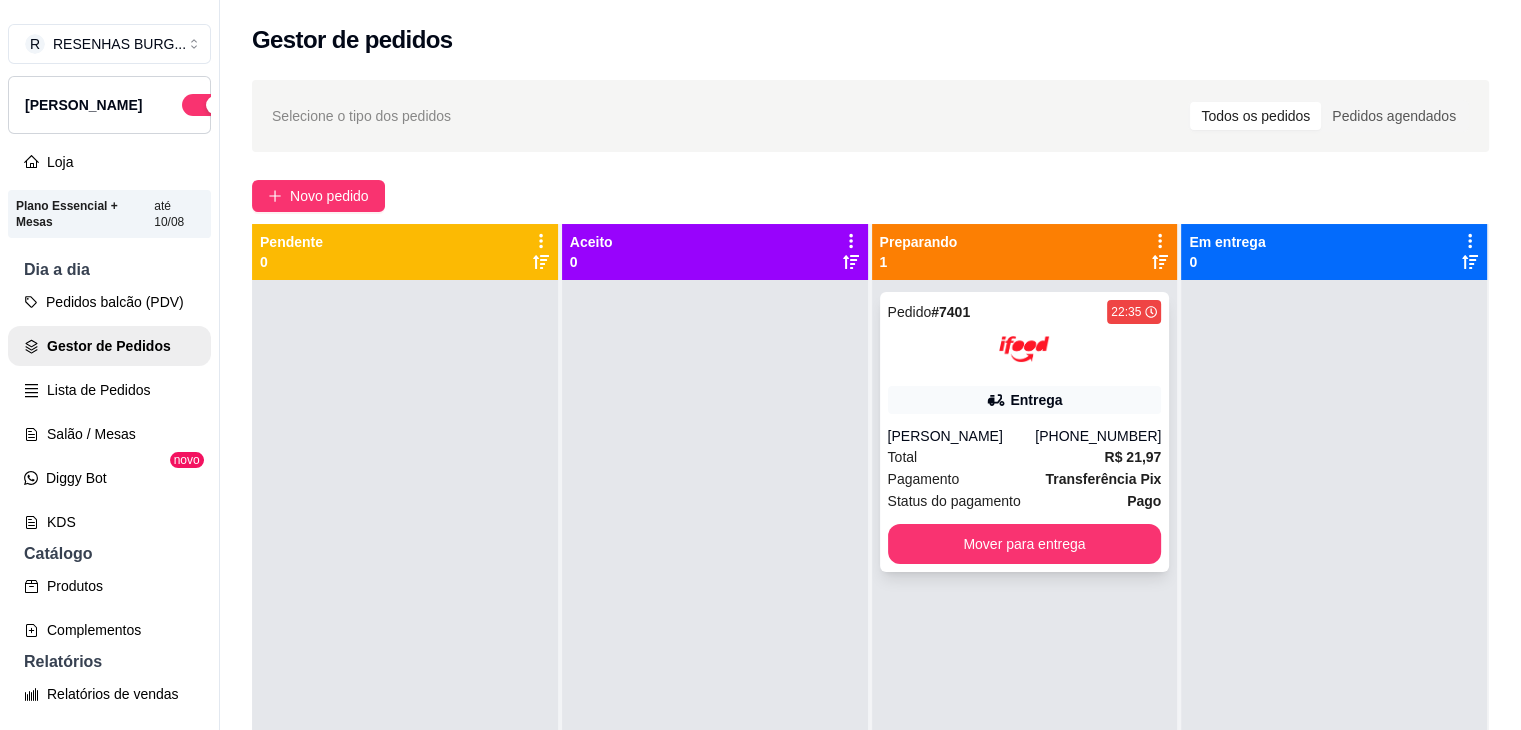 click on "Entrega" at bounding box center [1036, 400] 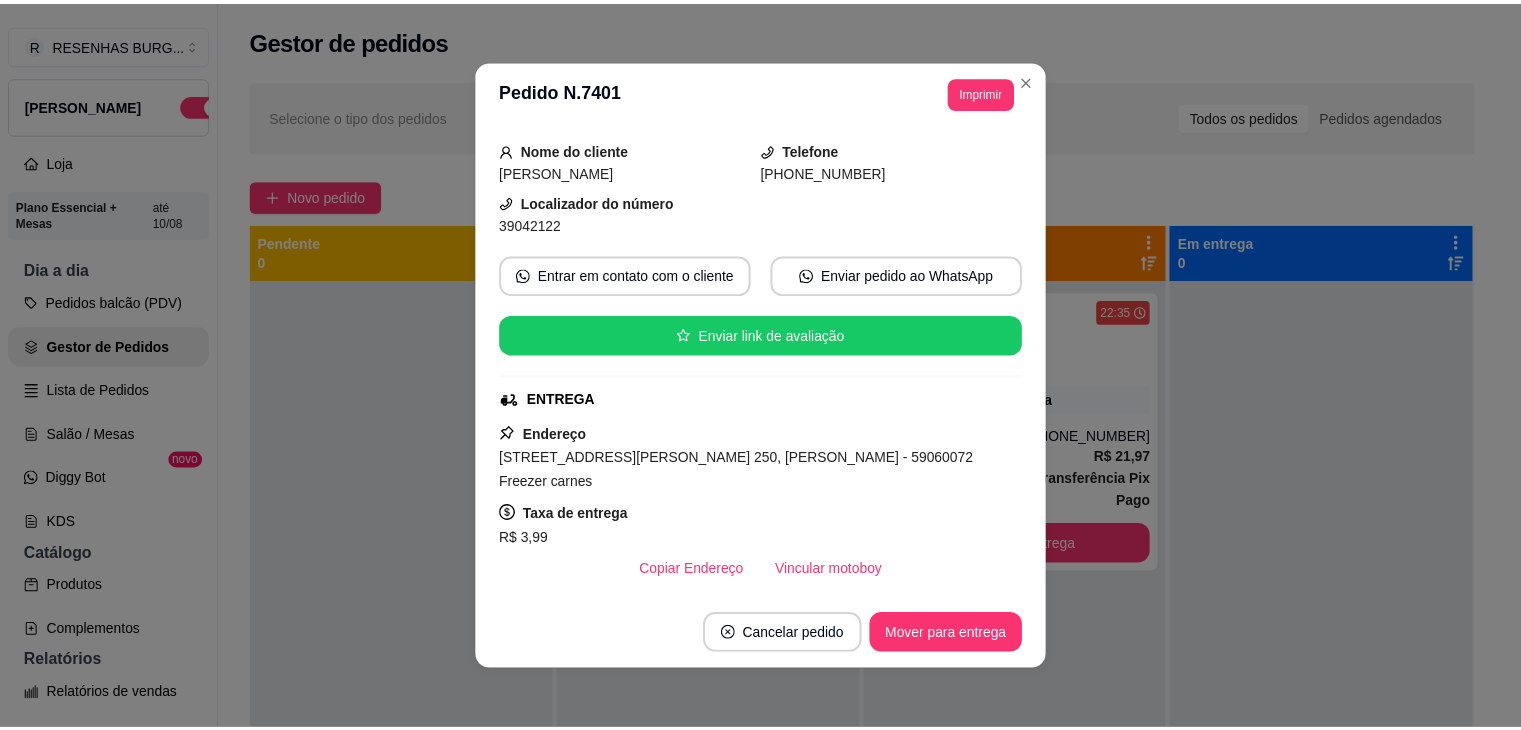 scroll, scrollTop: 200, scrollLeft: 0, axis: vertical 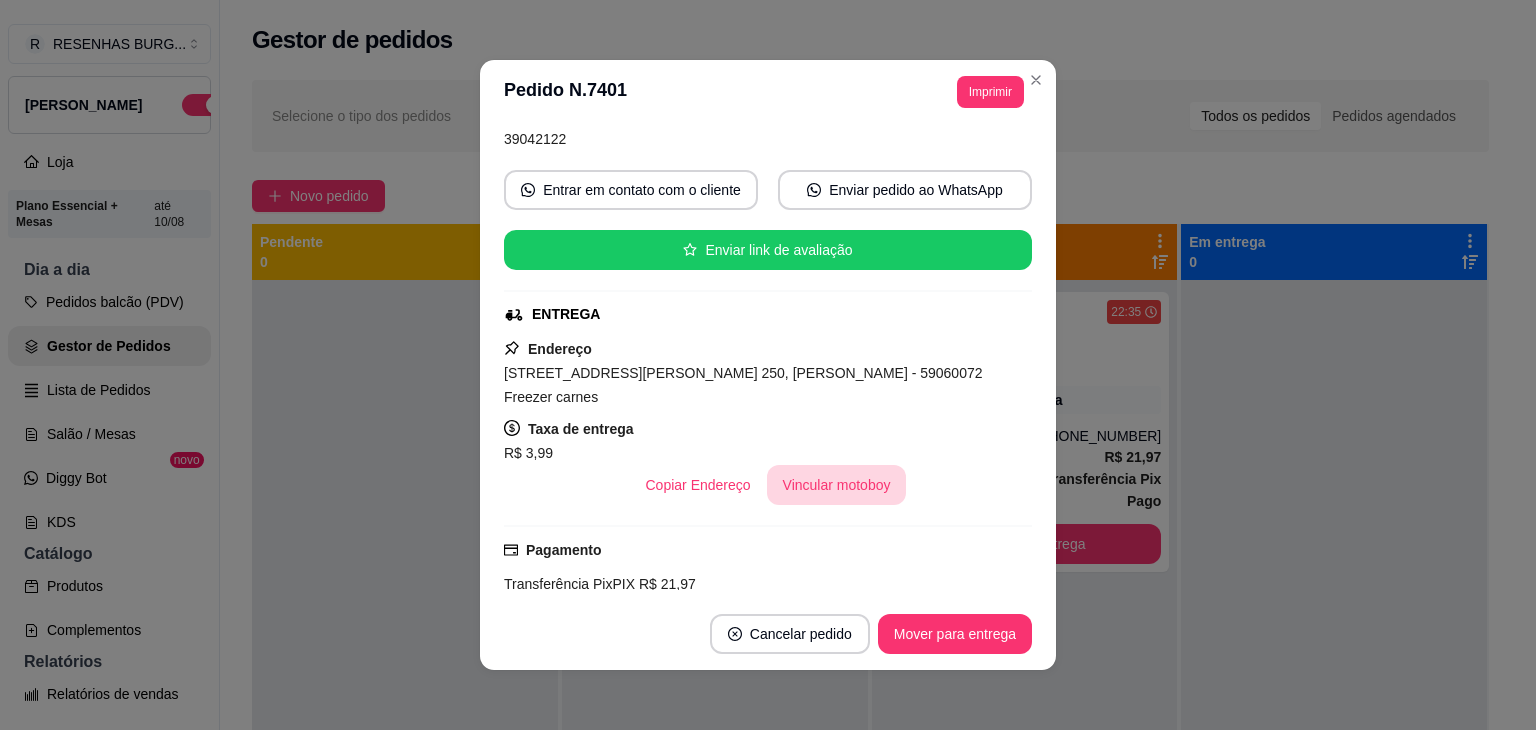 click on "Vincular motoboy" at bounding box center [837, 485] 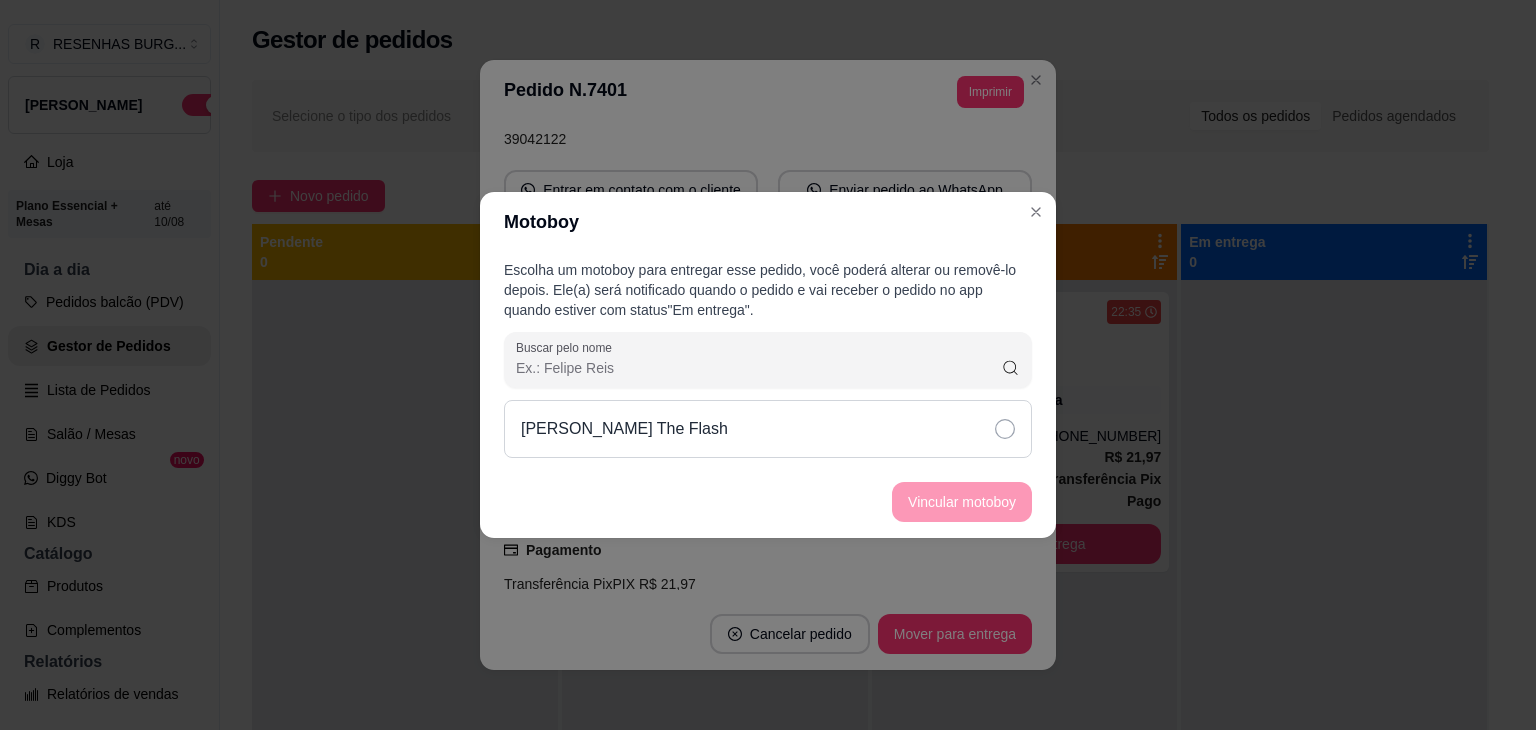 click on "[PERSON_NAME] The Flash" at bounding box center [768, 429] 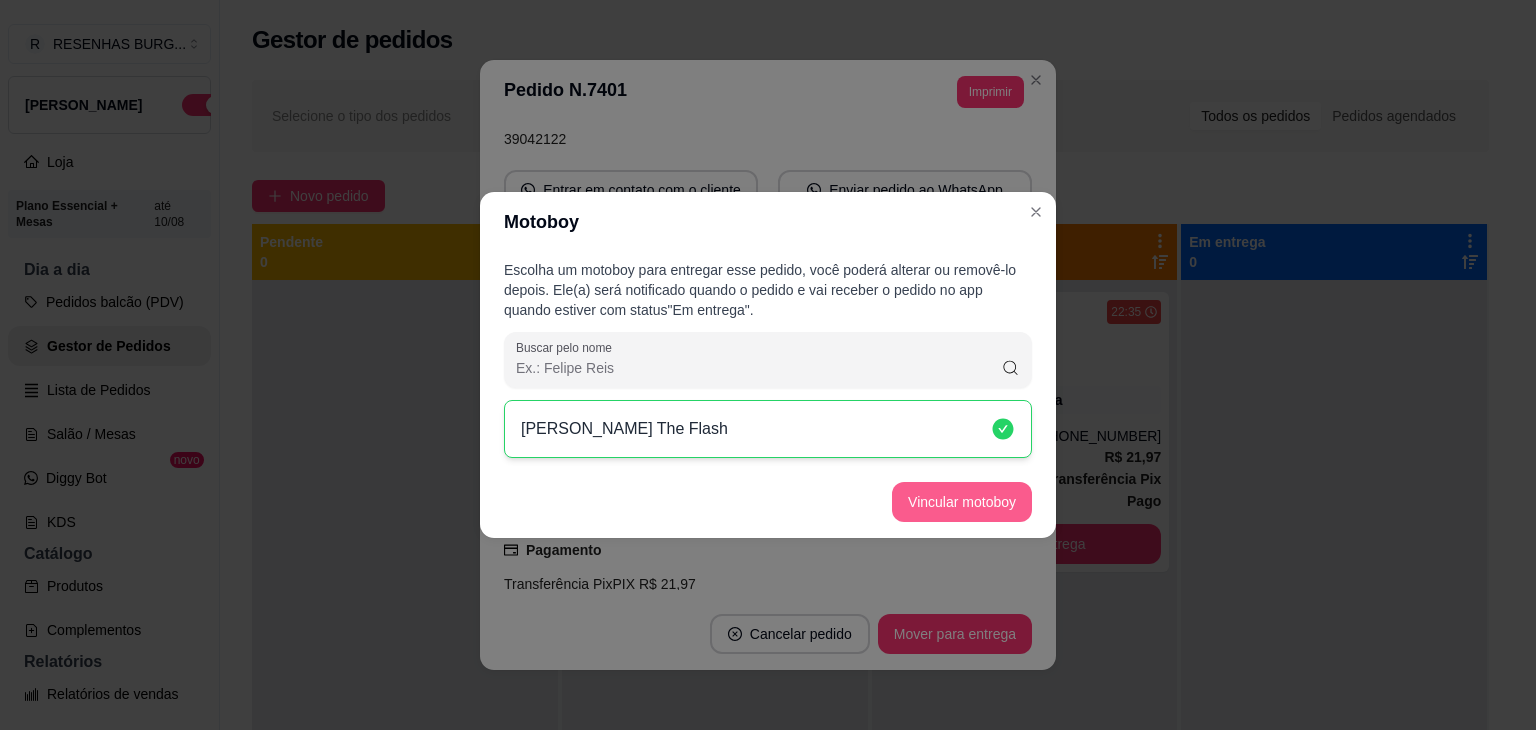 click on "Vincular motoboy" at bounding box center [962, 502] 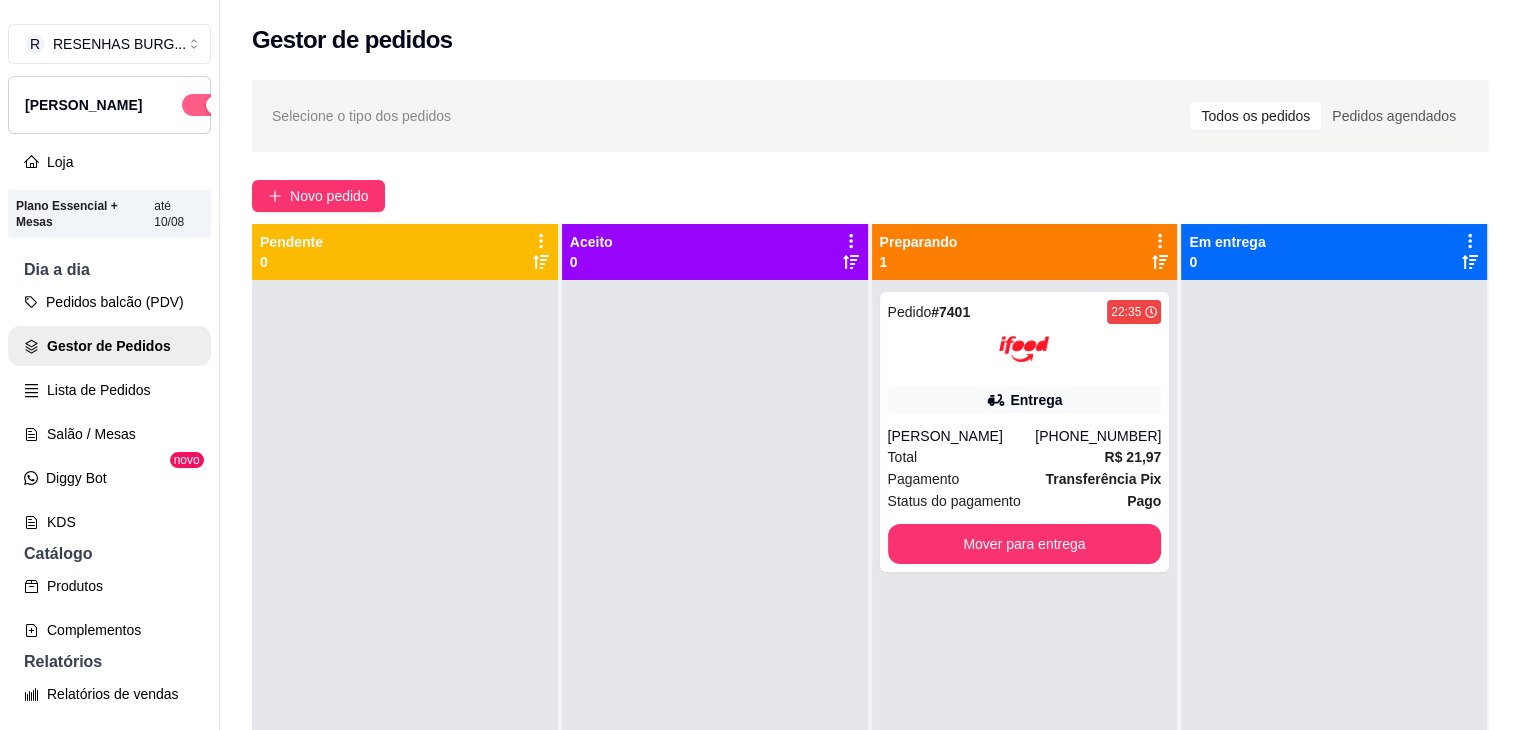 click at bounding box center [215, 105] 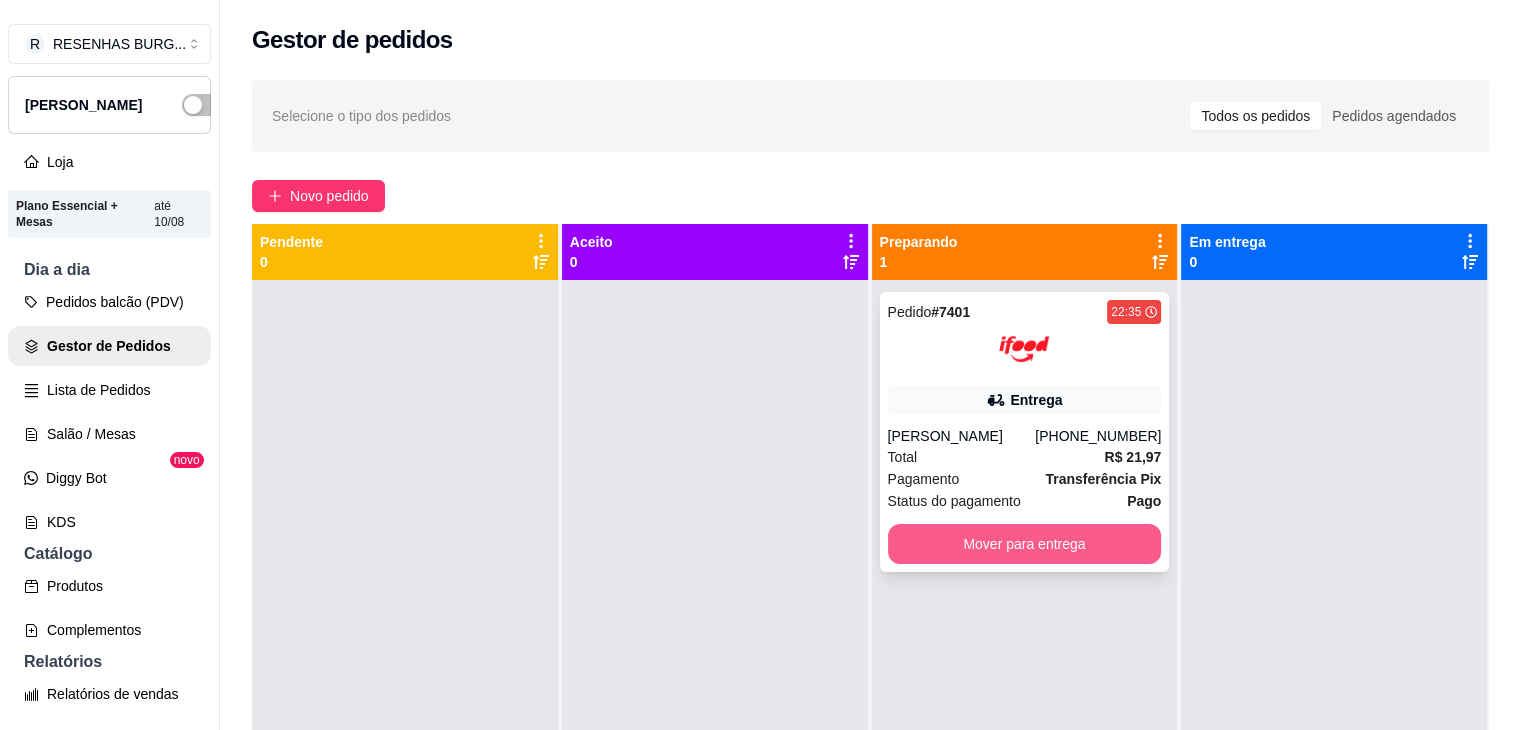 click on "Mover para entrega" at bounding box center (1025, 544) 